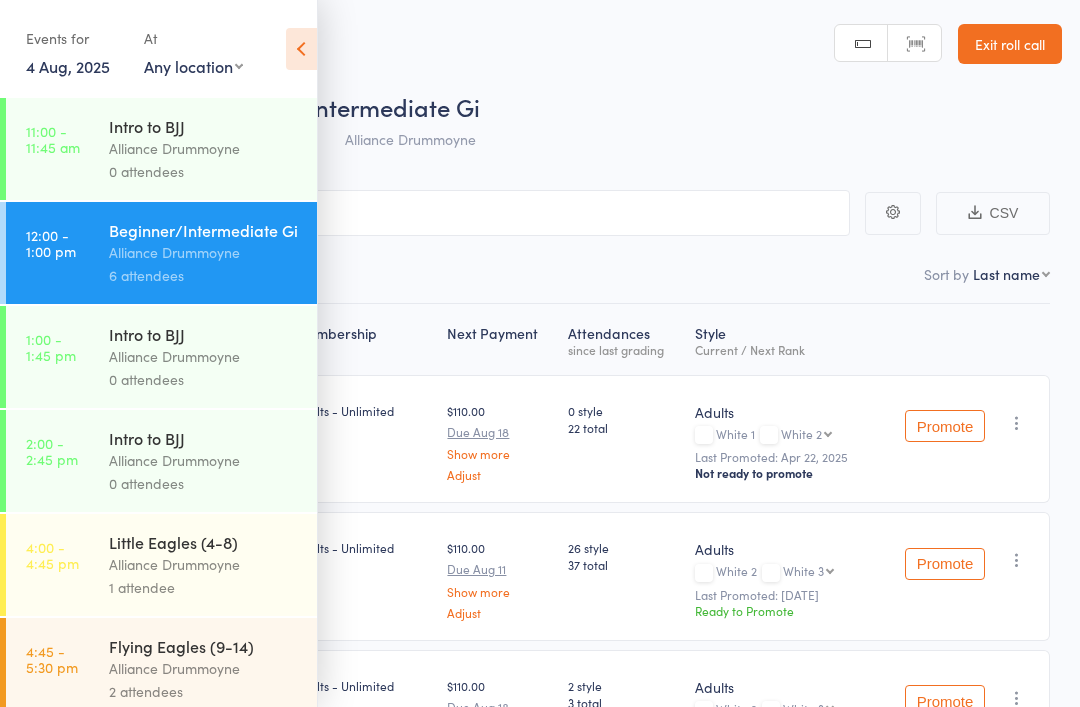 scroll, scrollTop: 0, scrollLeft: 0, axis: both 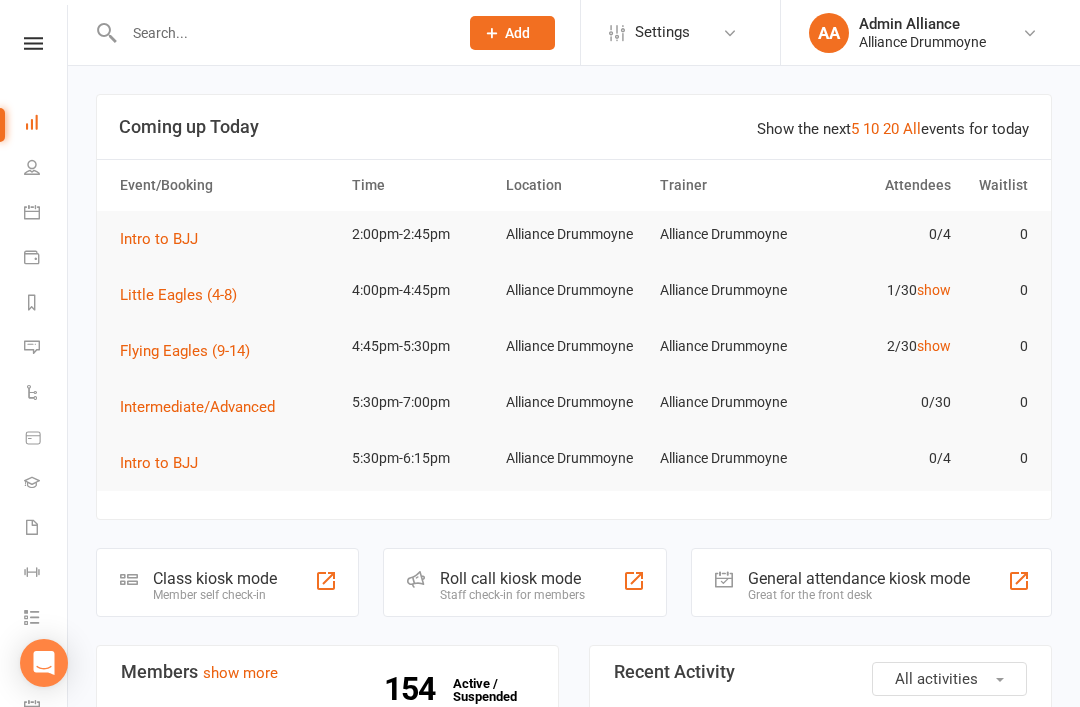 click on "Messages" at bounding box center (46, 349) 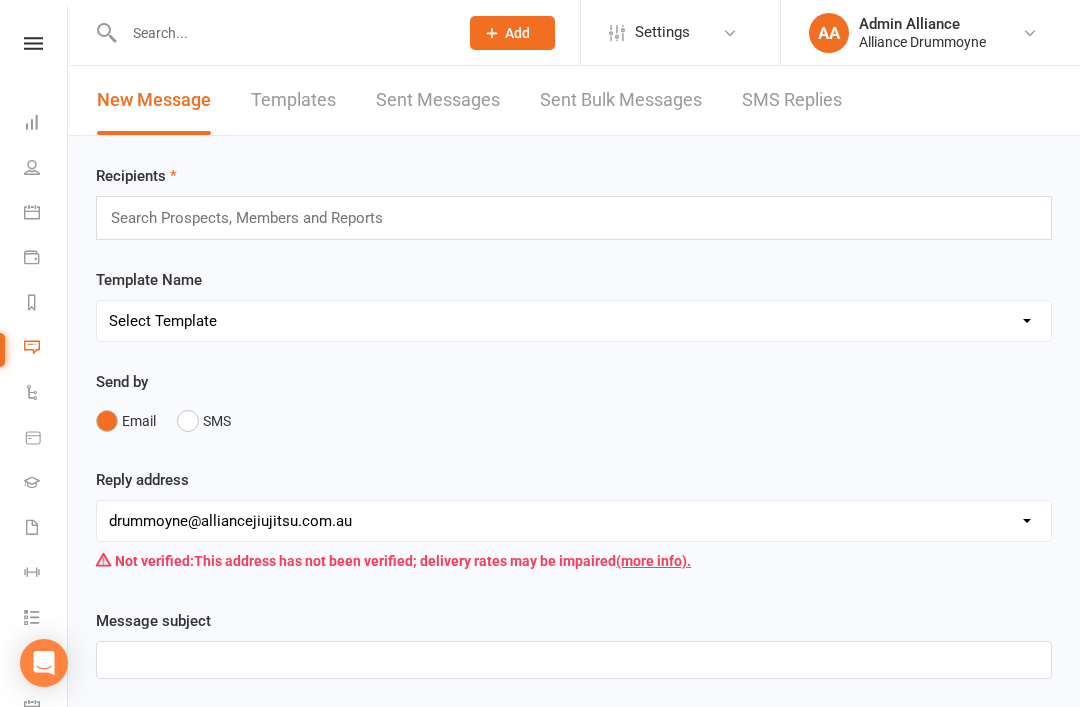 click on "People" at bounding box center [46, 169] 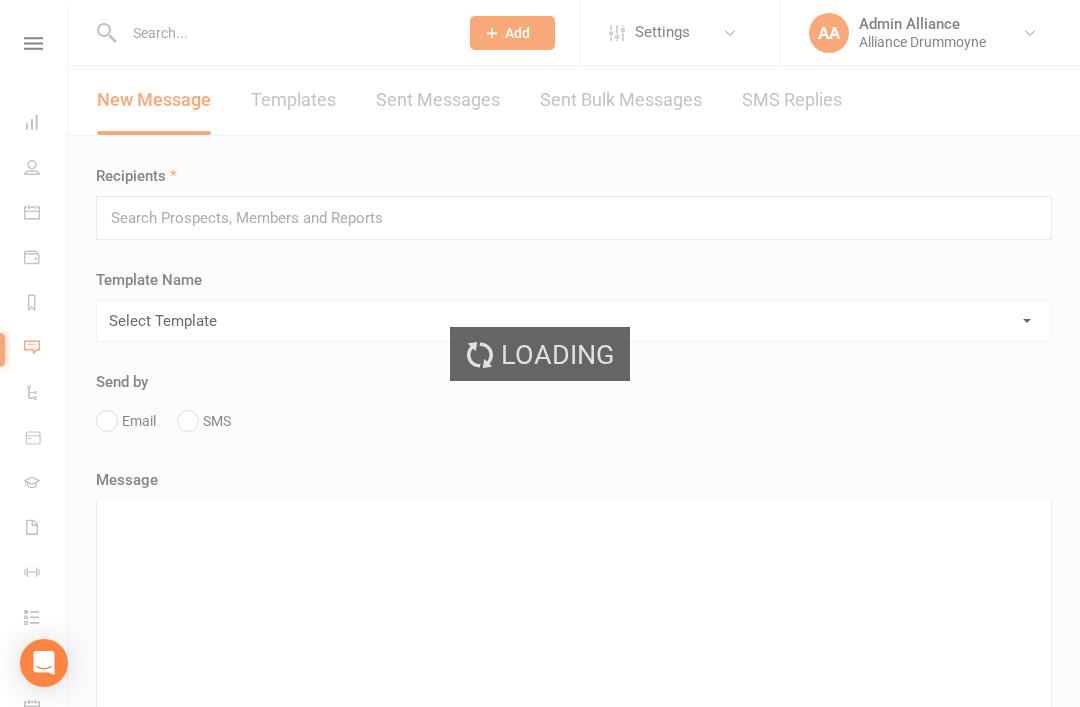 select on "100" 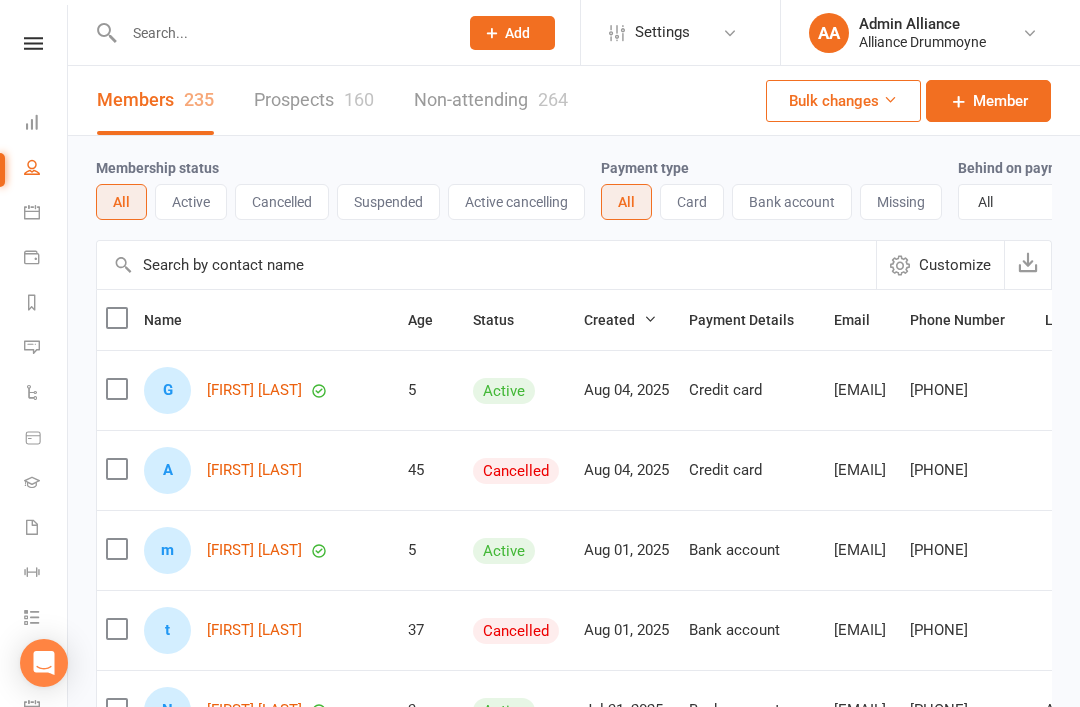 click on "Active" at bounding box center (191, 202) 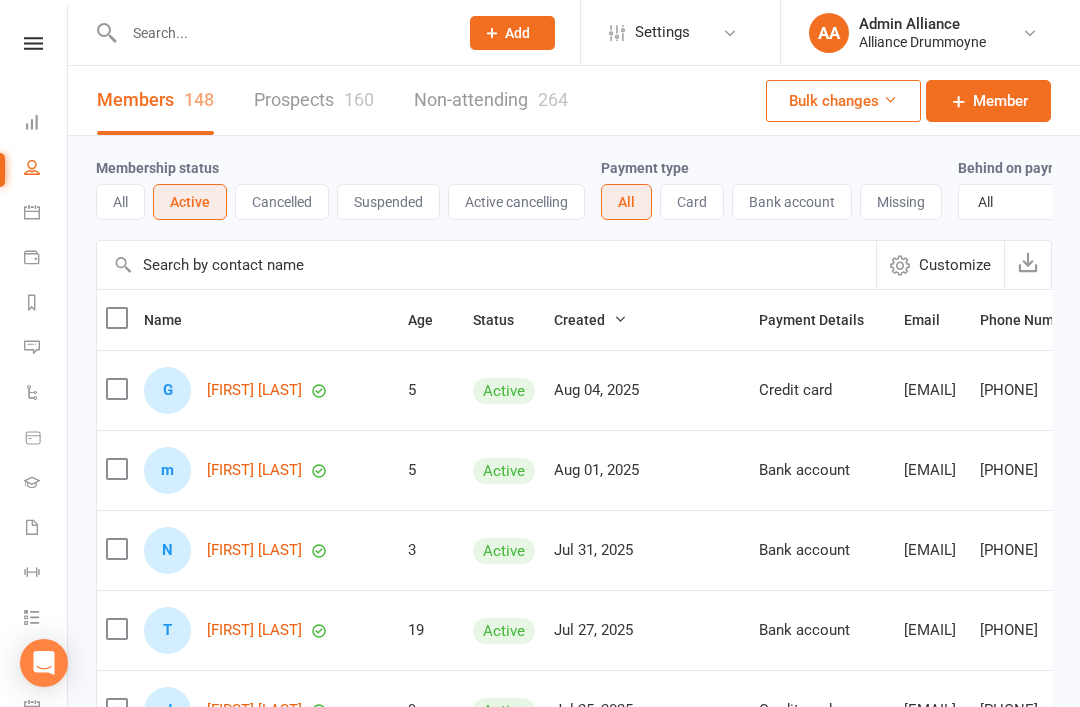 click on "Age" at bounding box center (431, 320) 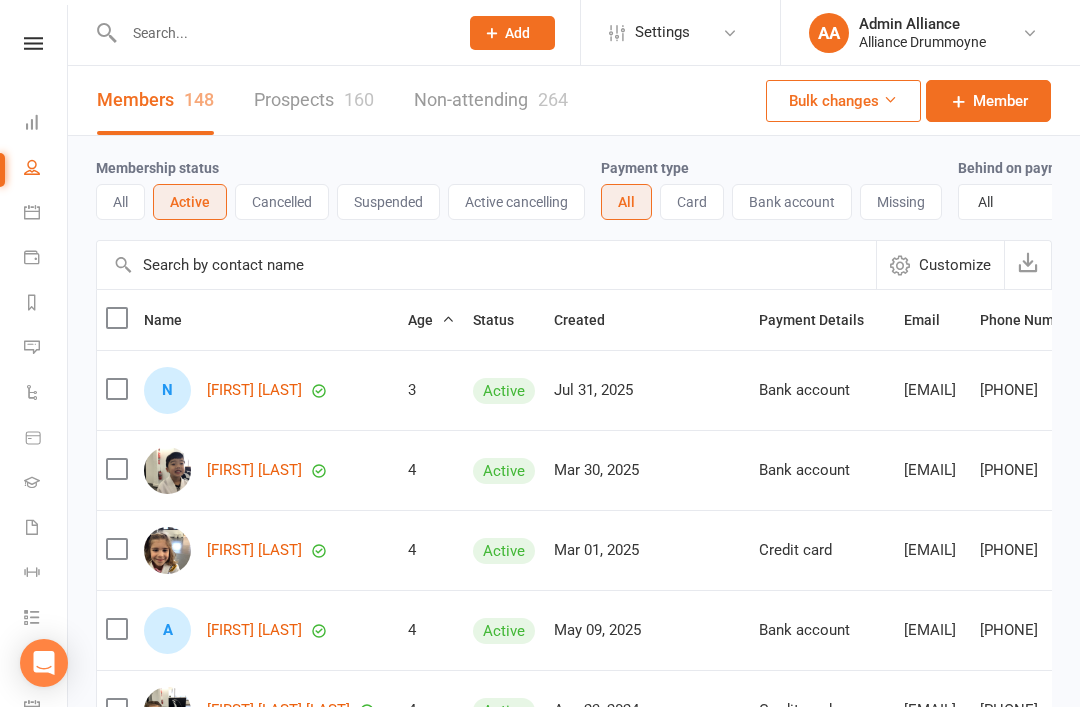 click on "Age" at bounding box center [431, 320] 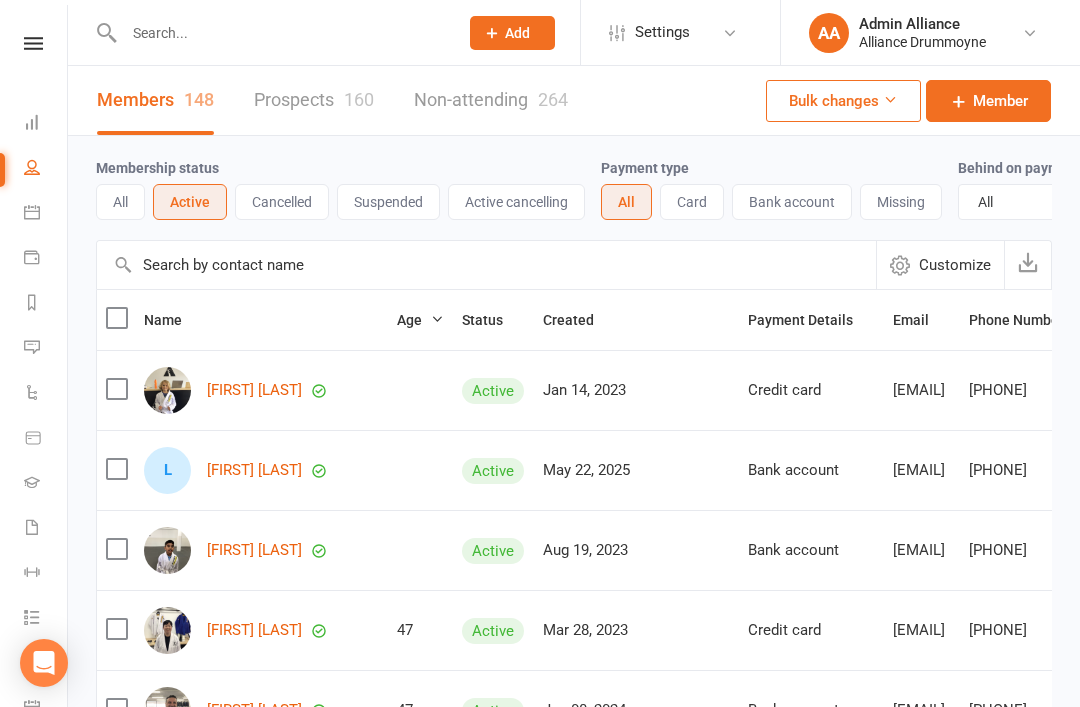 click on "Age" at bounding box center (420, 320) 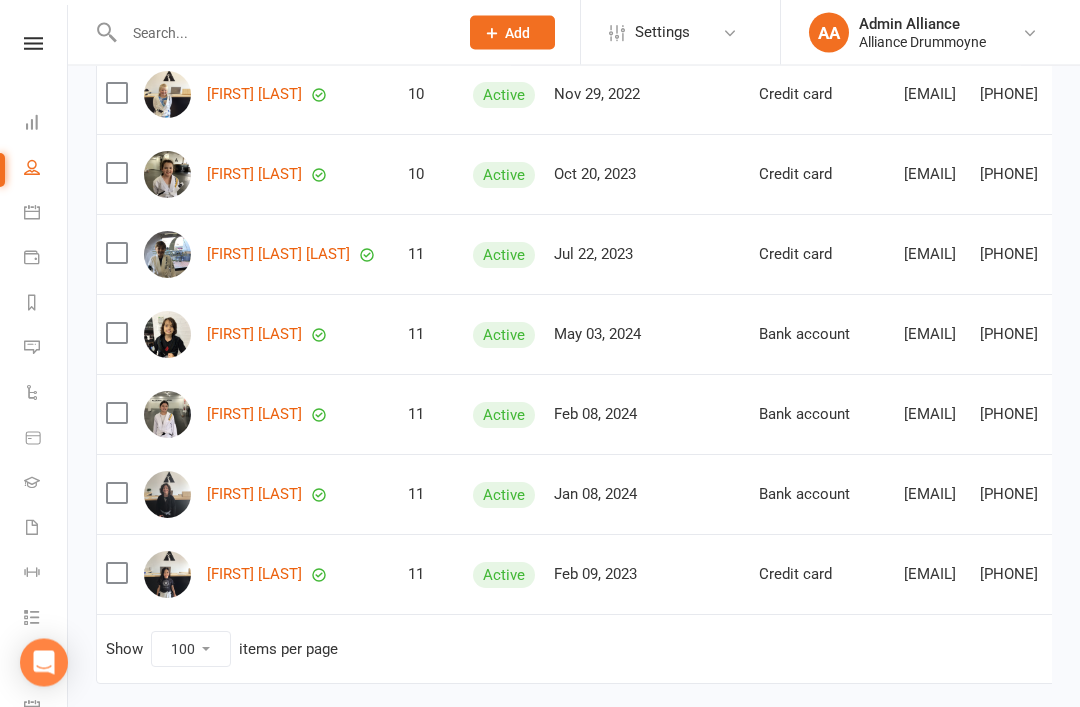 scroll, scrollTop: 7773, scrollLeft: 0, axis: vertical 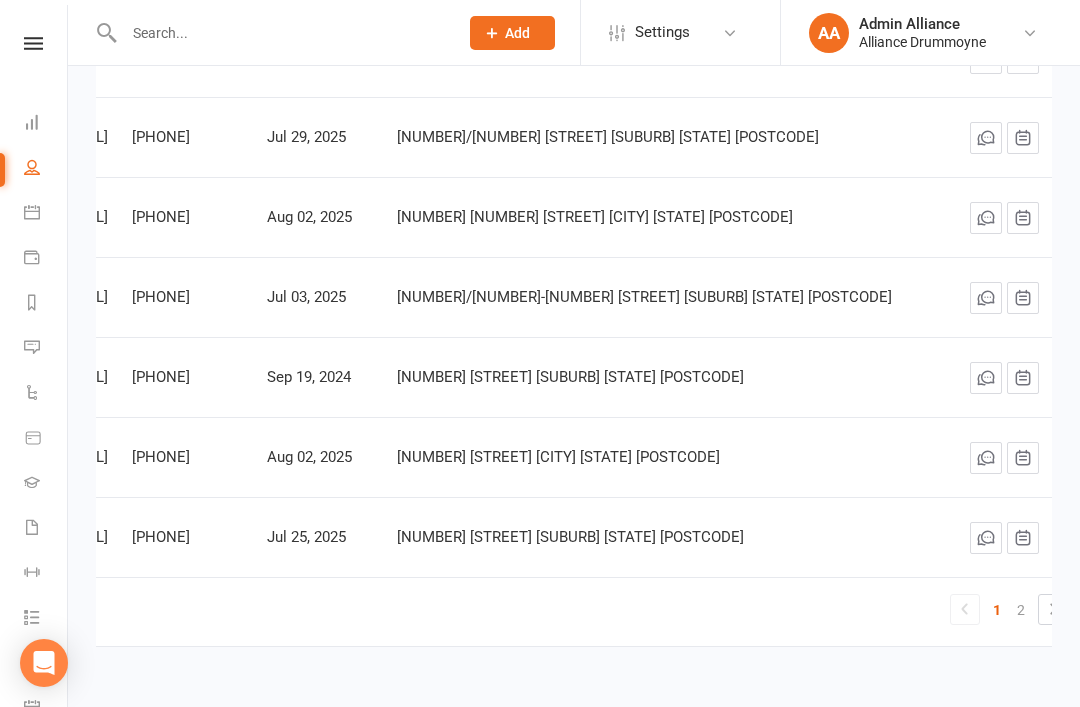 click 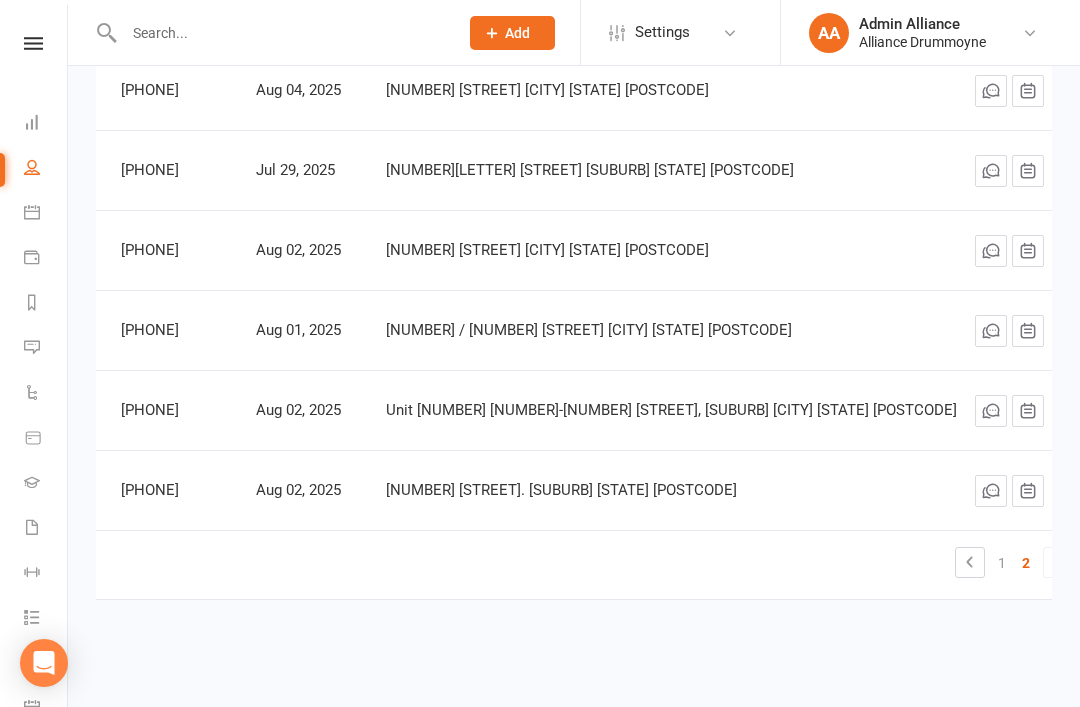 scroll, scrollTop: 3613, scrollLeft: 0, axis: vertical 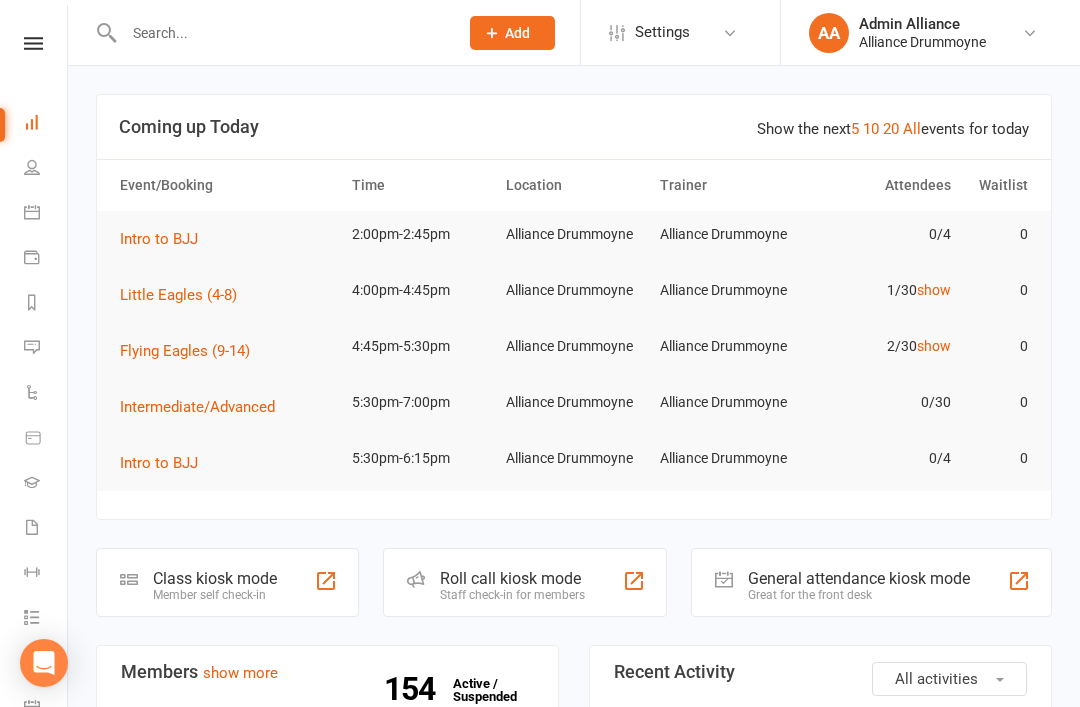 click on "Messages" at bounding box center [46, 349] 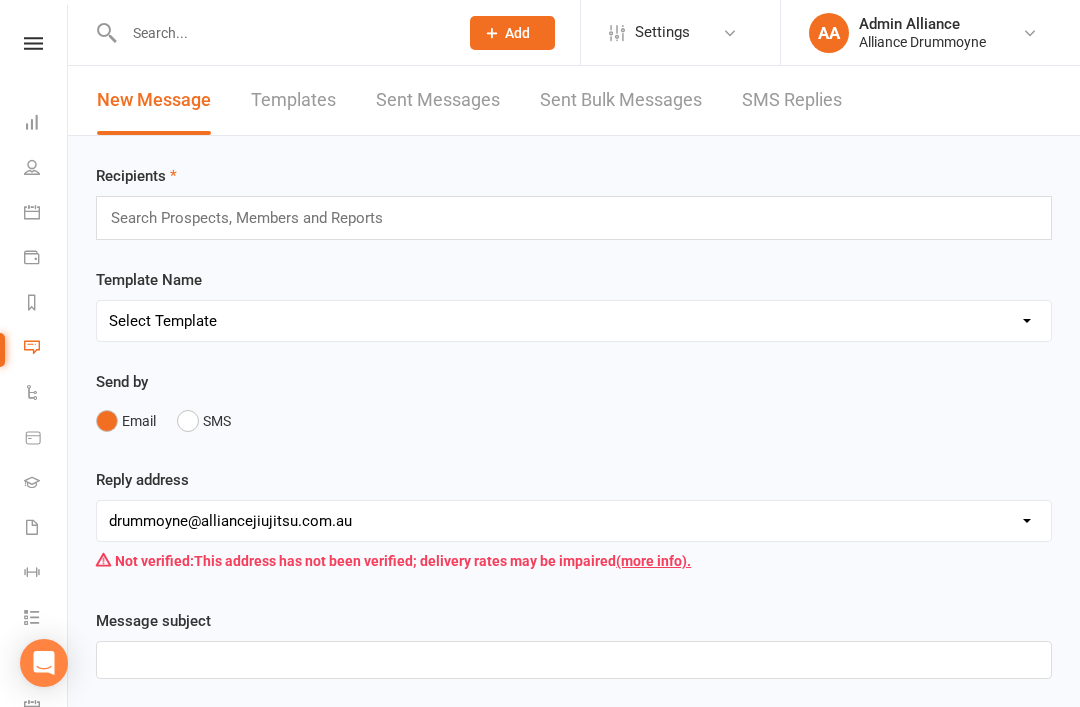 click on "Search Prospects, Members and Reports" at bounding box center (574, 218) 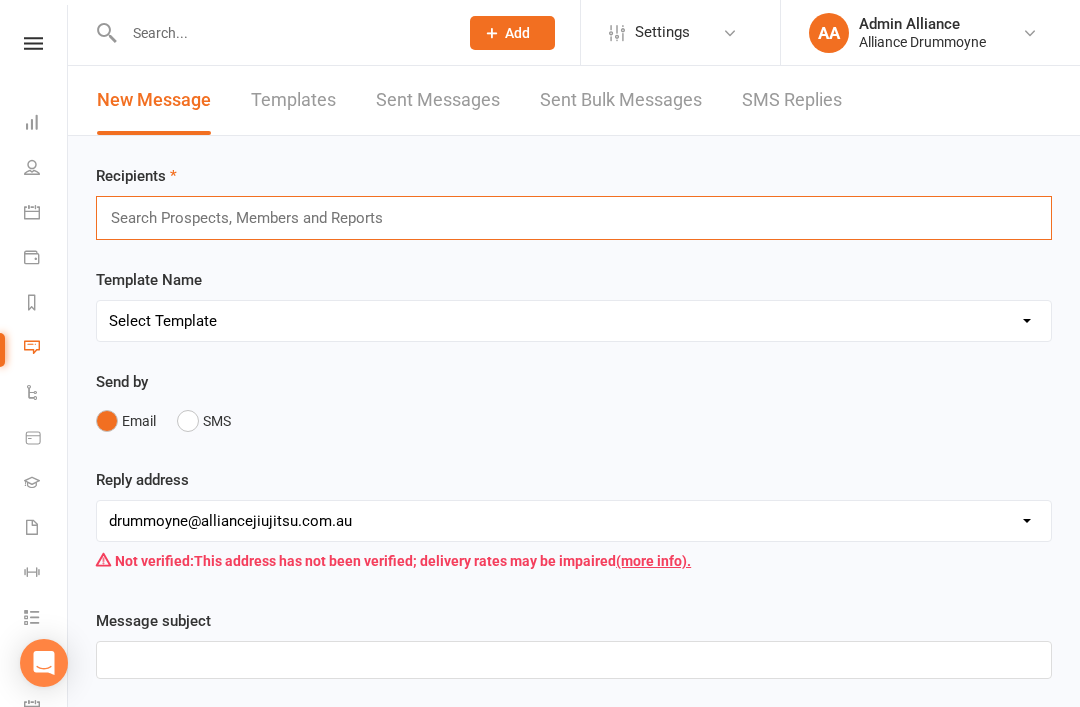 click on "Search Prospects, Members and Reports" at bounding box center (574, 218) 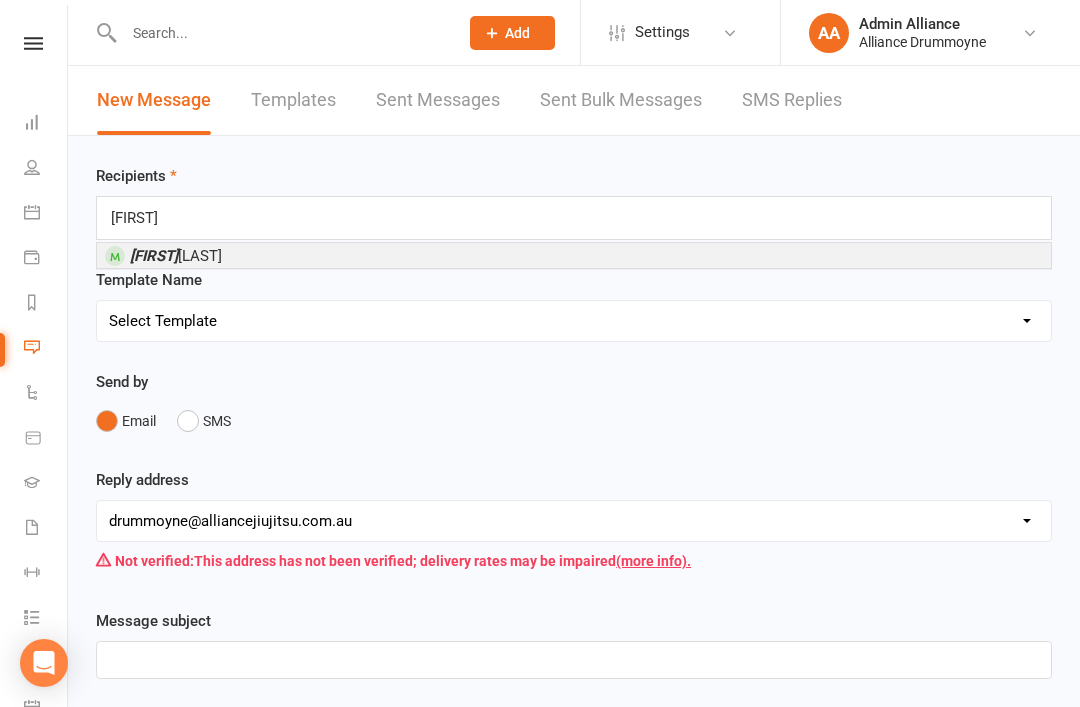 type on "Zach" 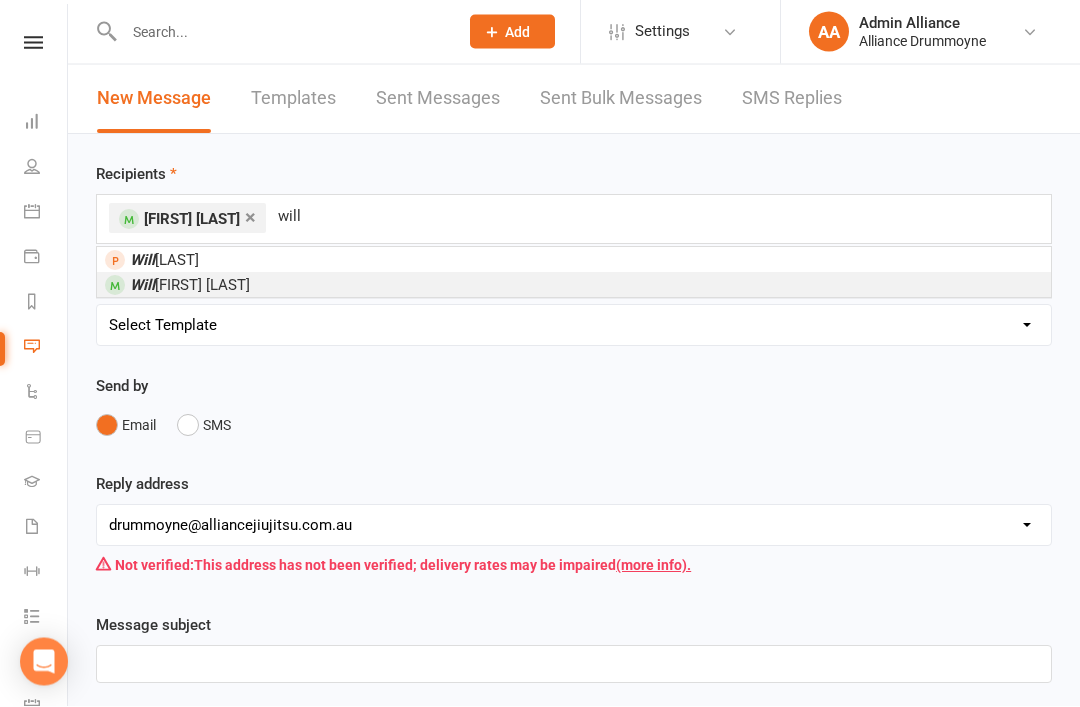 type on "will" 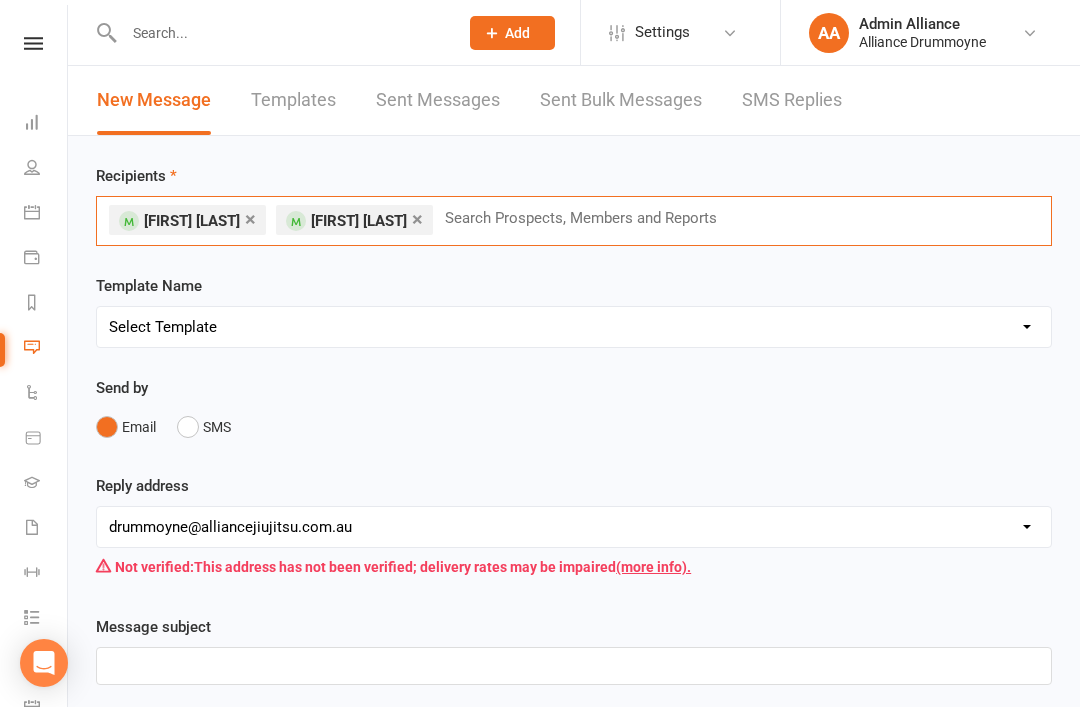 click at bounding box center [590, 218] 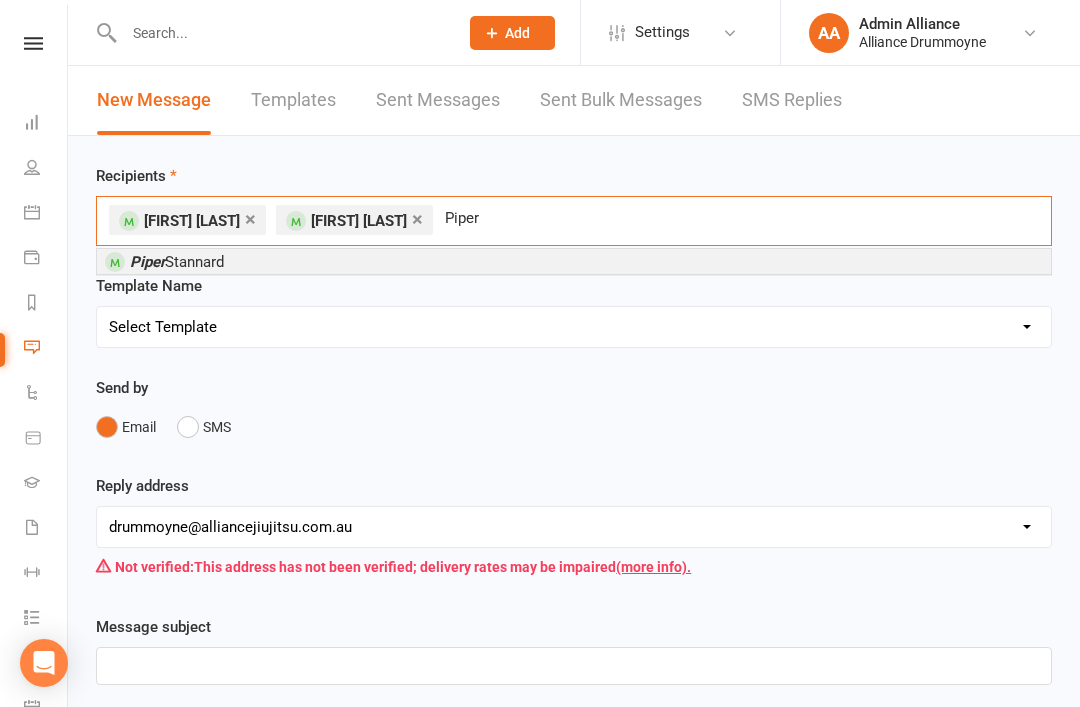 type on "Piper" 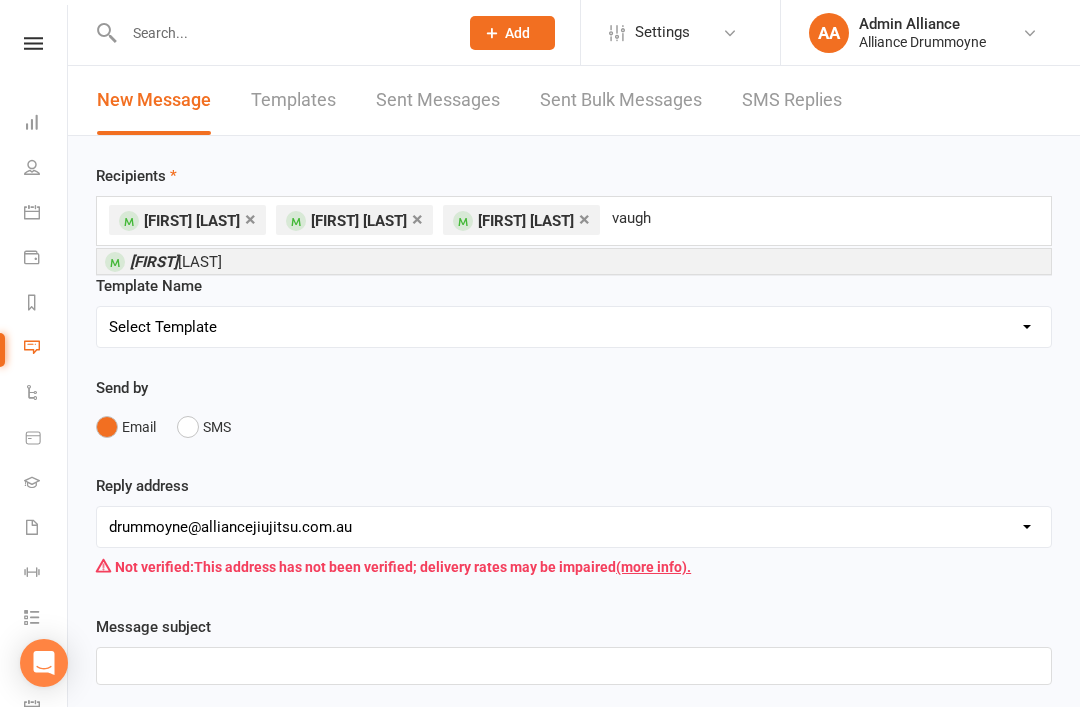 type on "vaugh" 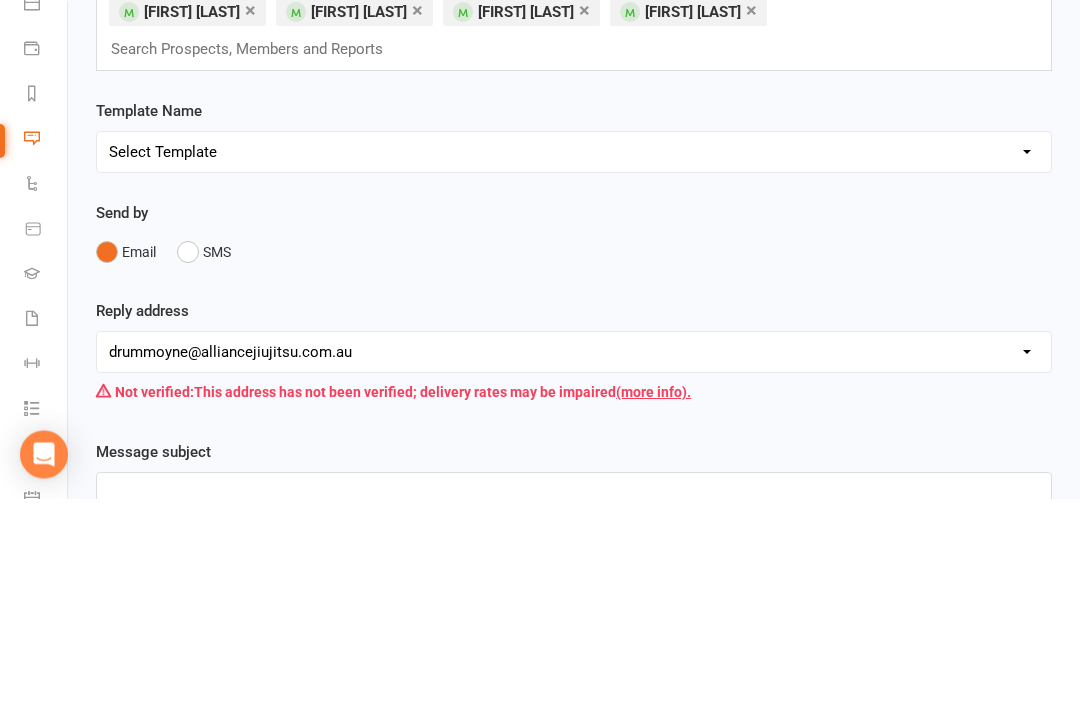 click on "SMS" at bounding box center [204, 461] 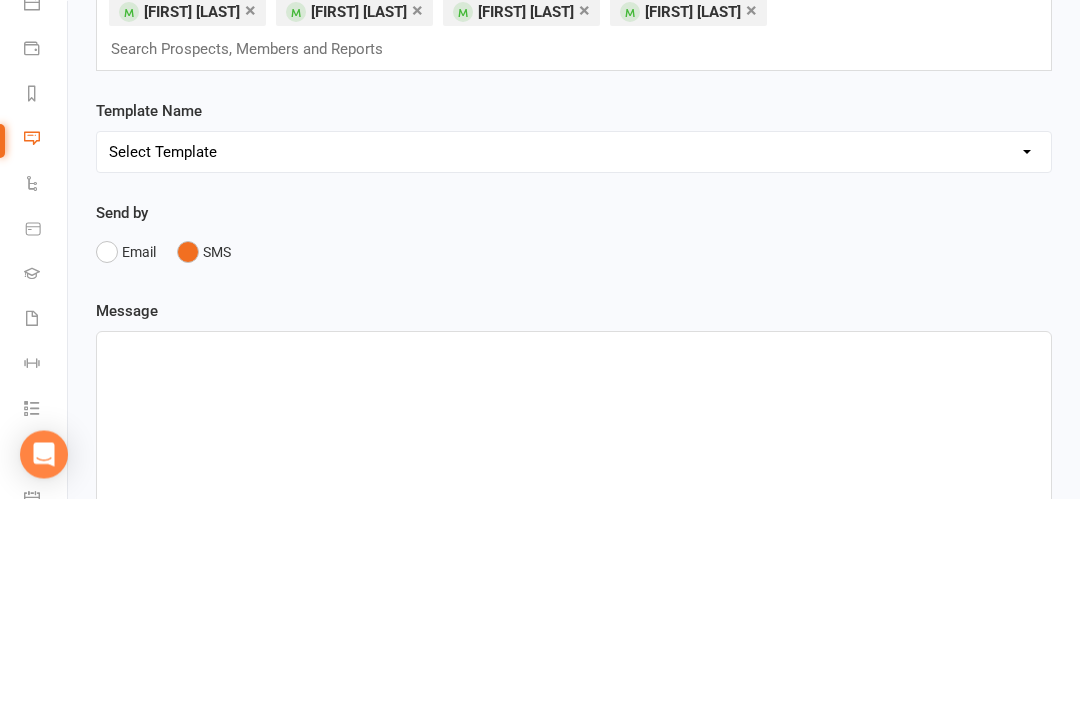 scroll, scrollTop: 209, scrollLeft: 0, axis: vertical 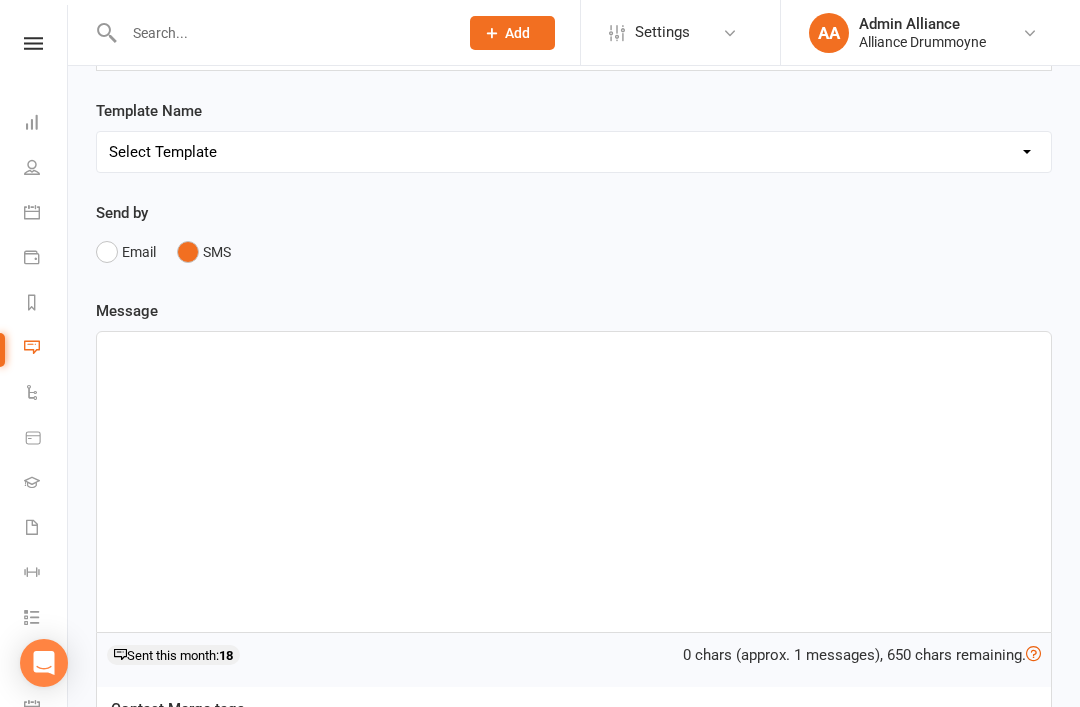 click at bounding box center [574, 482] 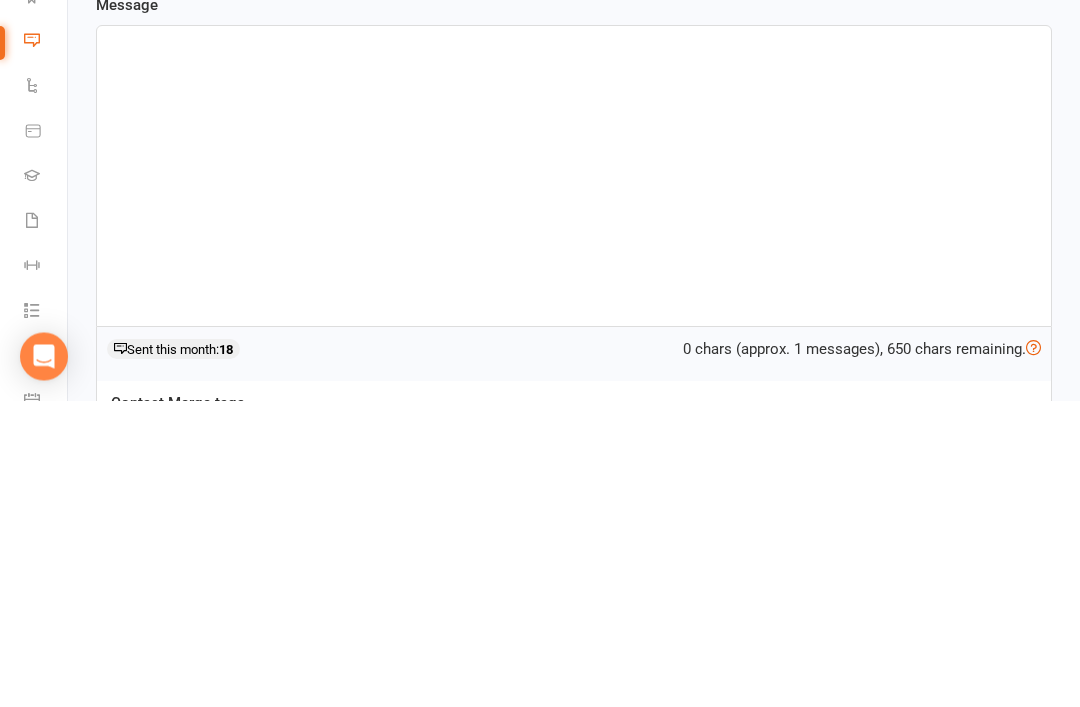 click at bounding box center [574, 483] 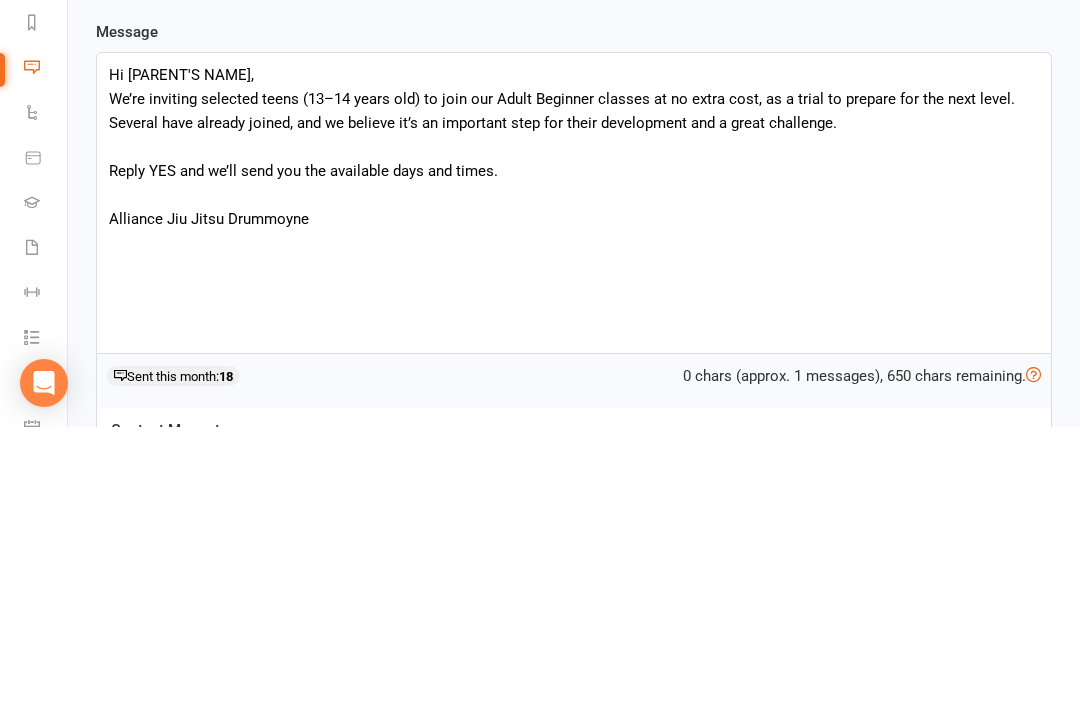 click on "Hi [Parent’s Name]," at bounding box center (574, 355) 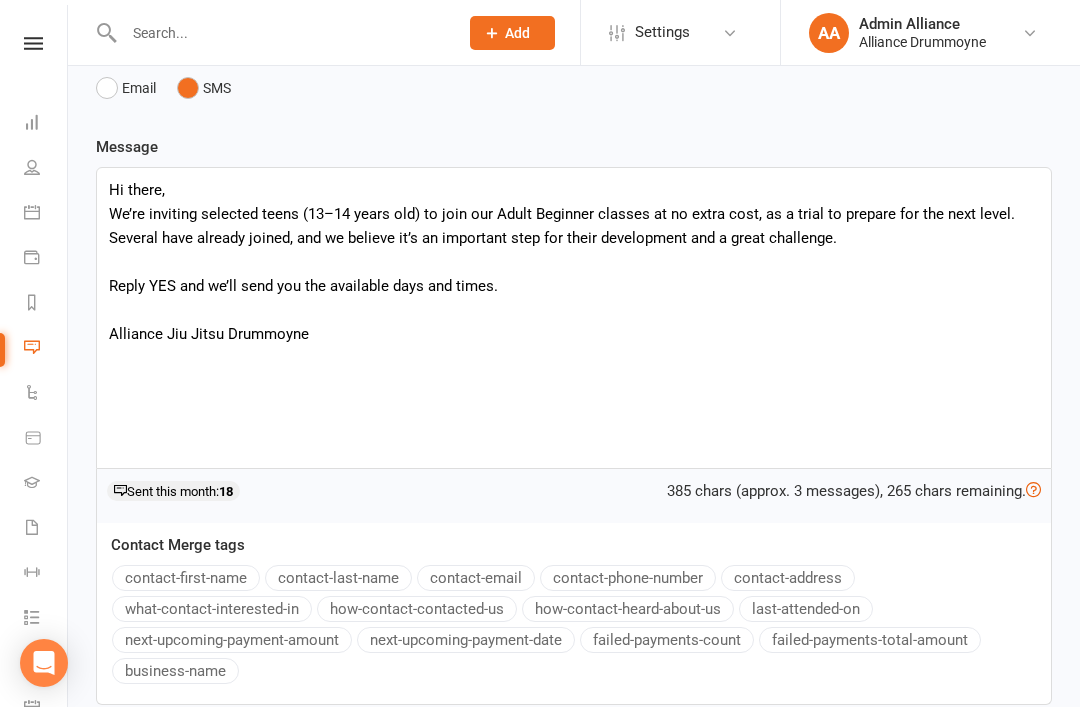 scroll, scrollTop: 367, scrollLeft: 0, axis: vertical 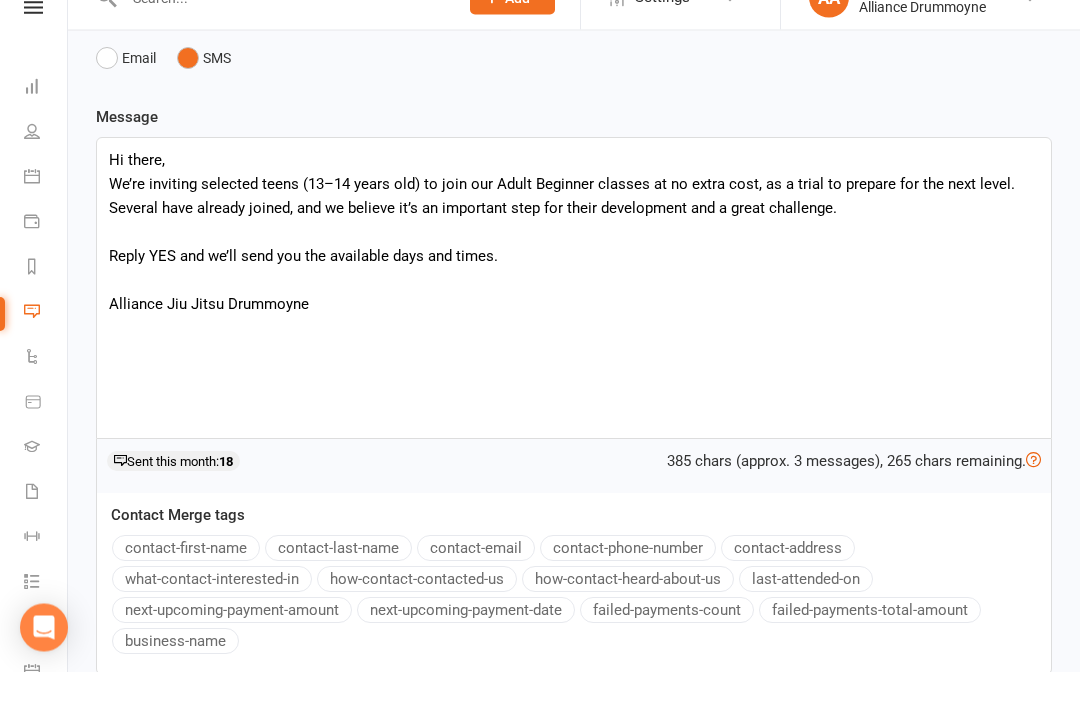 click on "Hi there," at bounding box center [137, 196] 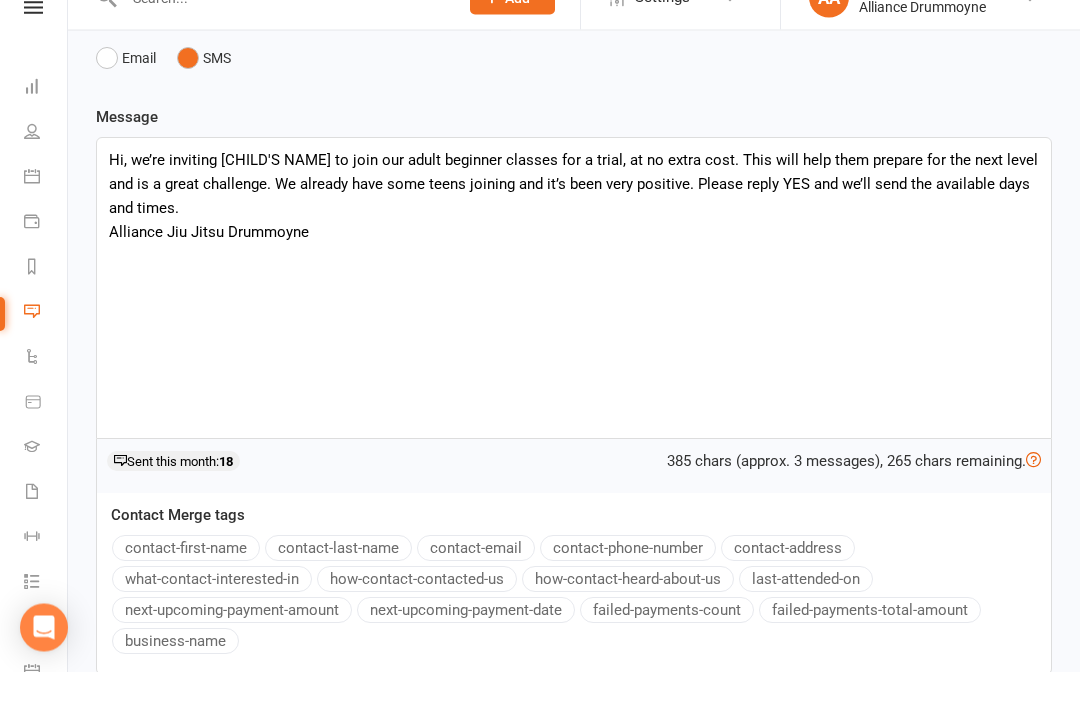 click on "Hi, we’re inviting [Child’s Name] to join our adult beginner classes for a trial, at no extra cost. This will help them prepare for the next level and is a great challenge. We already have some teens joining and it’s been very positive. Please reply YES and we’ll send the available days and times." at bounding box center (574, 220) 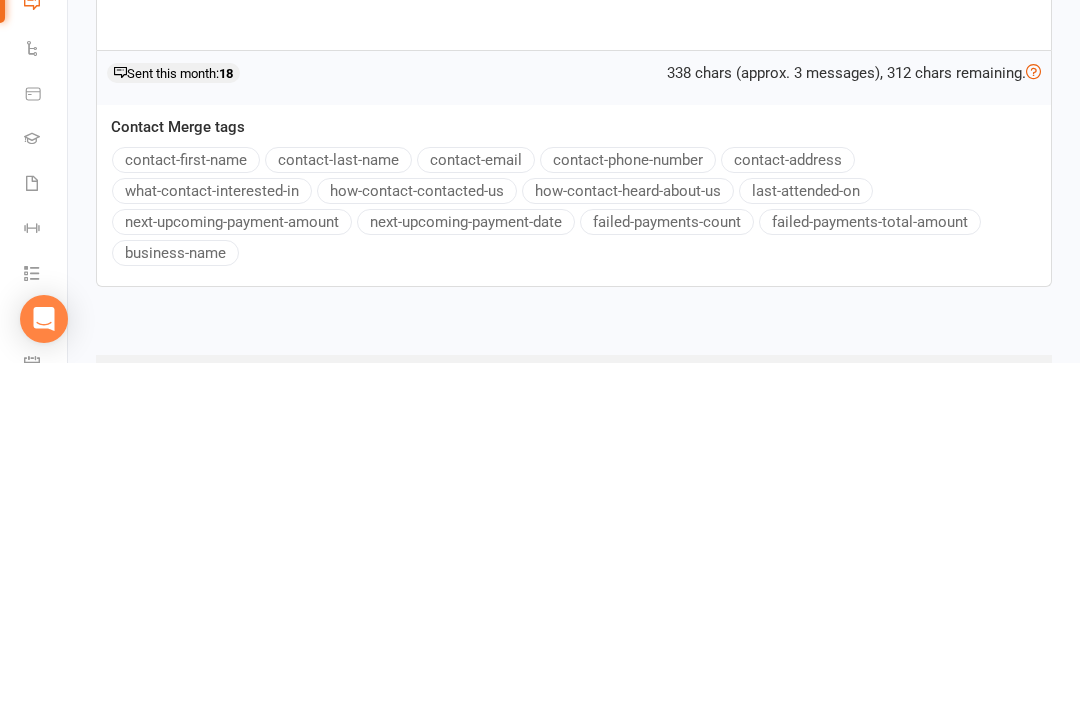 scroll, scrollTop: 481, scrollLeft: 0, axis: vertical 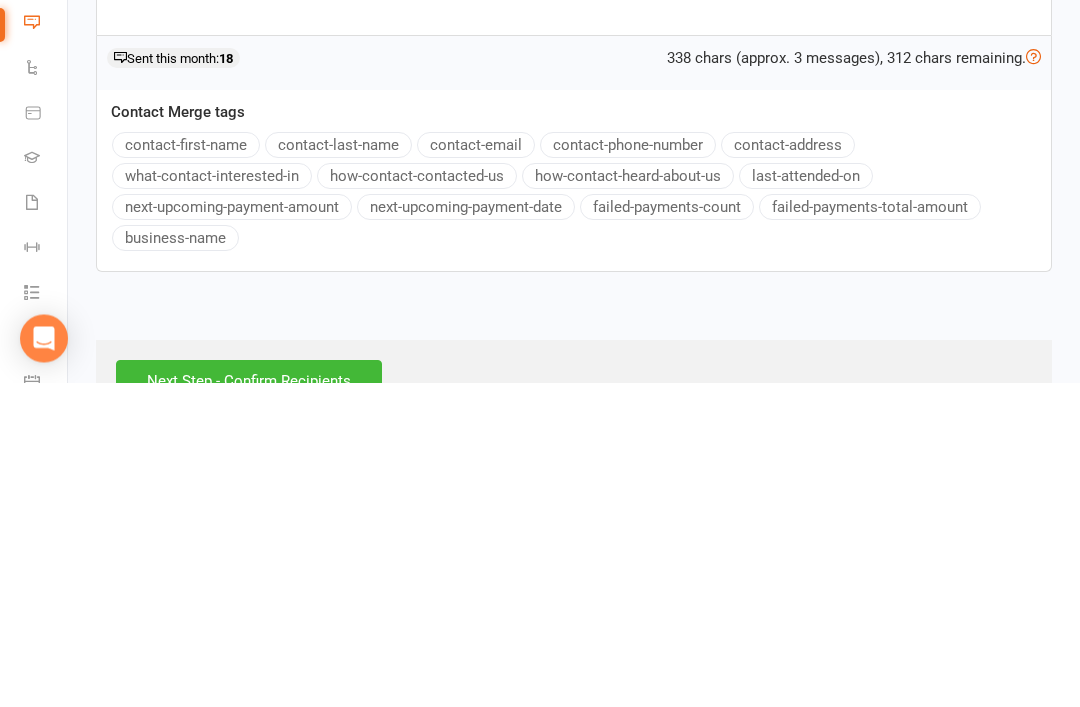 click on "contact-first-name" at bounding box center [186, 470] 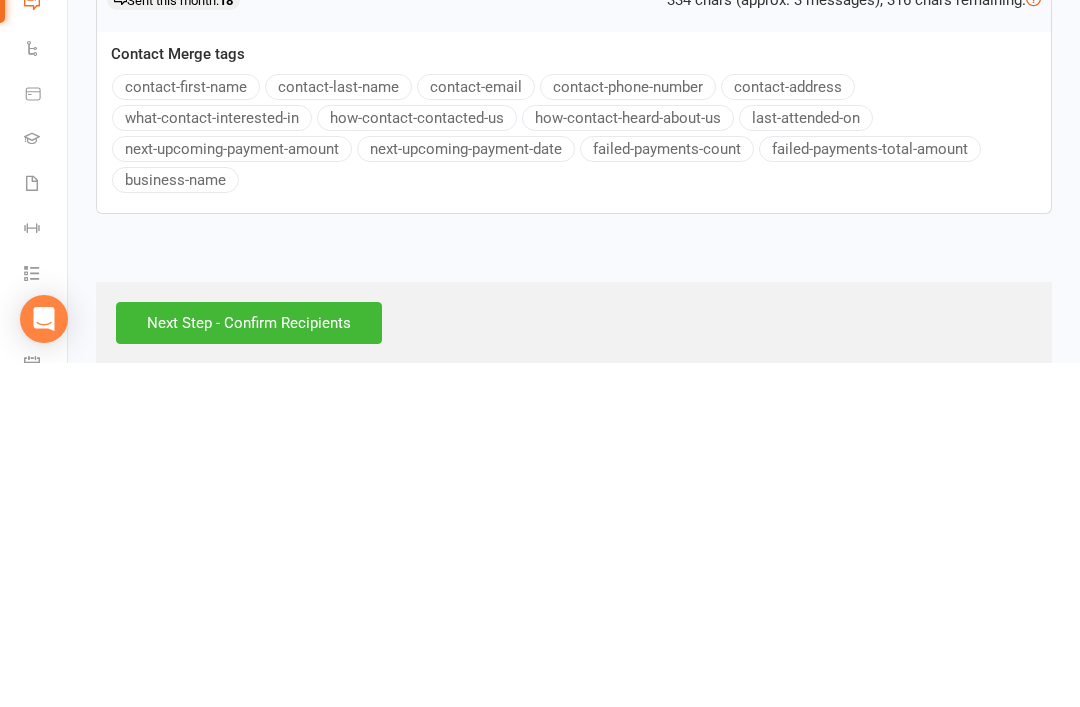 scroll, scrollTop: 573, scrollLeft: 0, axis: vertical 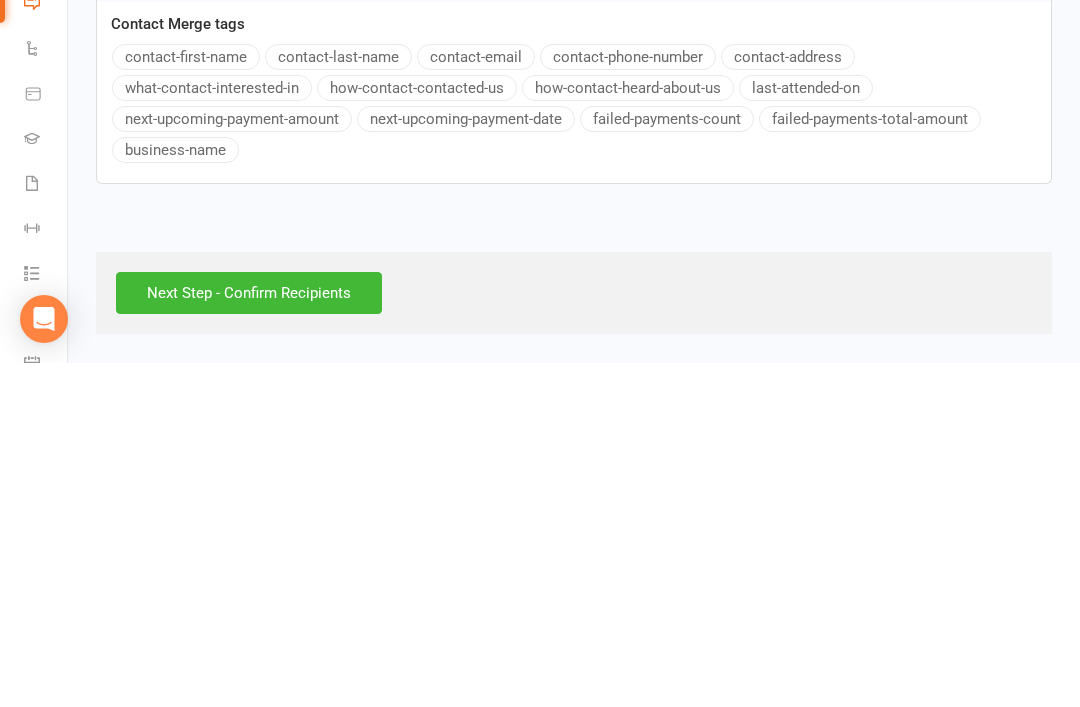 click on "Next Step - Confirm Recipients" at bounding box center [249, 637] 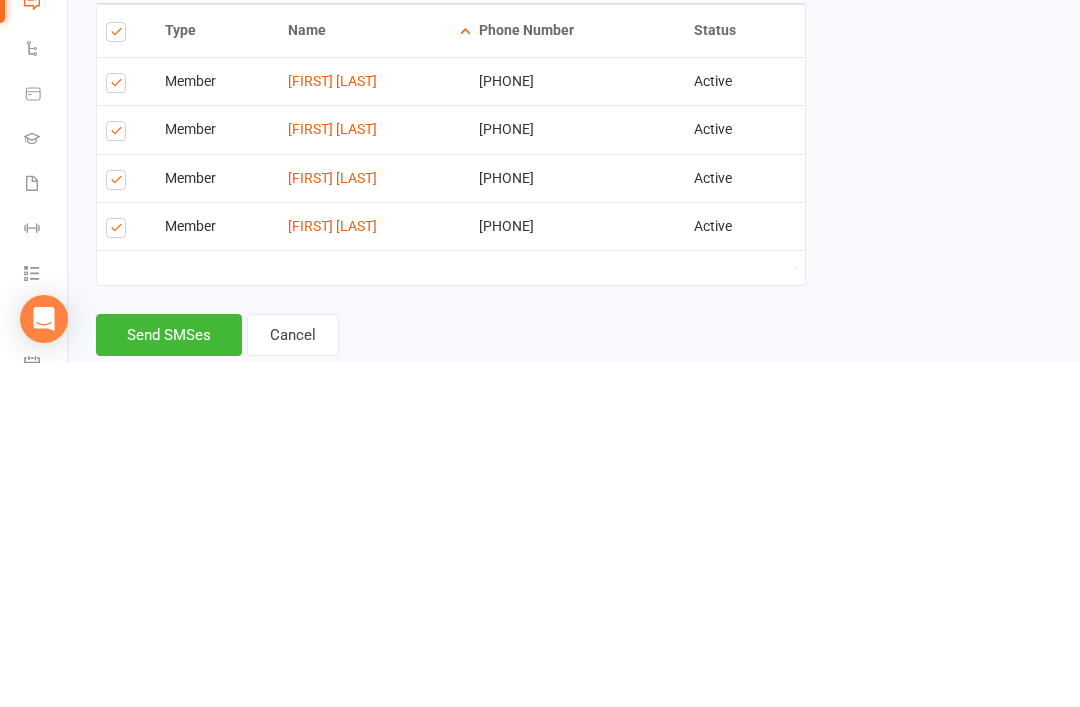 scroll, scrollTop: 306, scrollLeft: 0, axis: vertical 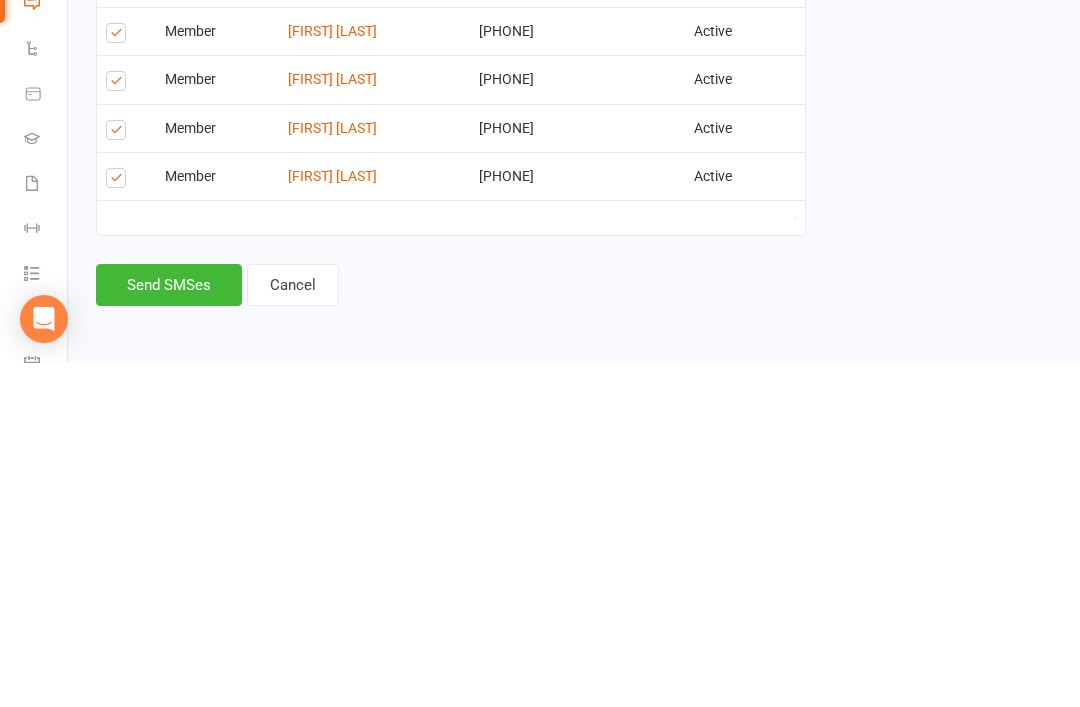 click on "Send SMSes" at bounding box center (169, 629) 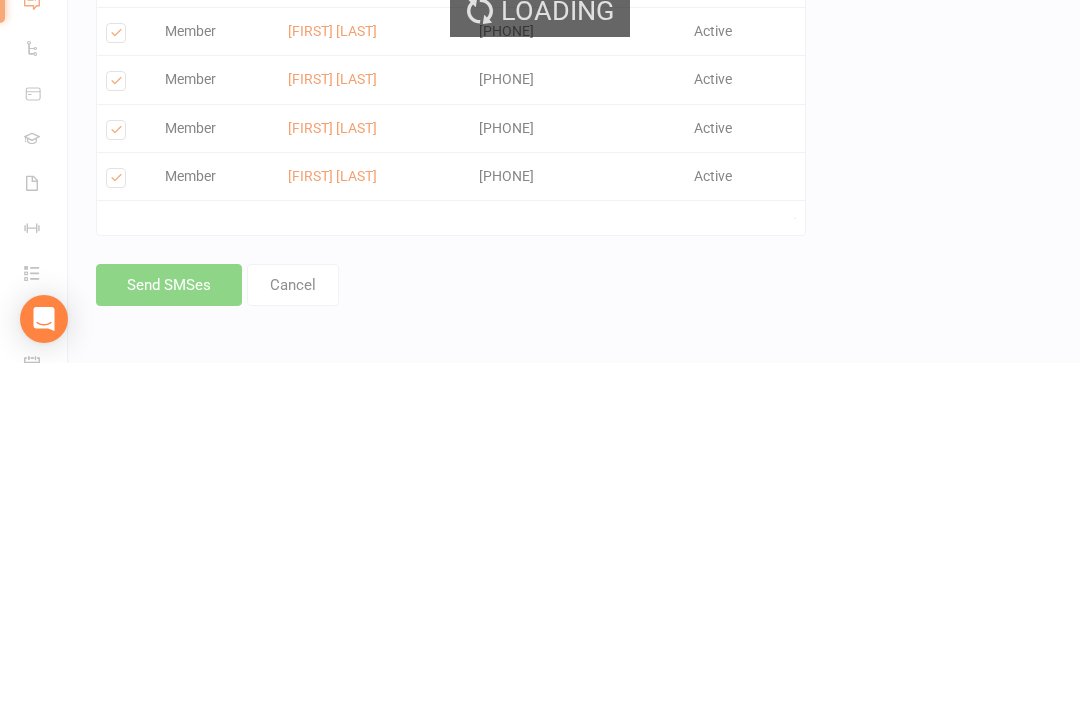 scroll, scrollTop: 188, scrollLeft: 0, axis: vertical 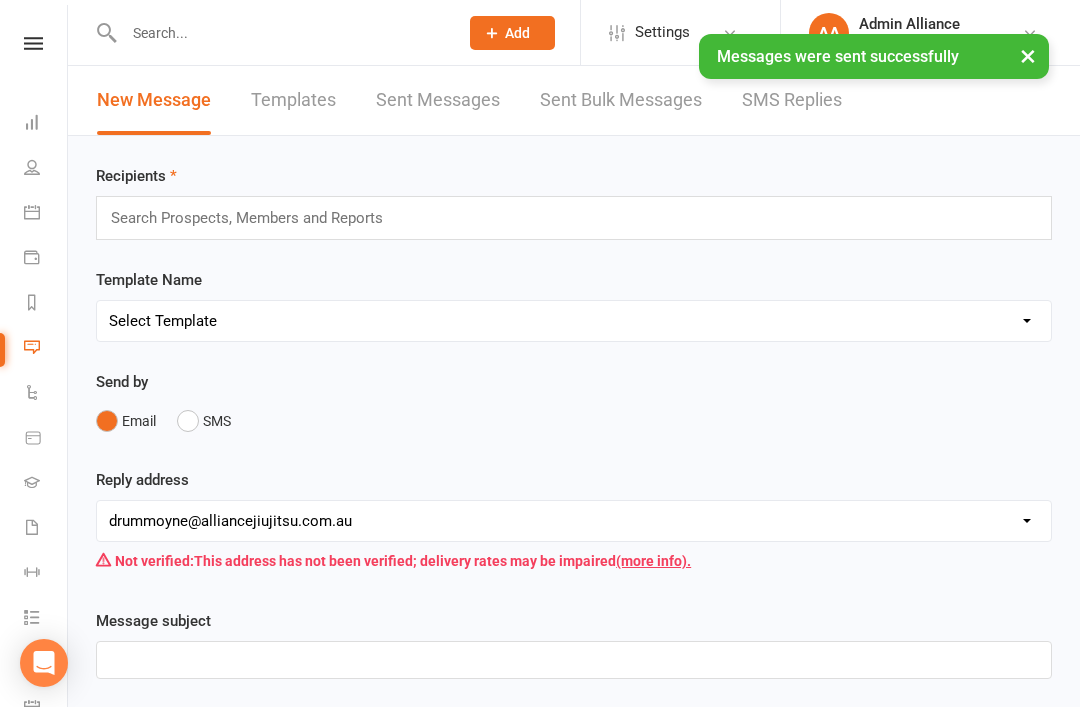 click on "Dashboard" at bounding box center (46, 124) 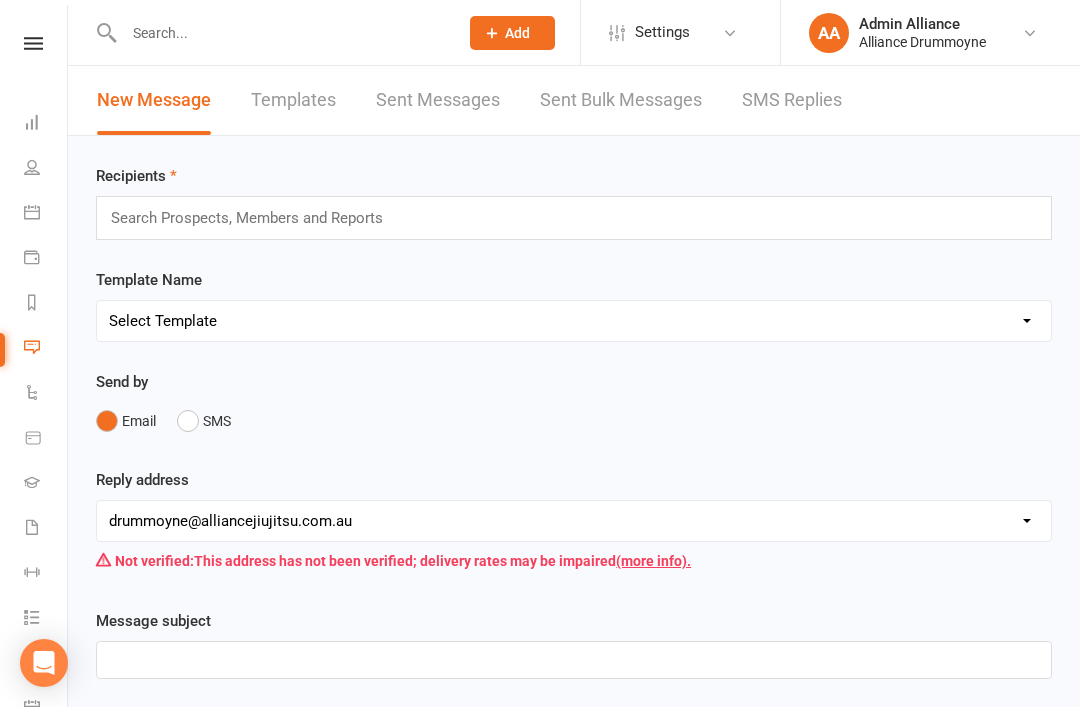 scroll, scrollTop: 0, scrollLeft: 0, axis: both 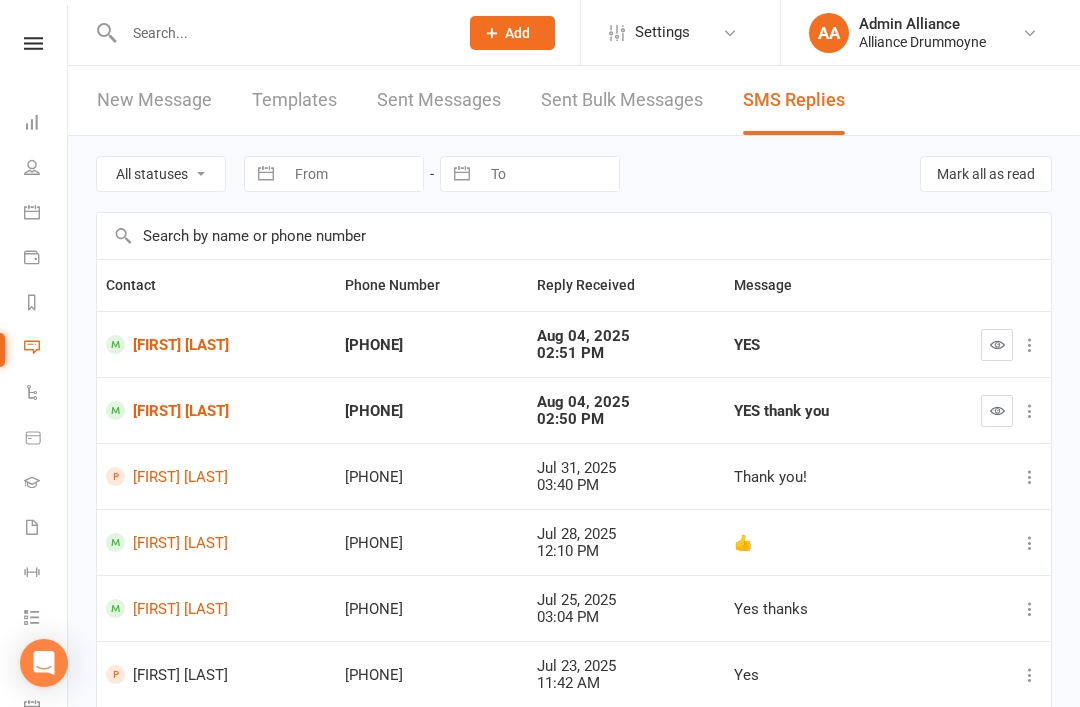 click on "New Message" at bounding box center [154, 100] 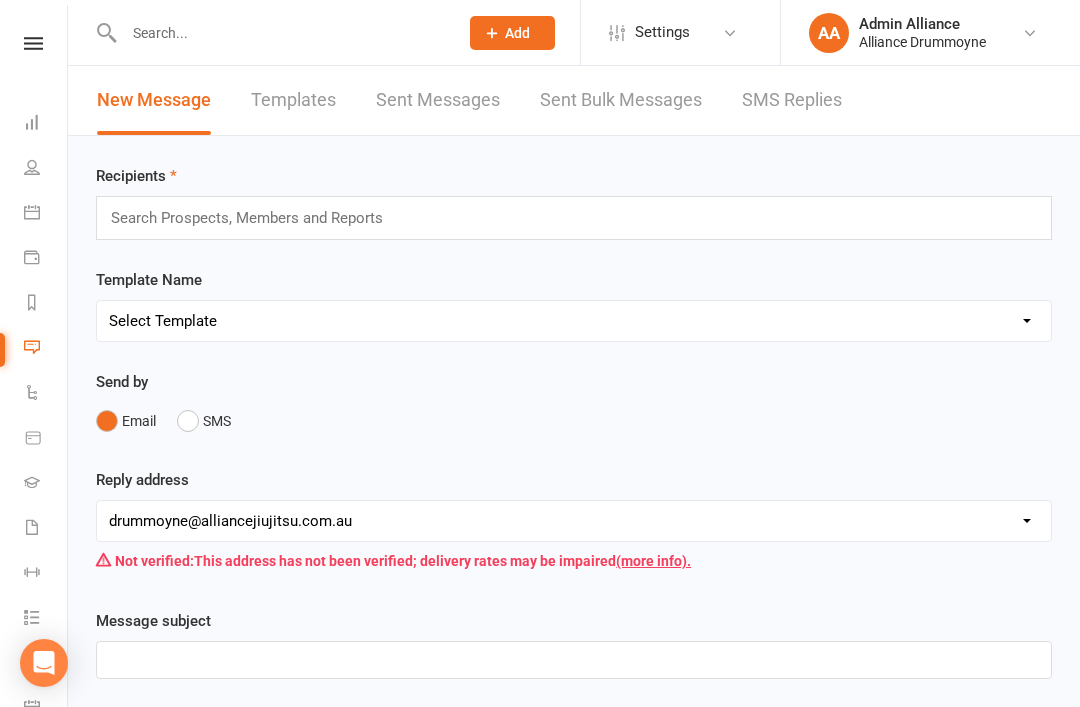click at bounding box center [256, 218] 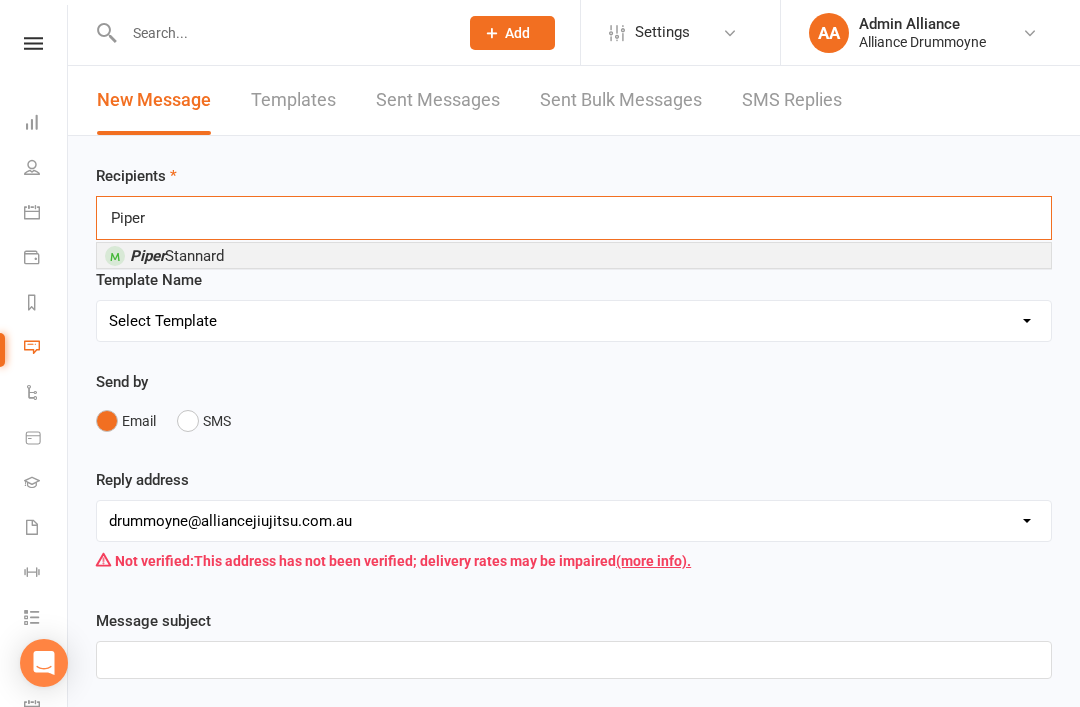 type on "Piper" 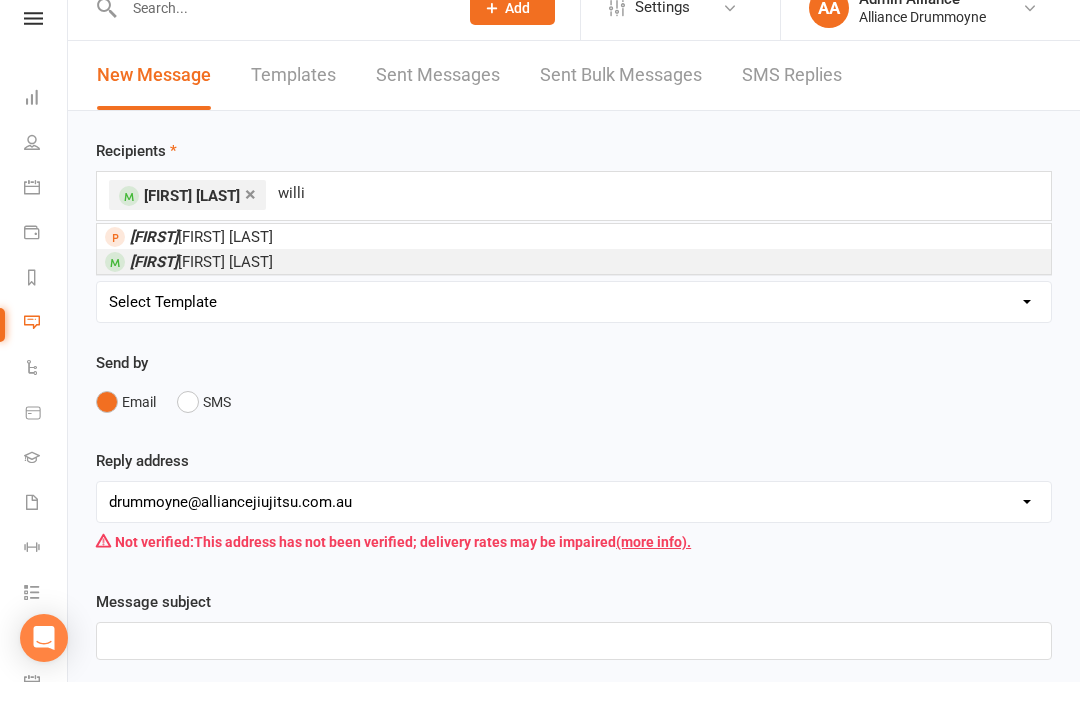 type on "willi" 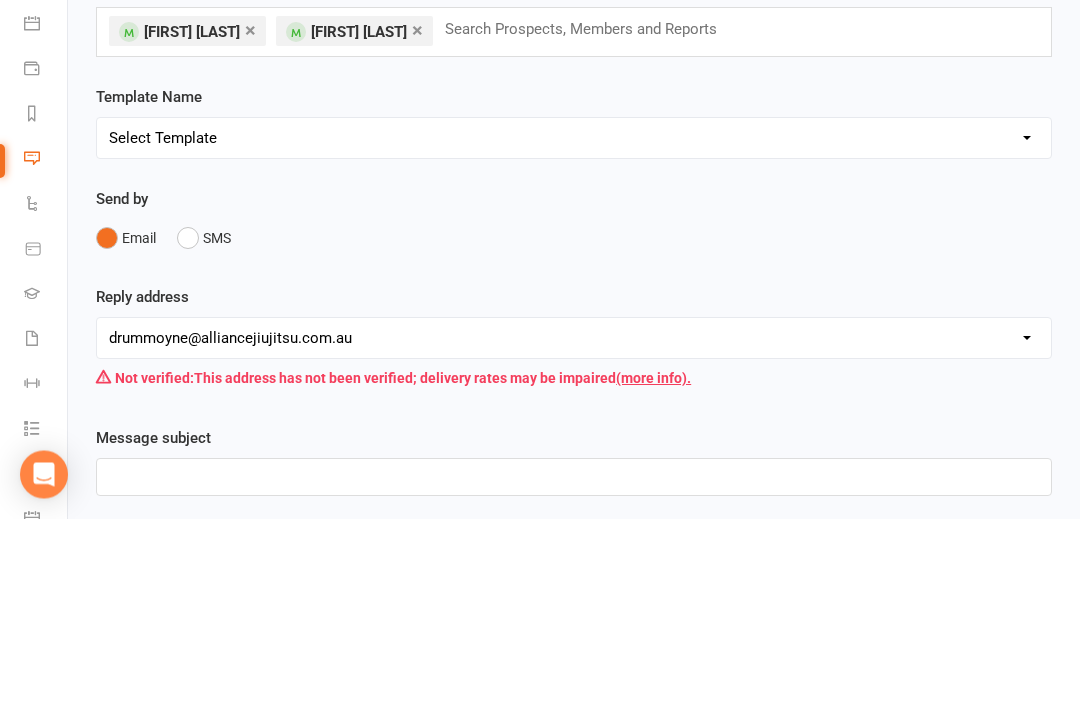 click on "SMS" at bounding box center [204, 427] 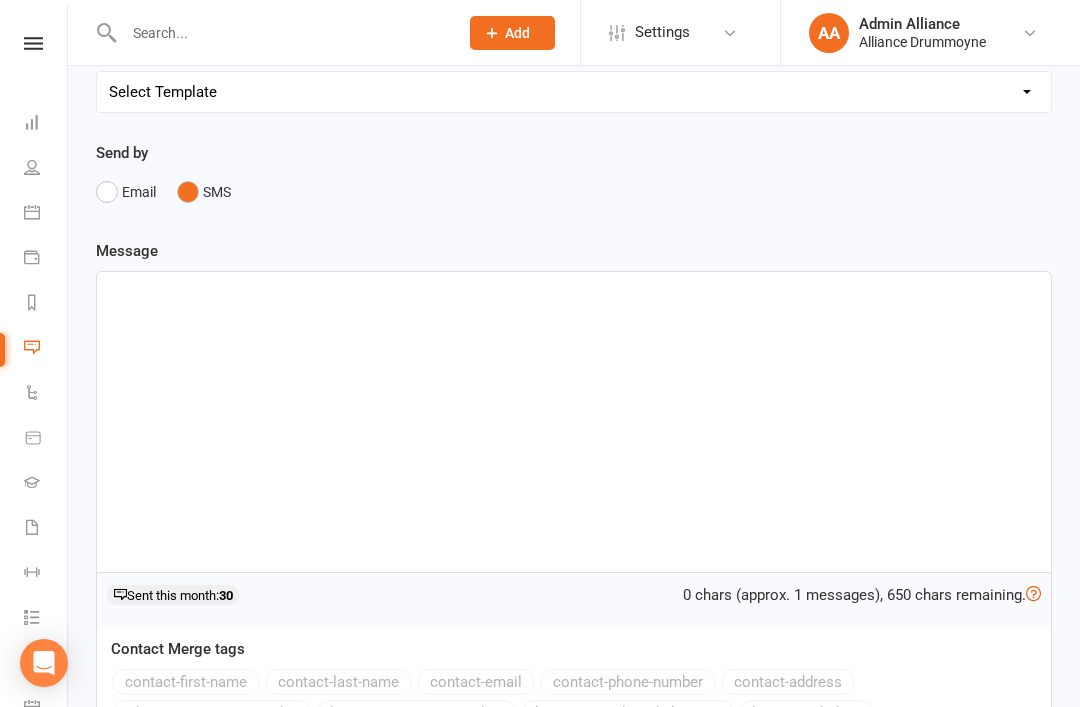 click at bounding box center (574, 422) 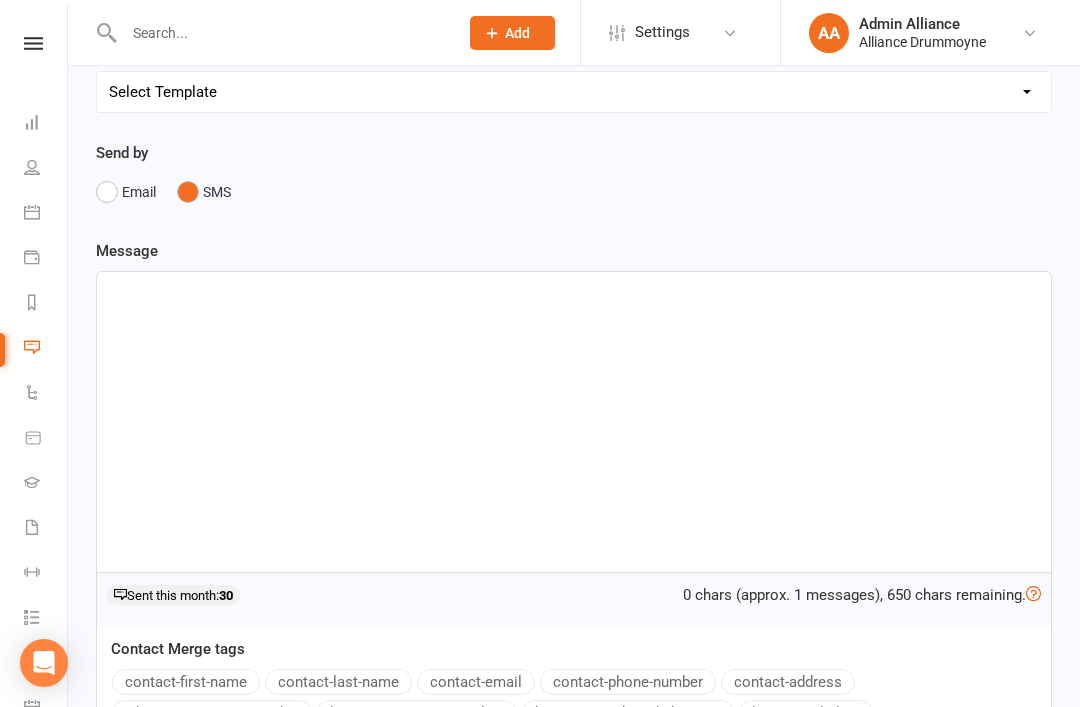 scroll, scrollTop: 234, scrollLeft: 0, axis: vertical 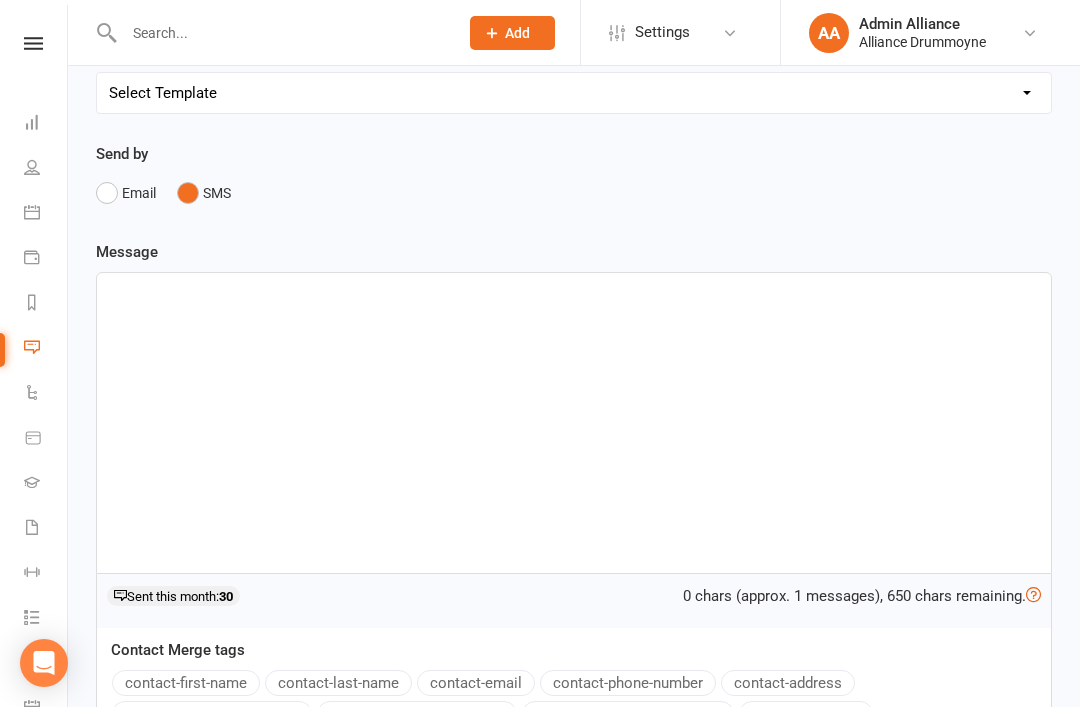 click at bounding box center [574, 423] 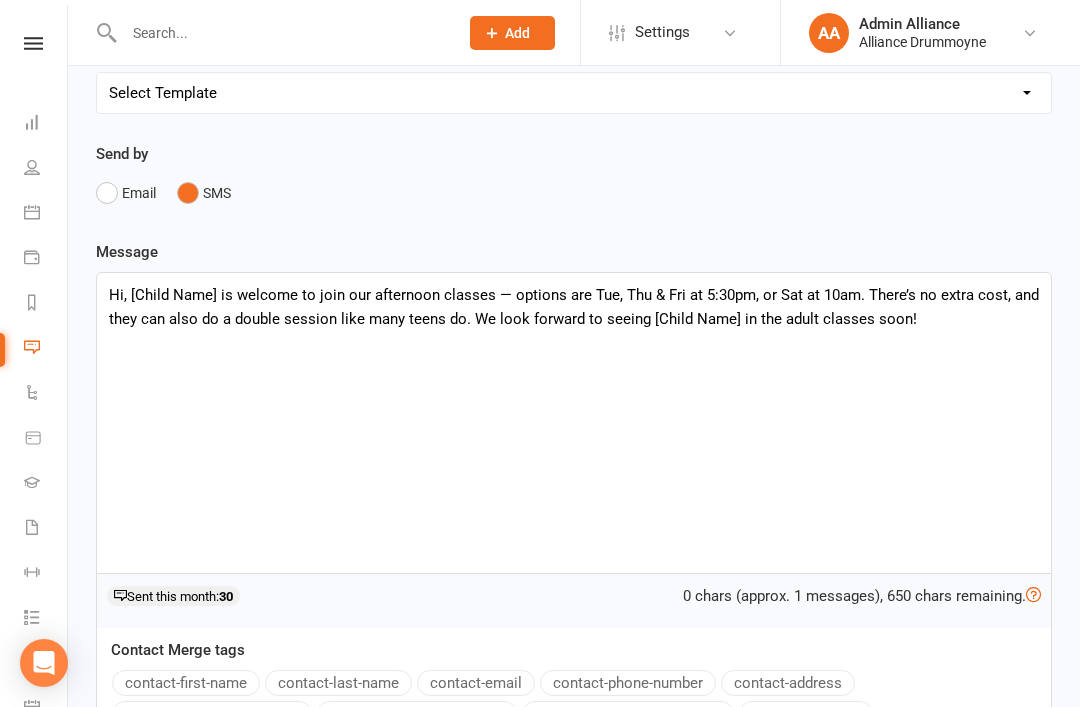 click on "Hi, [Child Name] is welcome to join our afternoon classes — options are Tue, Thu & Fri at 5:30pm, or Sat at 10am. There’s no extra cost, and they can also do a double session like many teens do. We look forward to seeing [Child Name] in the adult classes soon!" at bounding box center [574, 307] 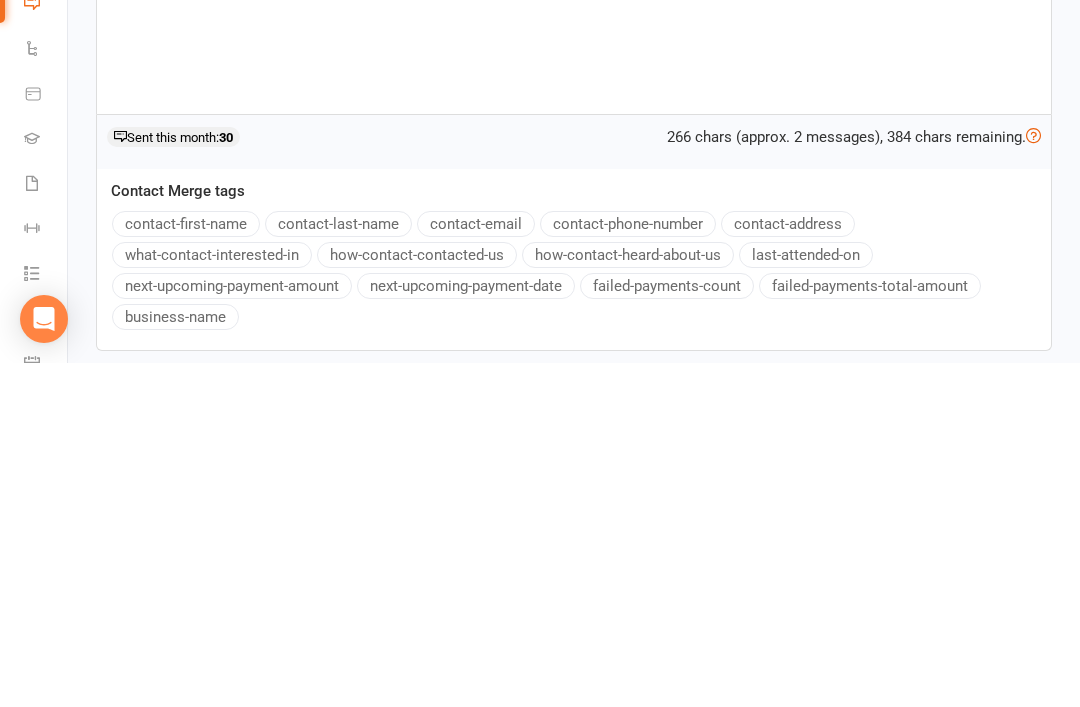scroll, scrollTop: 351, scrollLeft: 0, axis: vertical 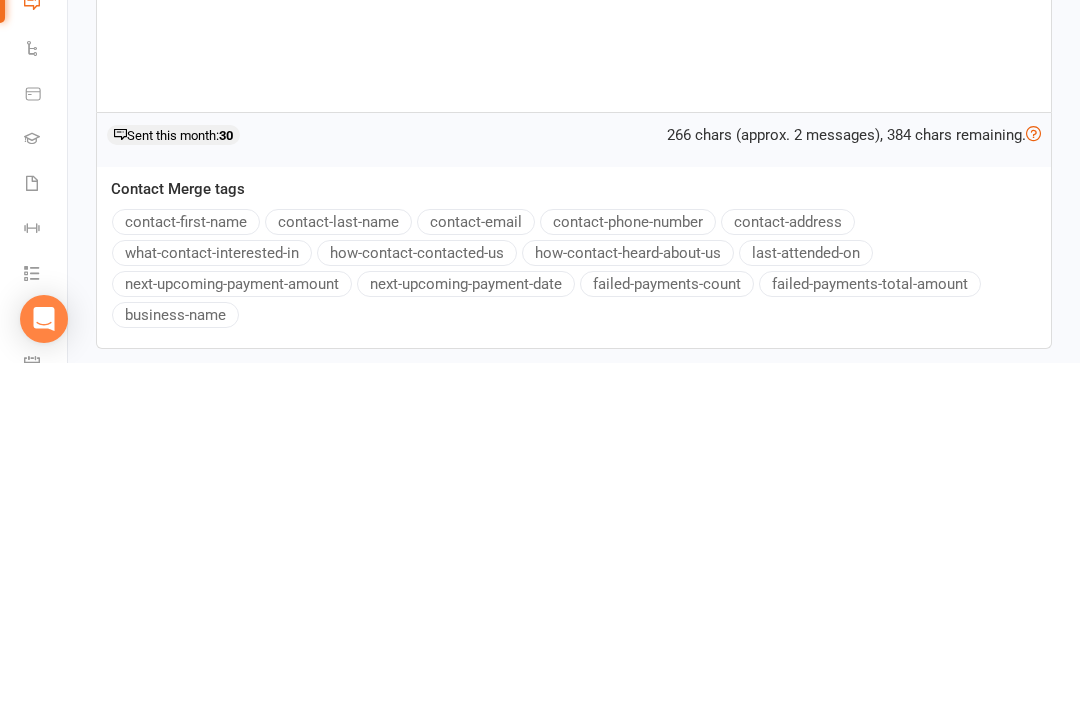 click on "contact-first-name" at bounding box center (186, 566) 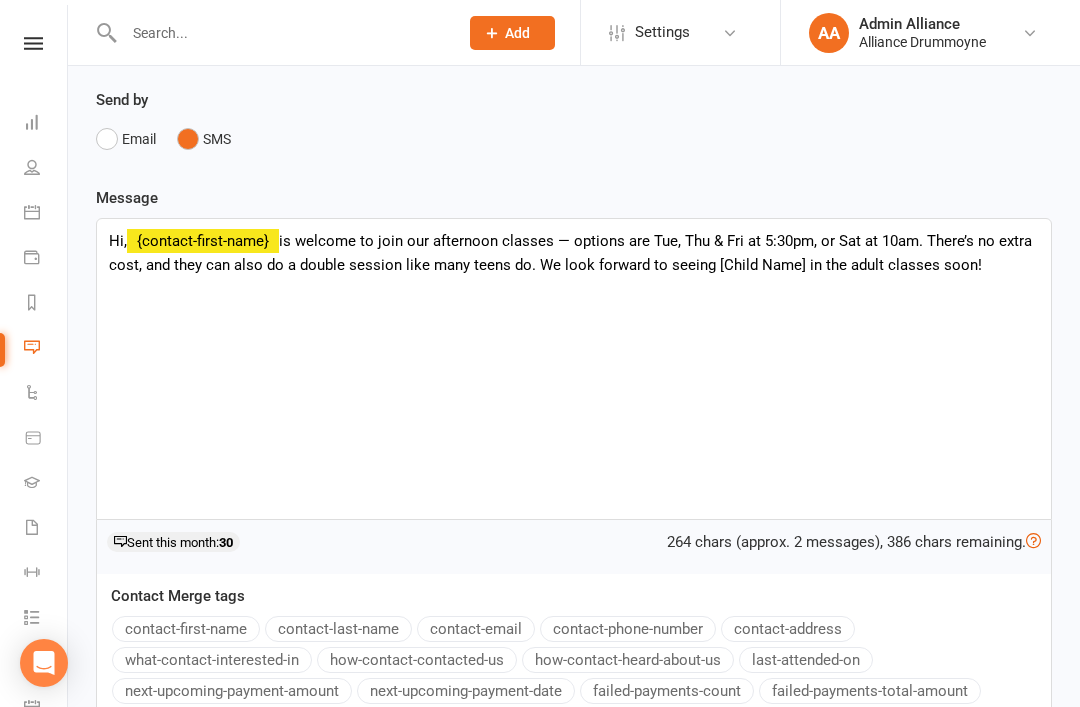 scroll, scrollTop: 288, scrollLeft: 0, axis: vertical 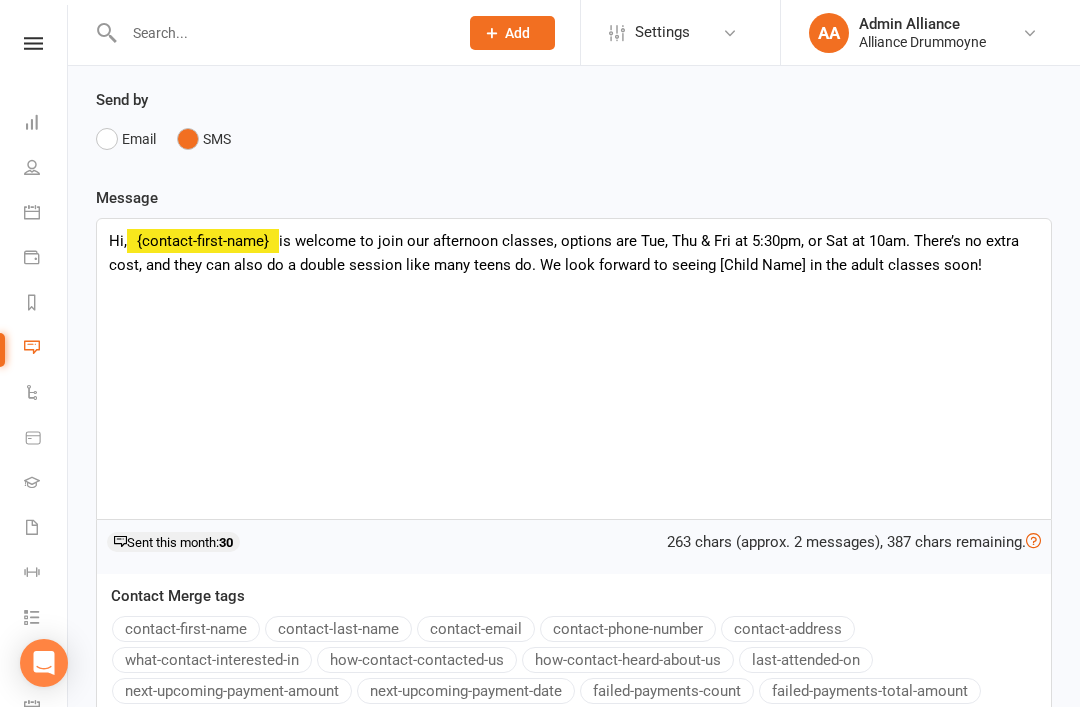 click on "Hi, {contact-first-name}   is welcome to join our afternoon classes, options are Tue, Thu & Fri at 5:30pm, or Sat at 10am. There’s no extra cost, and they can also do a double session like many teens do. We look forward to seeing [Child Name] in the adult classes soon!" at bounding box center [574, 253] 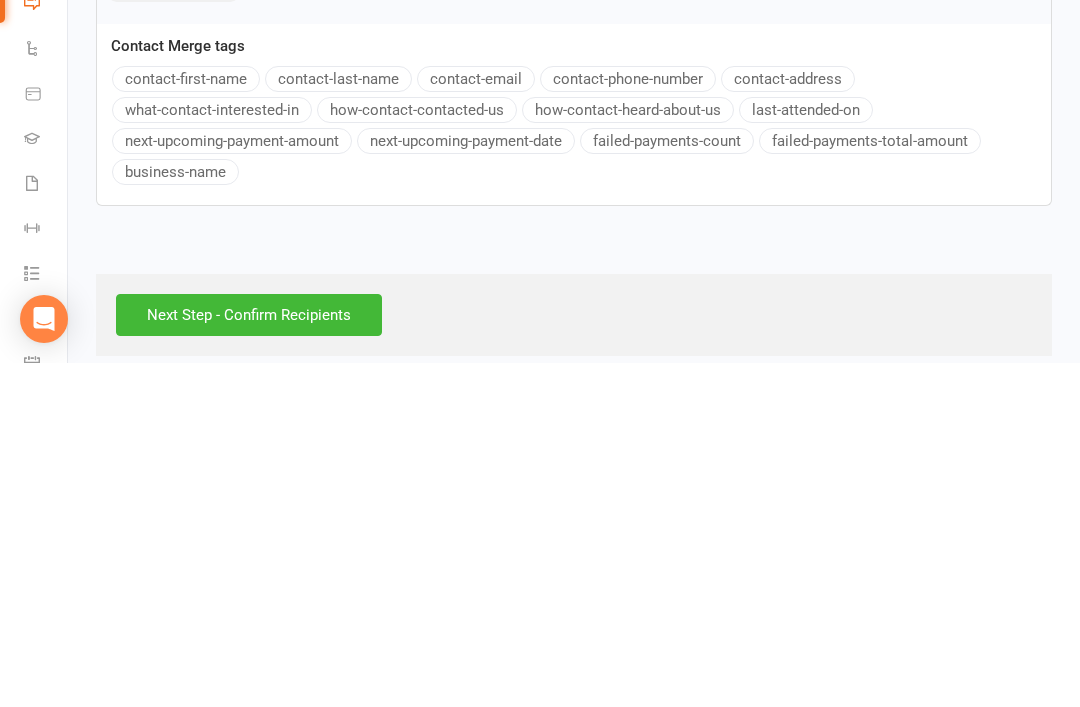 scroll, scrollTop: 498, scrollLeft: 0, axis: vertical 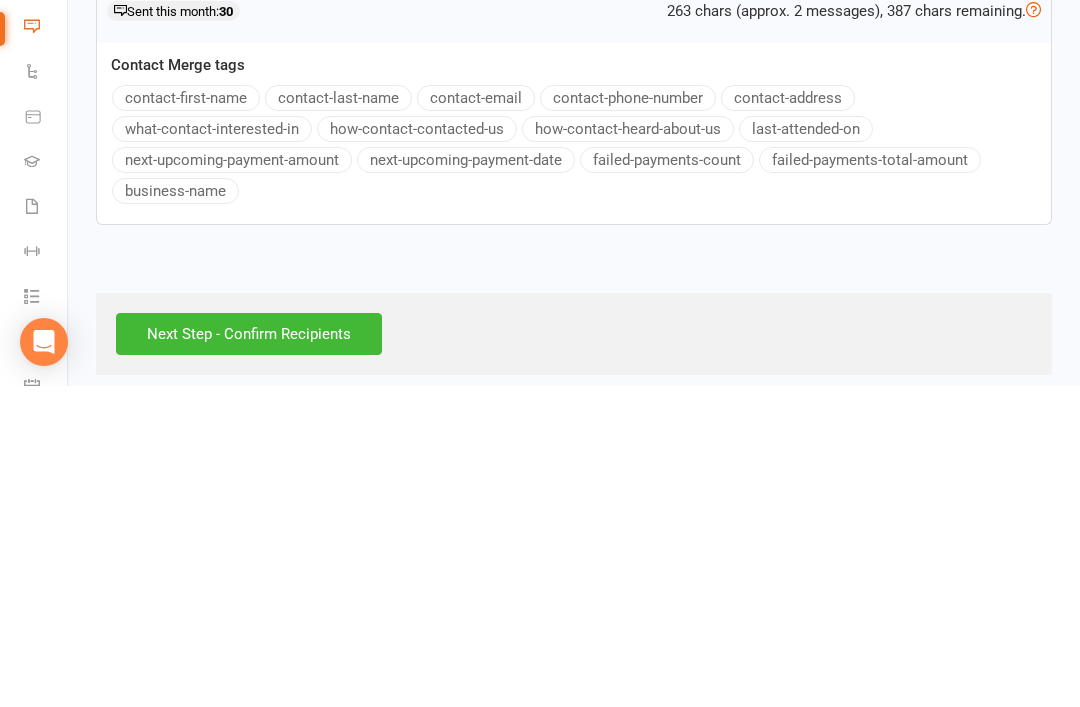 click on "contact-first-name" at bounding box center (186, 419) 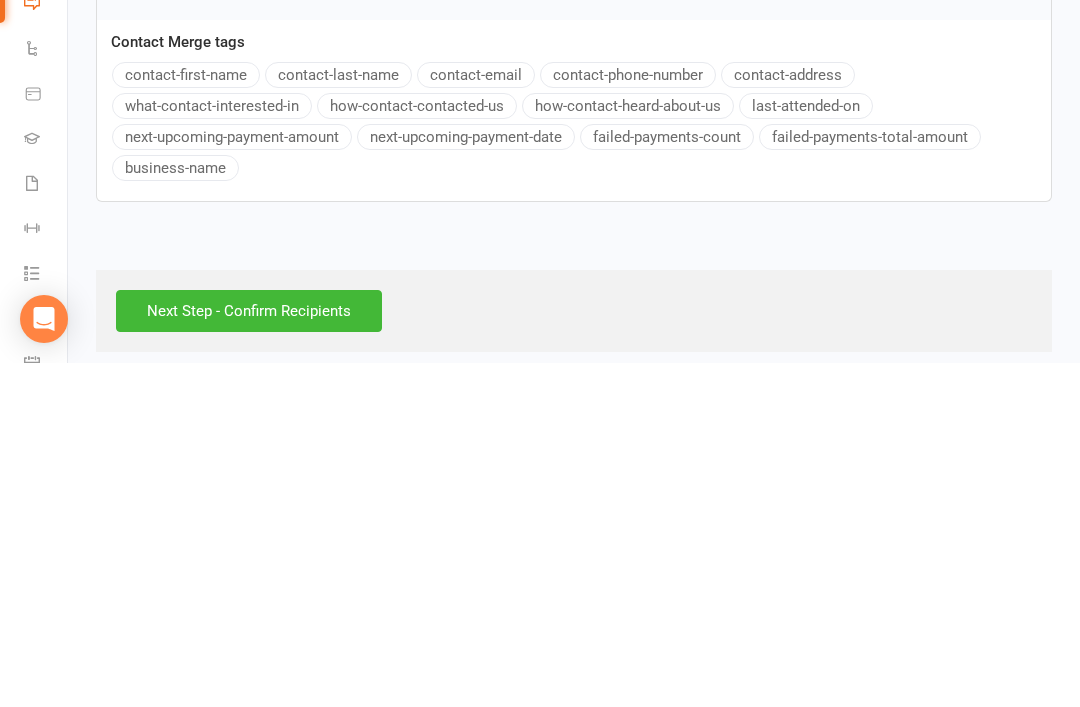 scroll, scrollTop: 533, scrollLeft: 0, axis: vertical 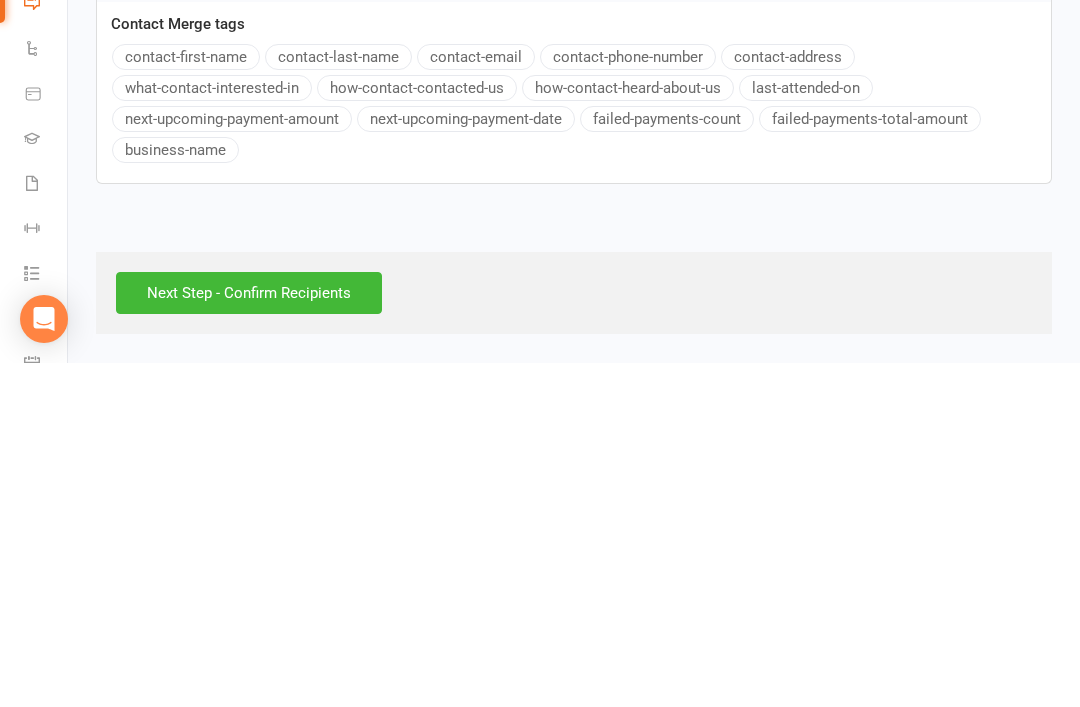 click on "Next Step - Confirm Recipients" at bounding box center (249, 637) 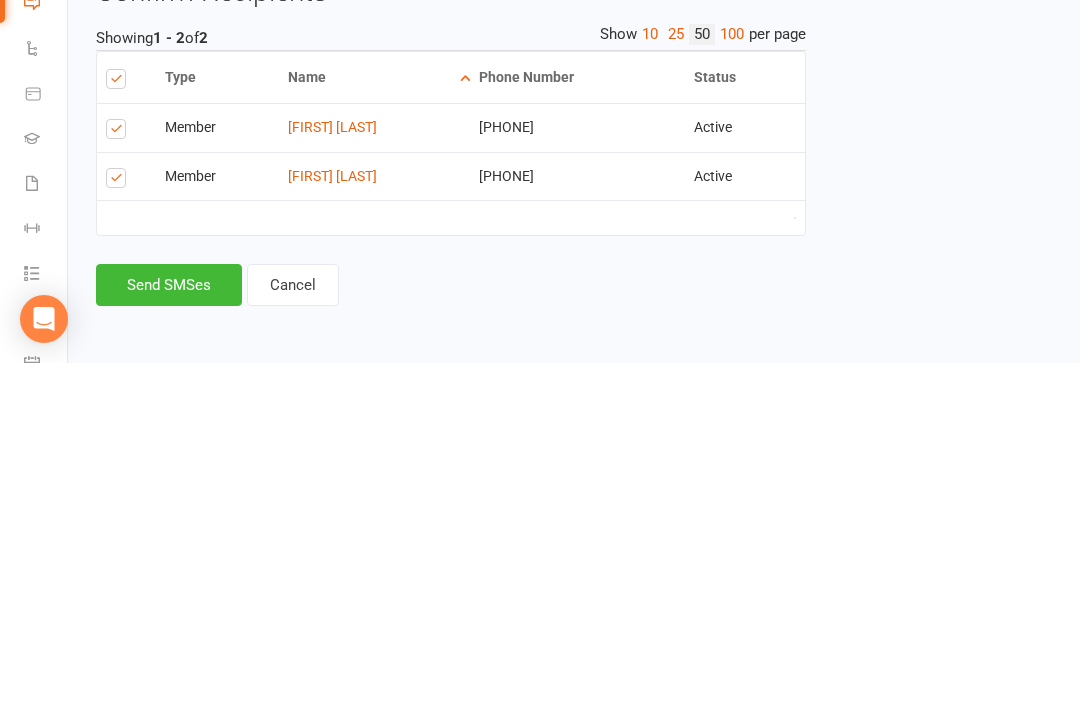 scroll, scrollTop: 179, scrollLeft: 0, axis: vertical 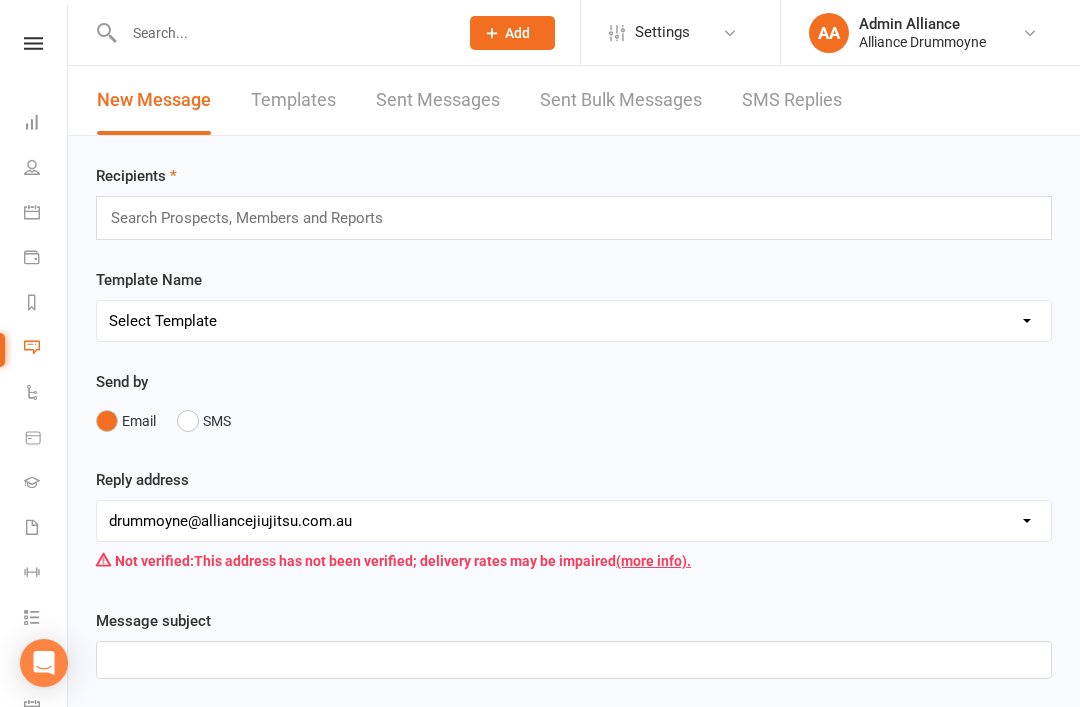 click at bounding box center [32, 122] 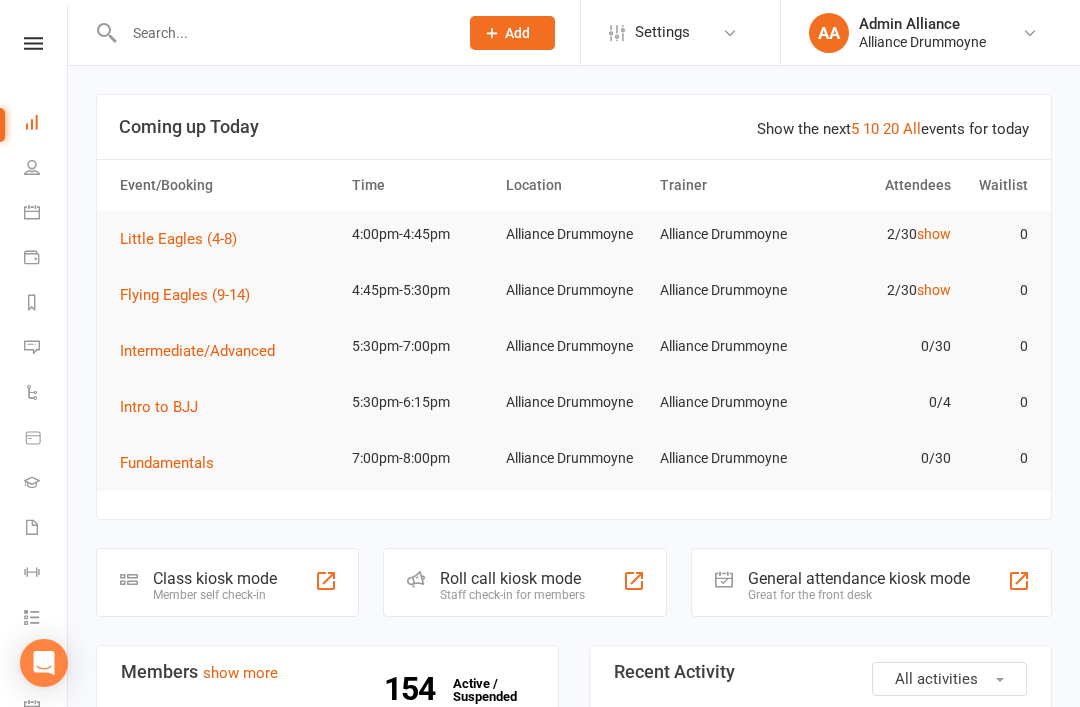 click on "show" at bounding box center [934, 290] 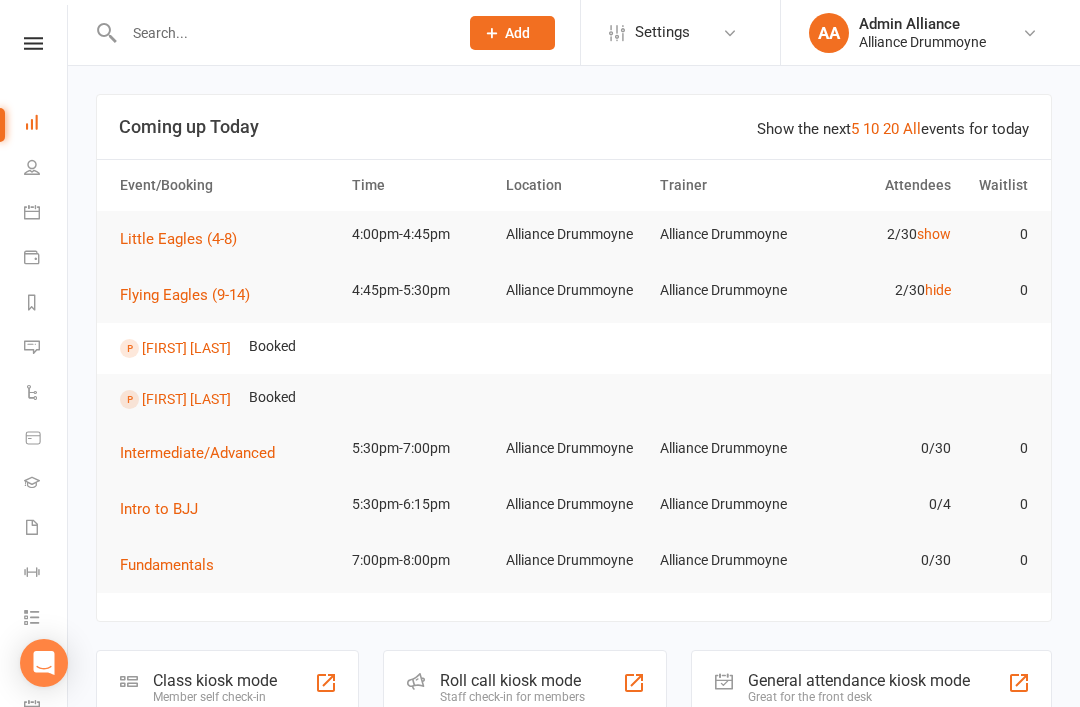 click on "hide" at bounding box center [938, 290] 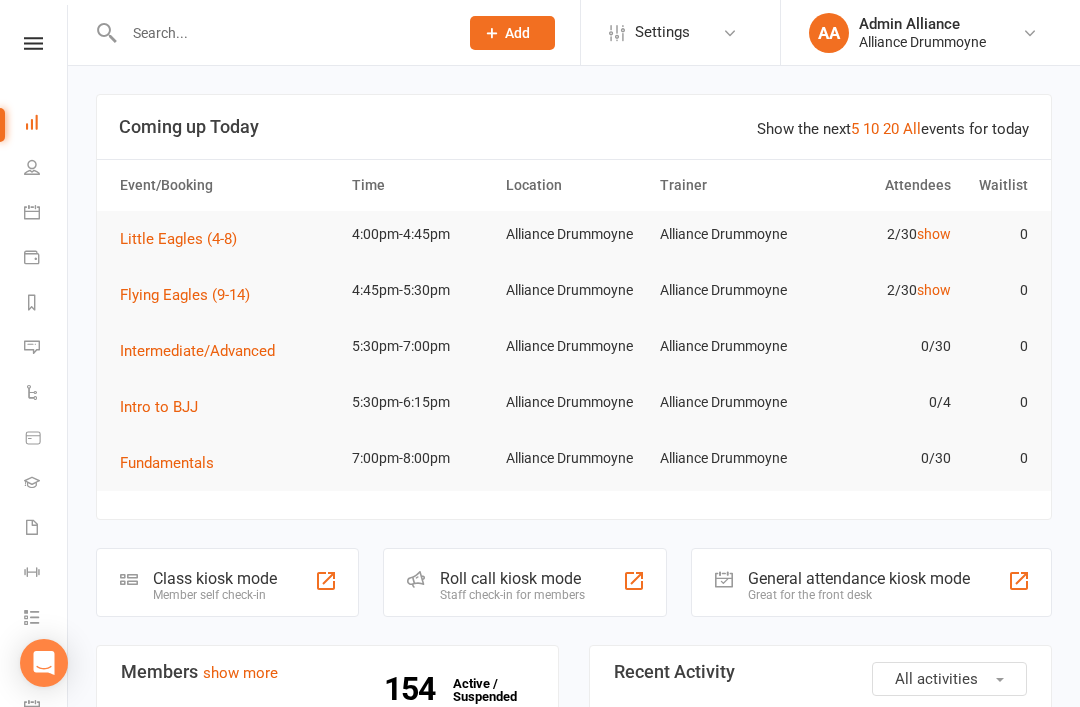 click on "show" at bounding box center [934, 234] 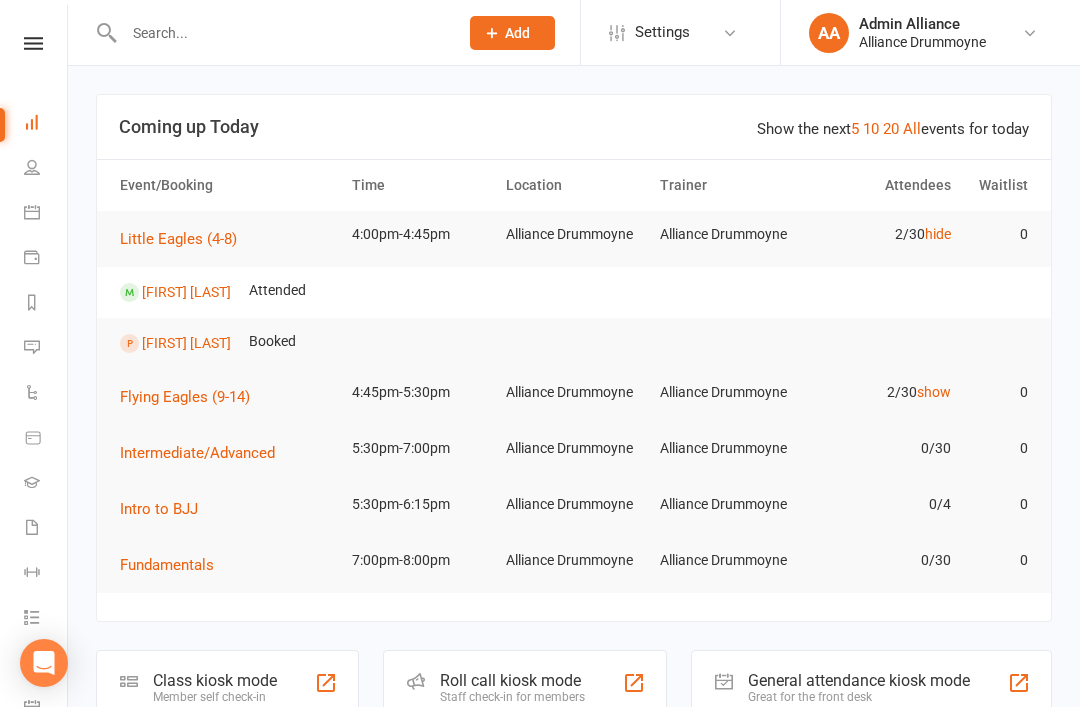 click at bounding box center (32, 347) 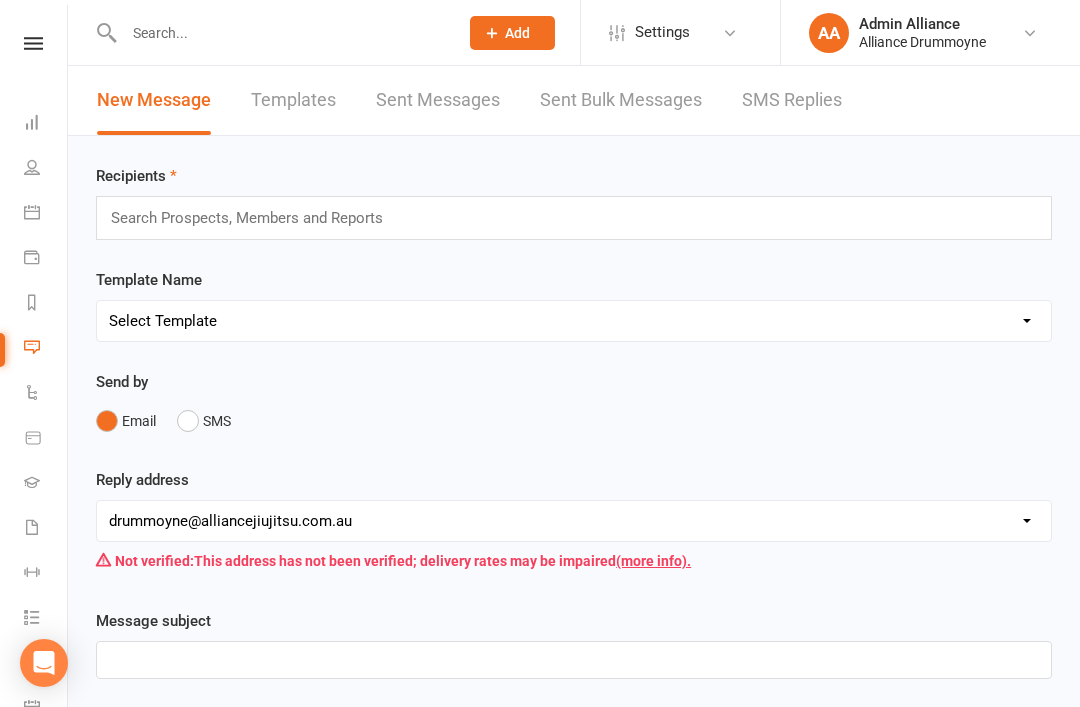 click on "SMS Replies" at bounding box center (792, 100) 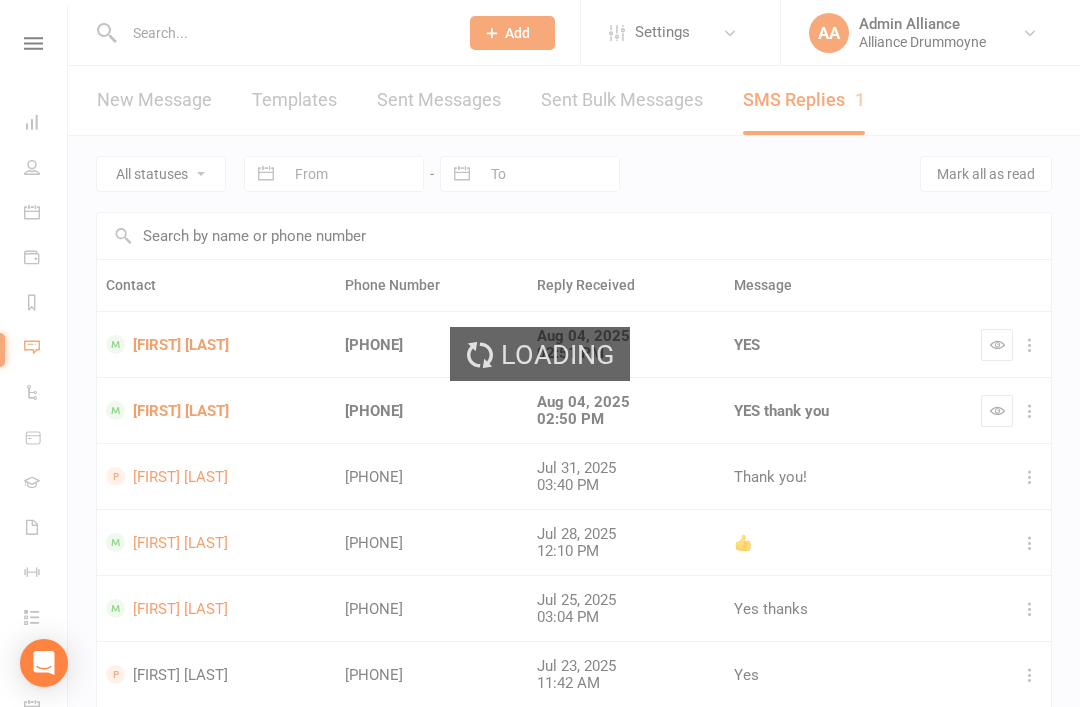 scroll, scrollTop: 0, scrollLeft: 0, axis: both 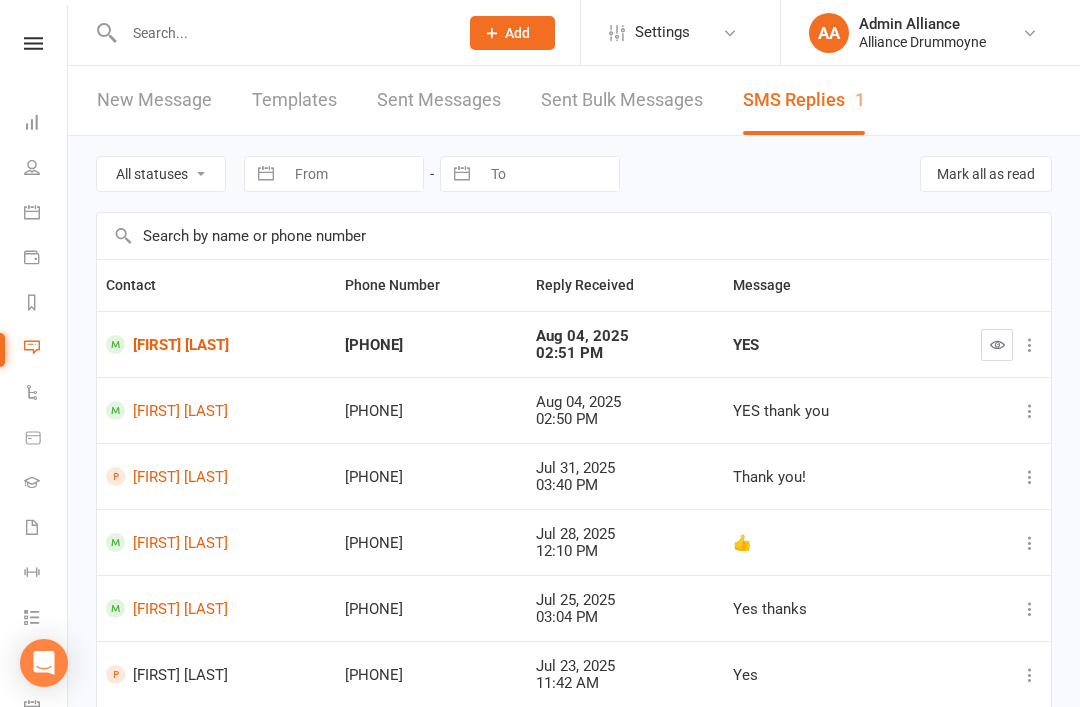 click at bounding box center (997, 344) 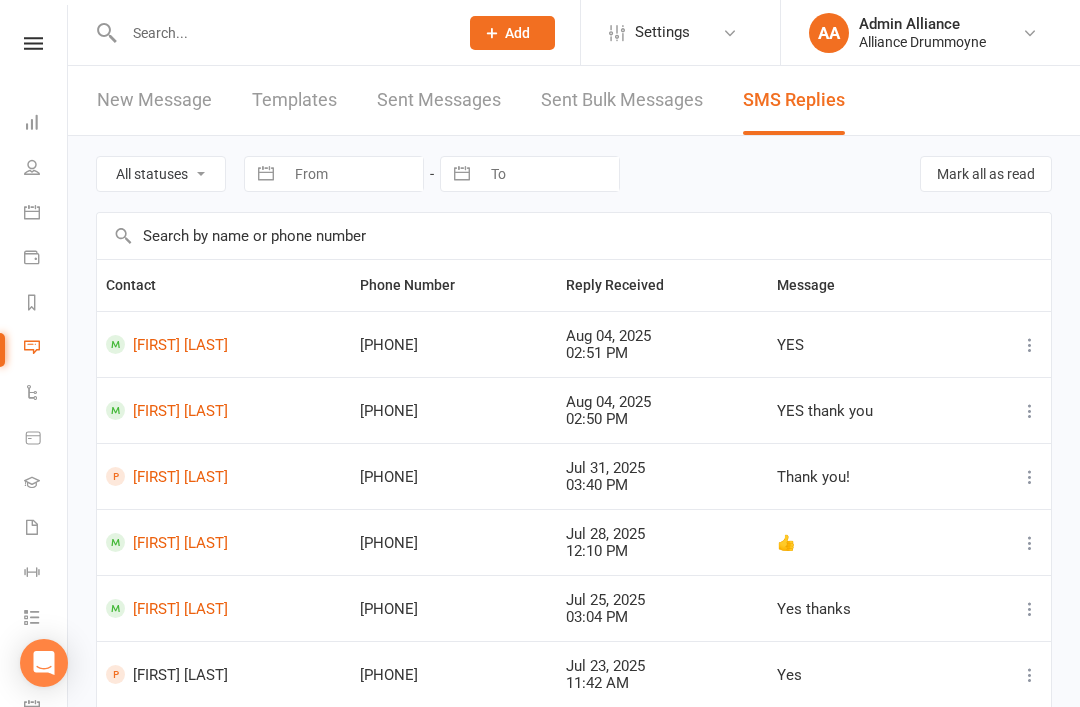 scroll, scrollTop: 0, scrollLeft: 0, axis: both 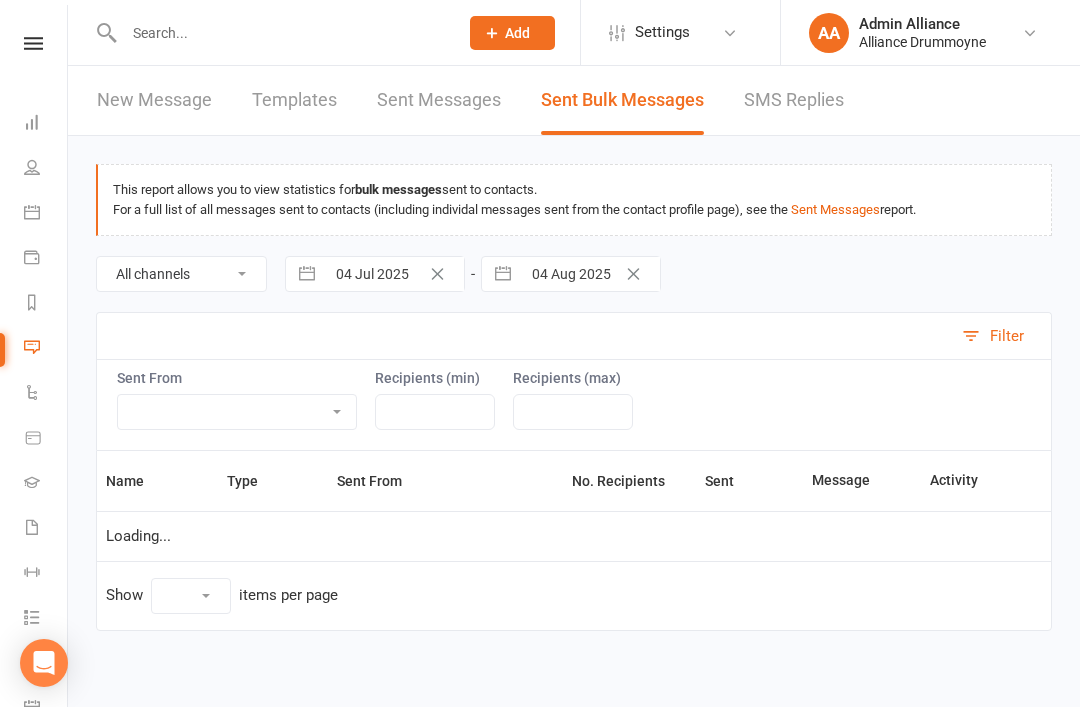 select on "10" 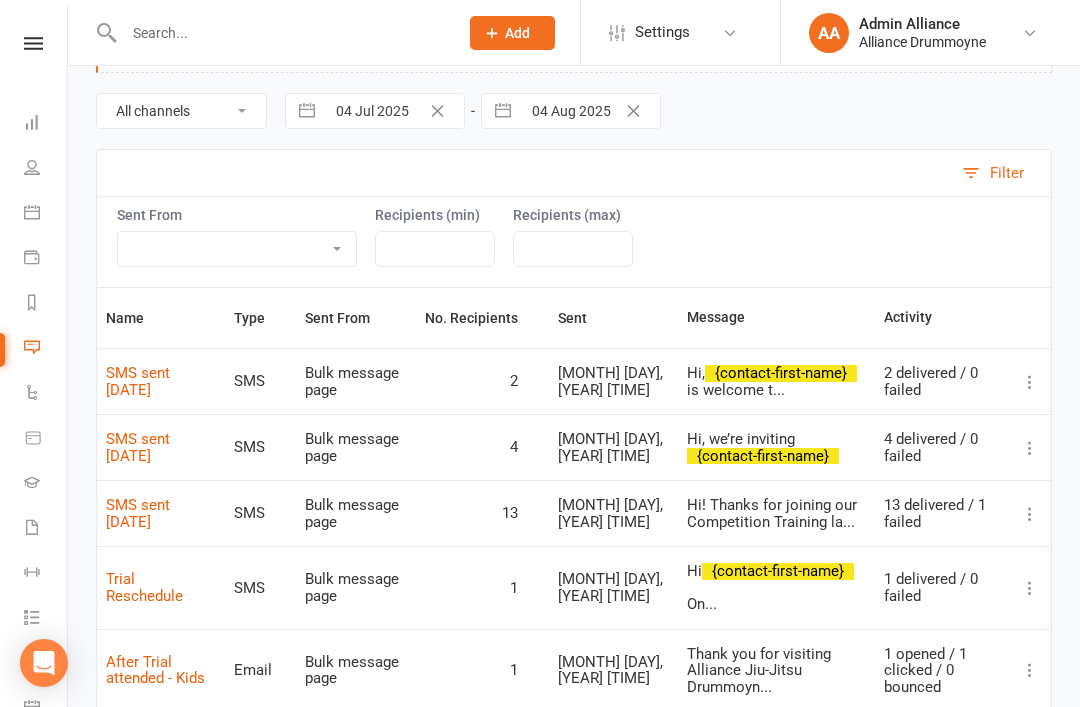 scroll, scrollTop: 0, scrollLeft: 0, axis: both 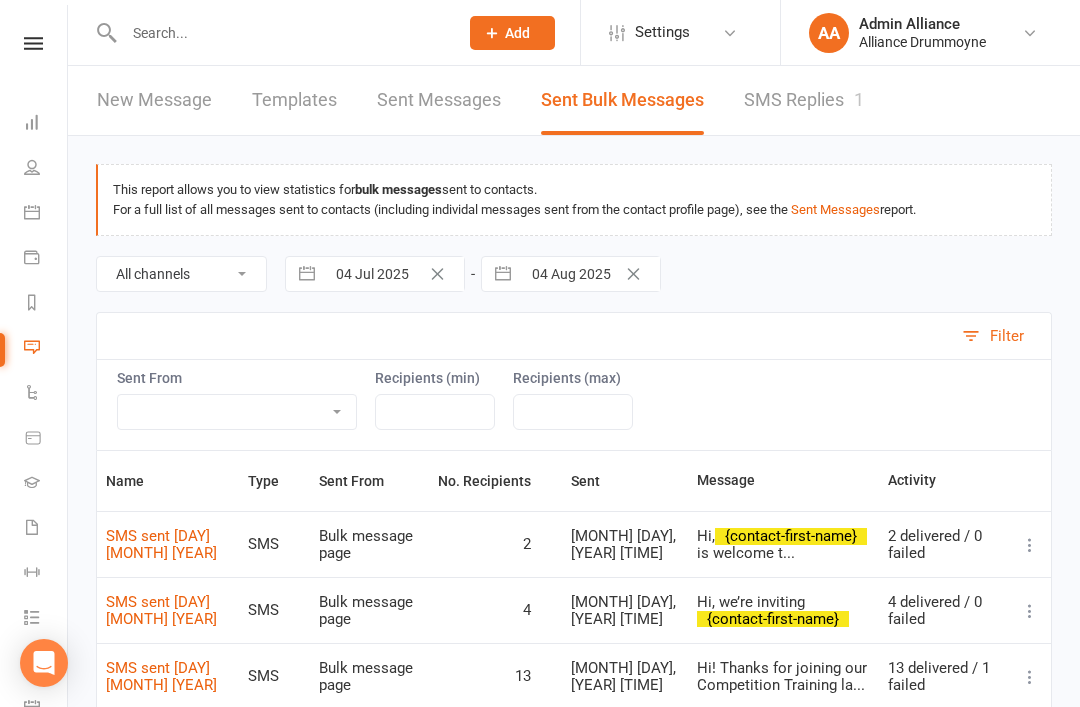 click at bounding box center (32, 122) 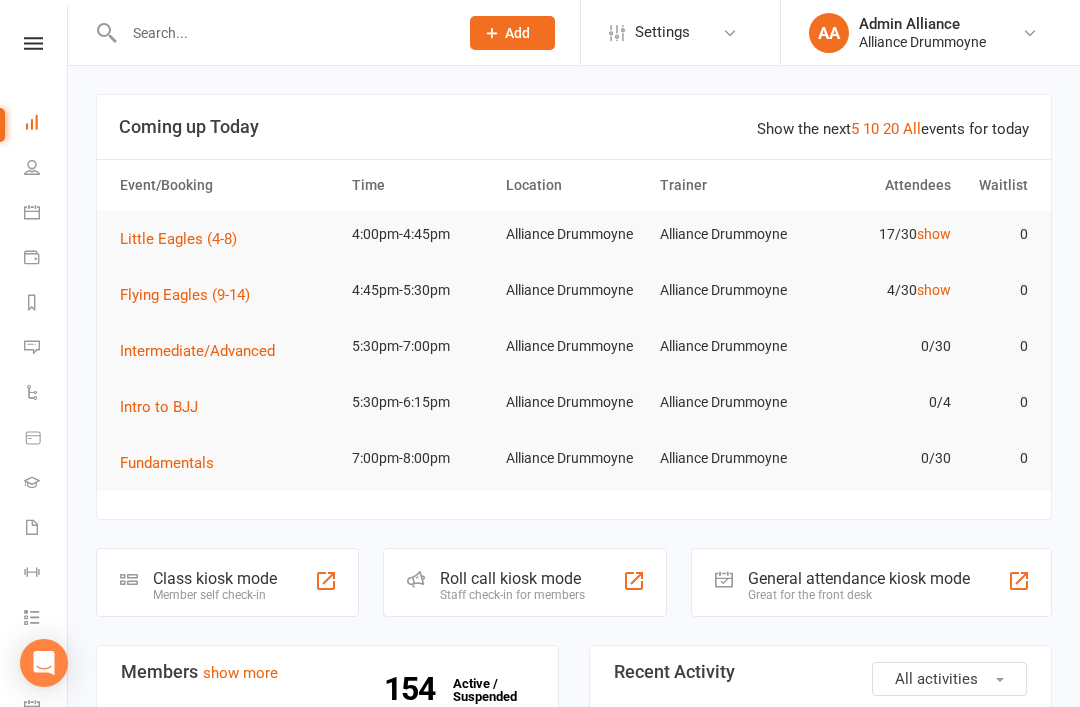 click on "Roll call kiosk mode" 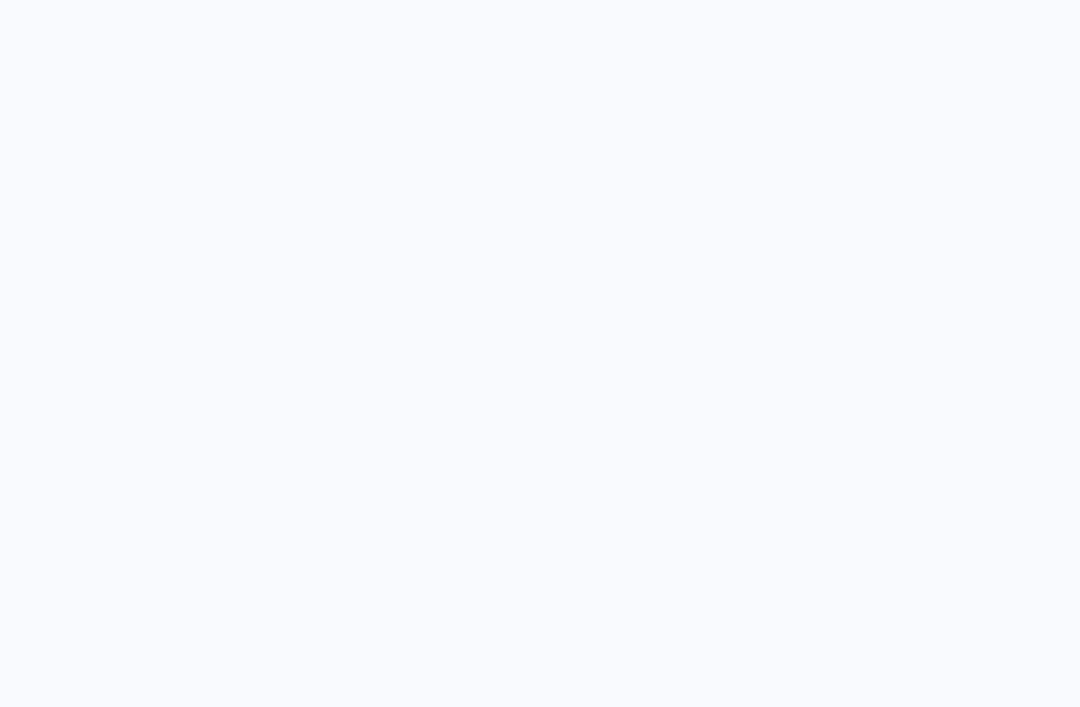 scroll, scrollTop: 0, scrollLeft: 0, axis: both 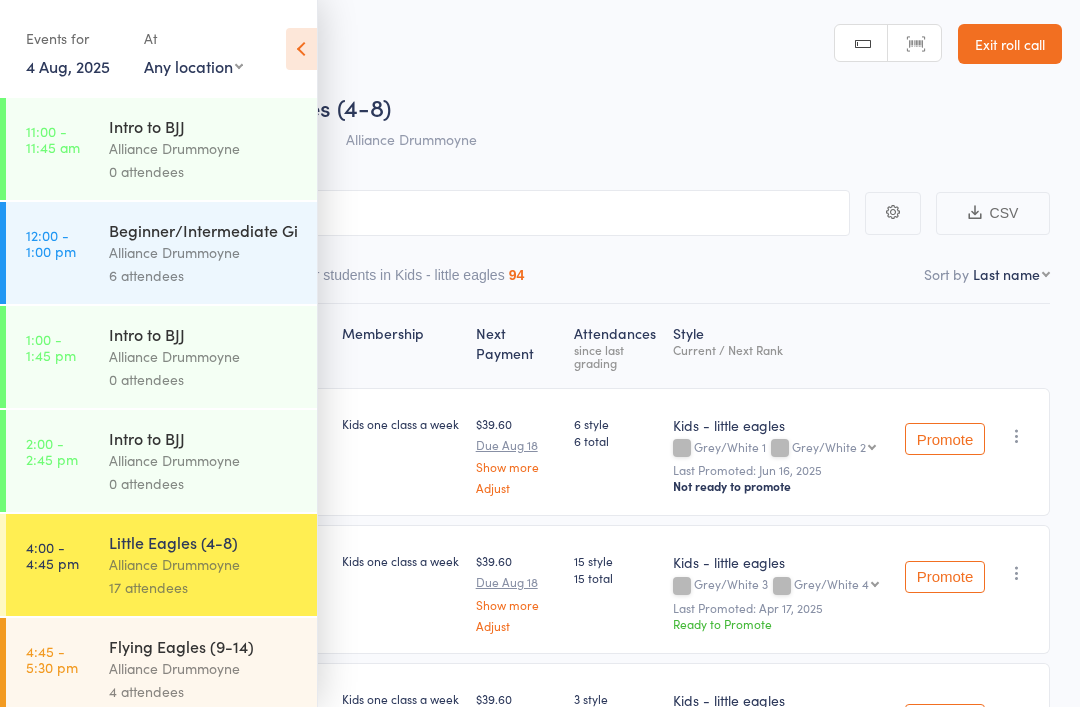 click at bounding box center [301, 49] 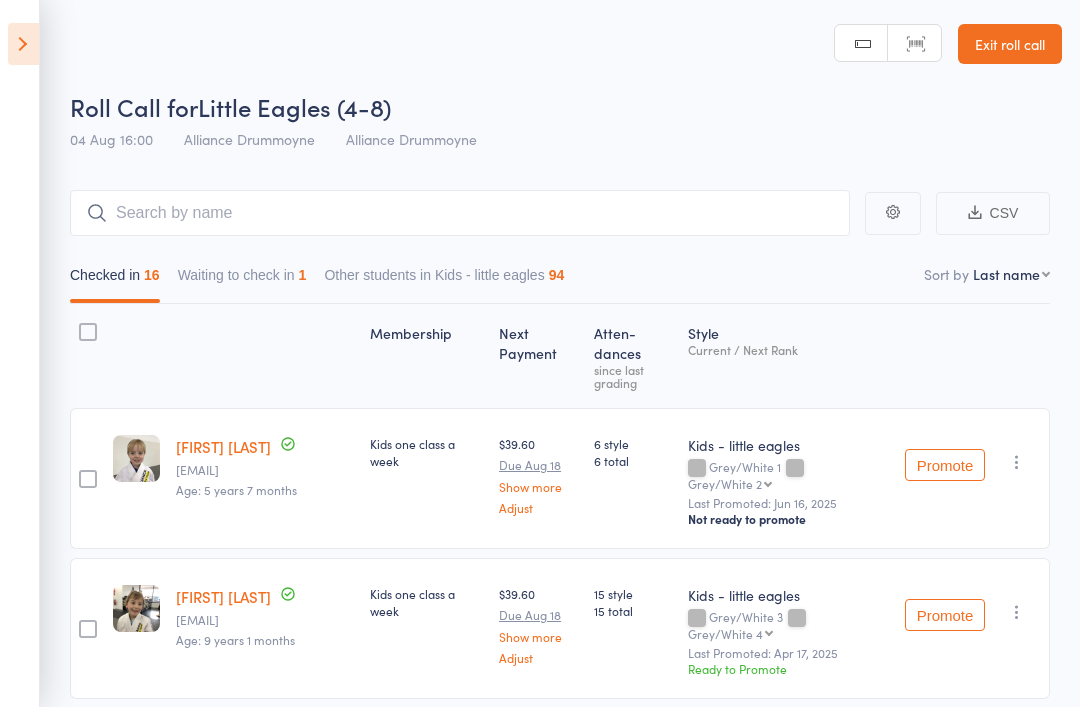 click on "Waiting to check in  1" at bounding box center (242, 280) 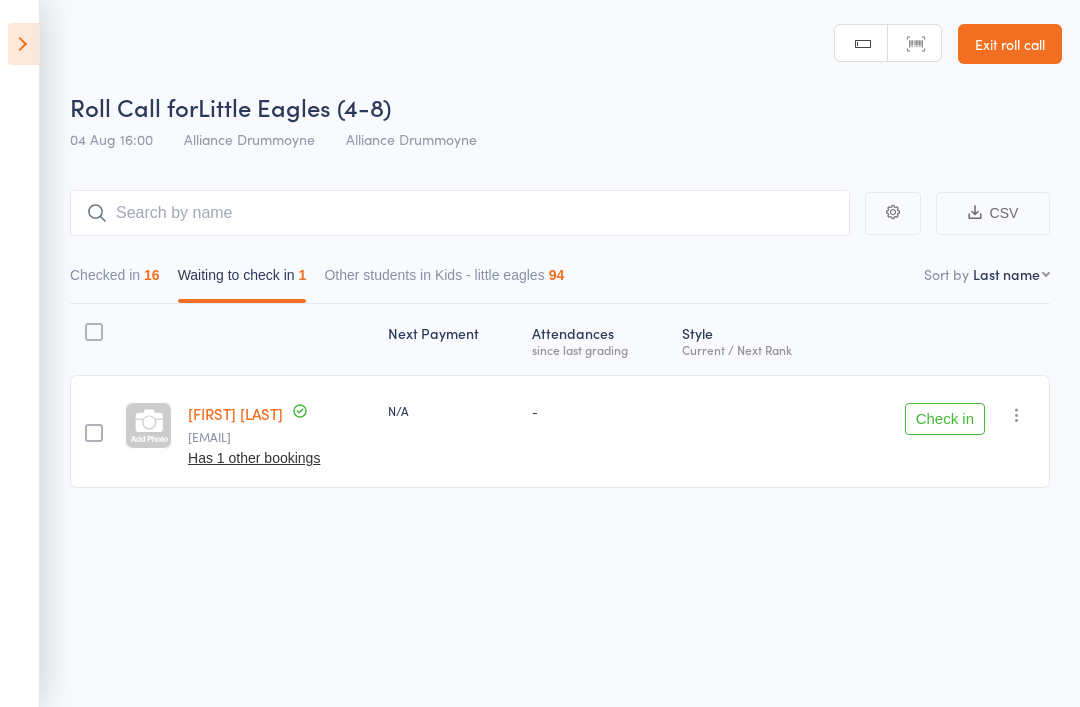 click on "Check in" at bounding box center (945, 419) 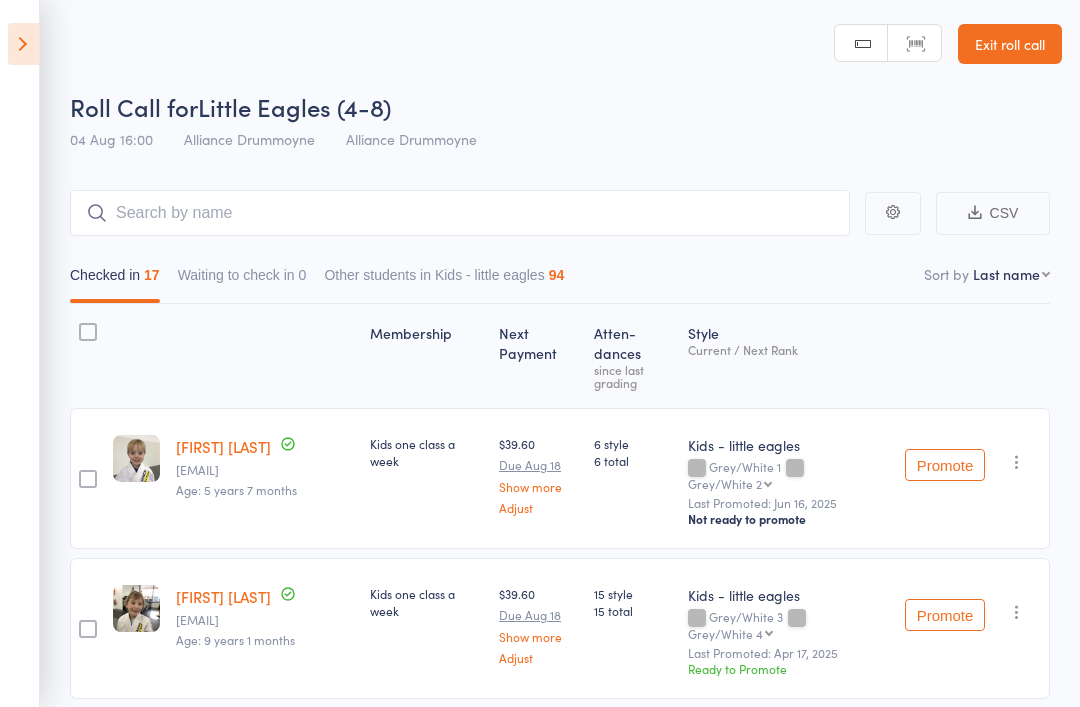 click on "Checked in  17" at bounding box center [115, 280] 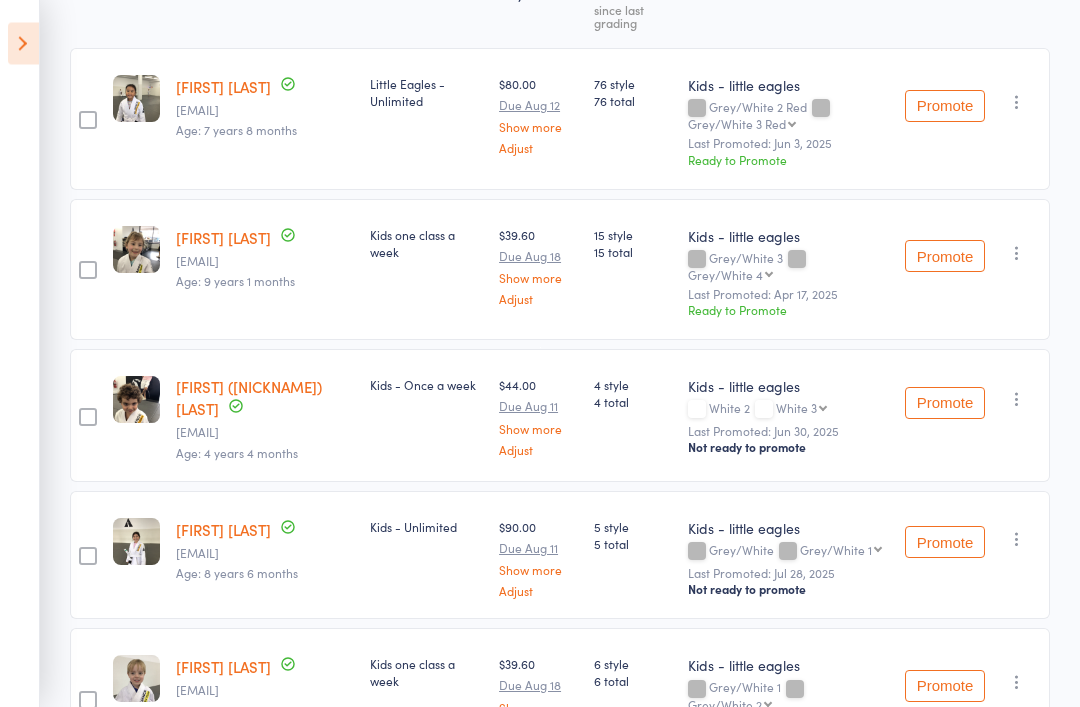scroll, scrollTop: 356, scrollLeft: 0, axis: vertical 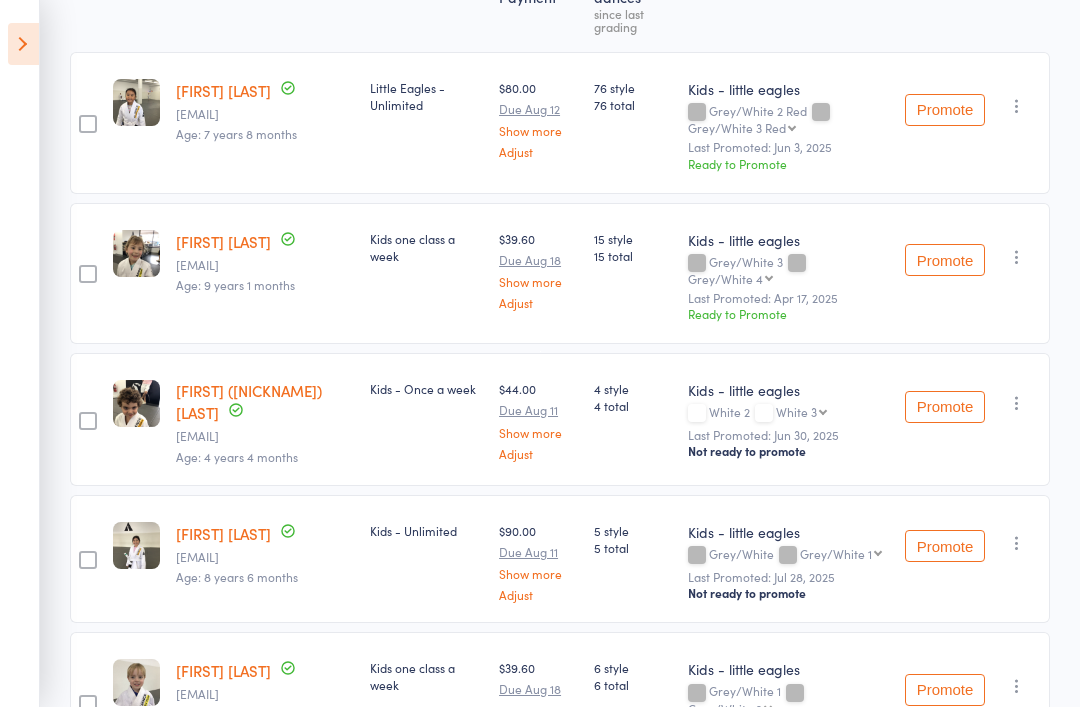 click at bounding box center [1017, 257] 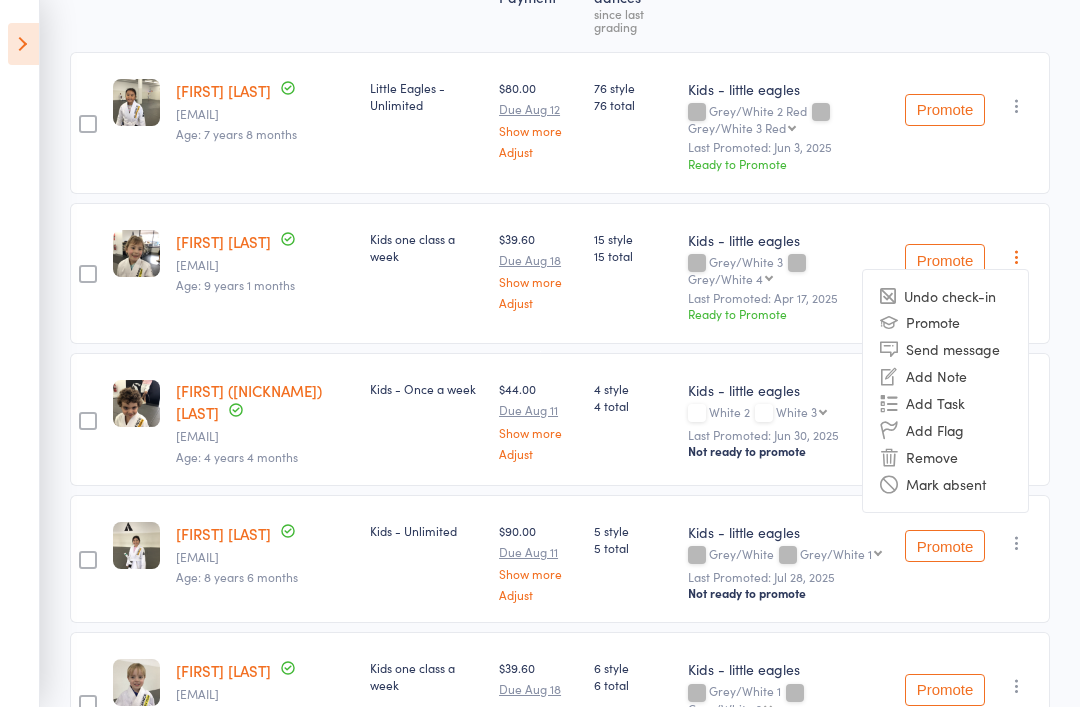 click on "Remove" at bounding box center [945, 457] 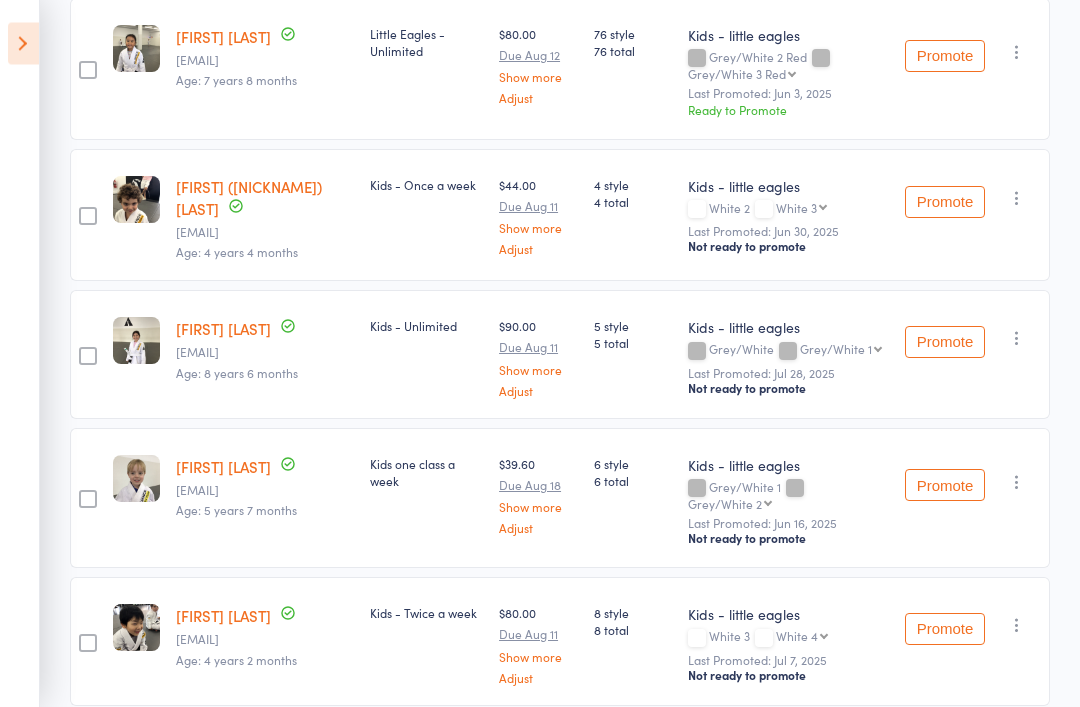 scroll, scrollTop: 0, scrollLeft: 0, axis: both 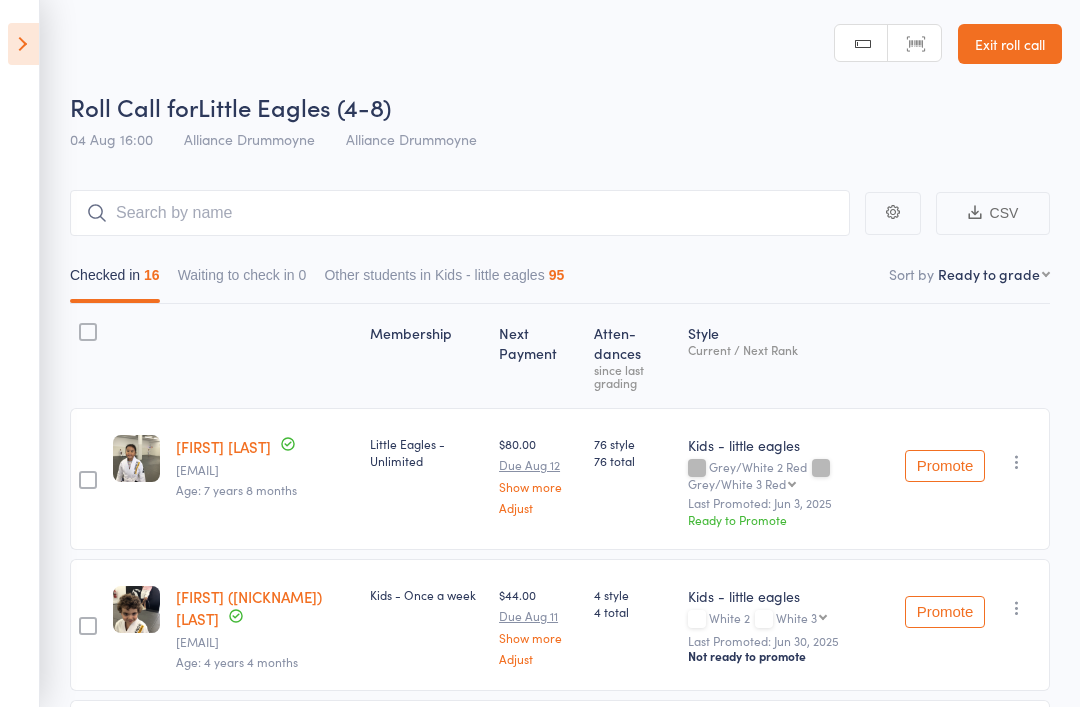 click on "First name Last name Birthday today? Behind on payments? Check in time Next payment date Next payment amount Membership name Membership expires Ready to grade Style and Rank Style attendance count All attendance count Last Promoted" at bounding box center (994, 274) 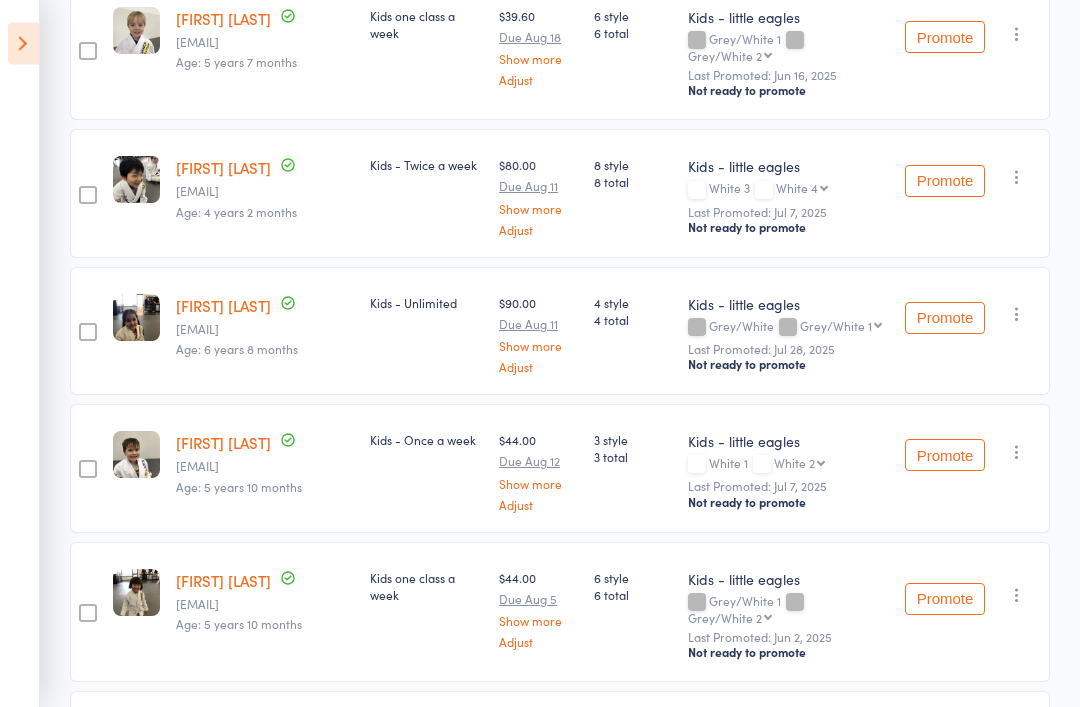 scroll, scrollTop: 858, scrollLeft: 0, axis: vertical 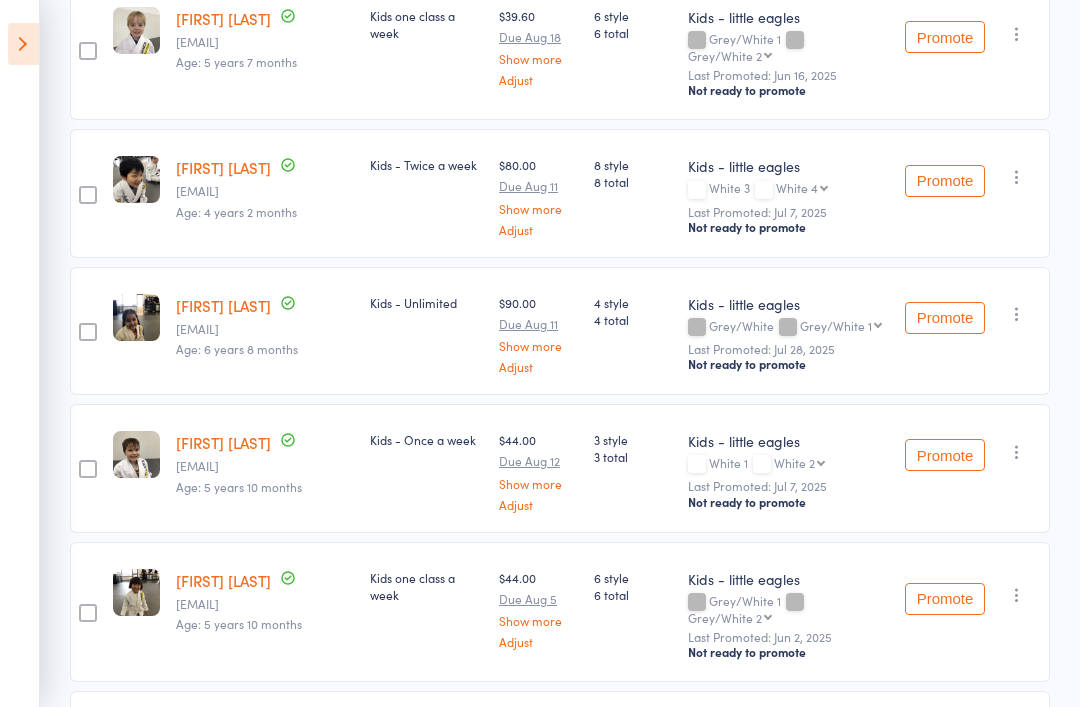 click on "[FIRST] [LAST]" at bounding box center (223, 729) 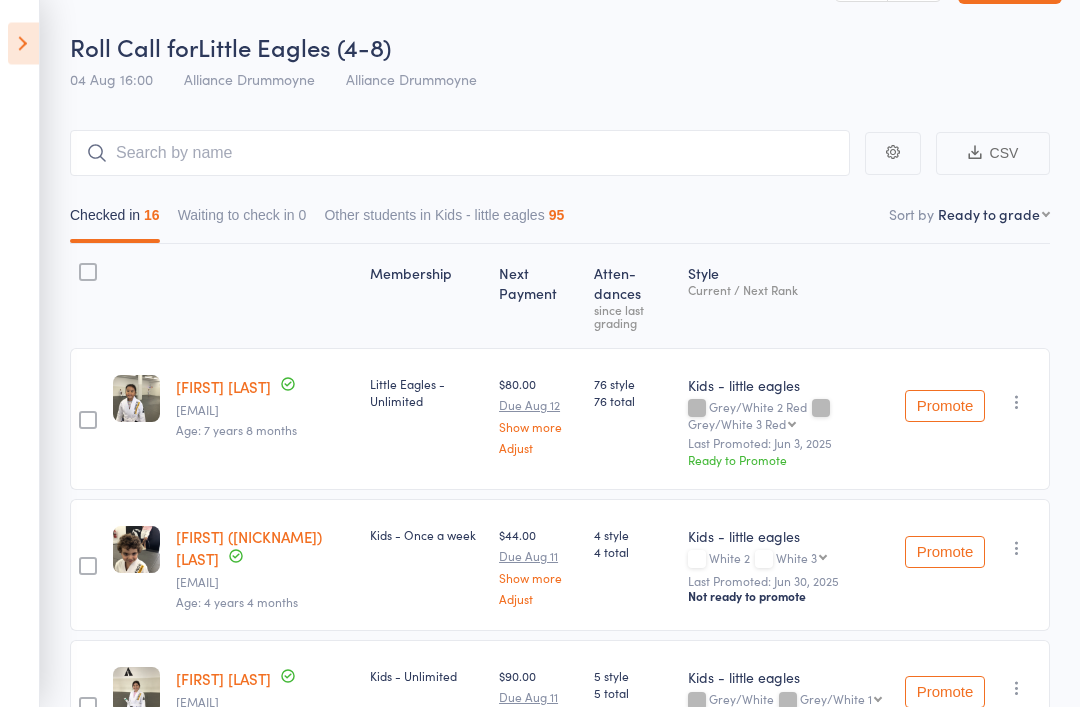 scroll, scrollTop: 0, scrollLeft: 0, axis: both 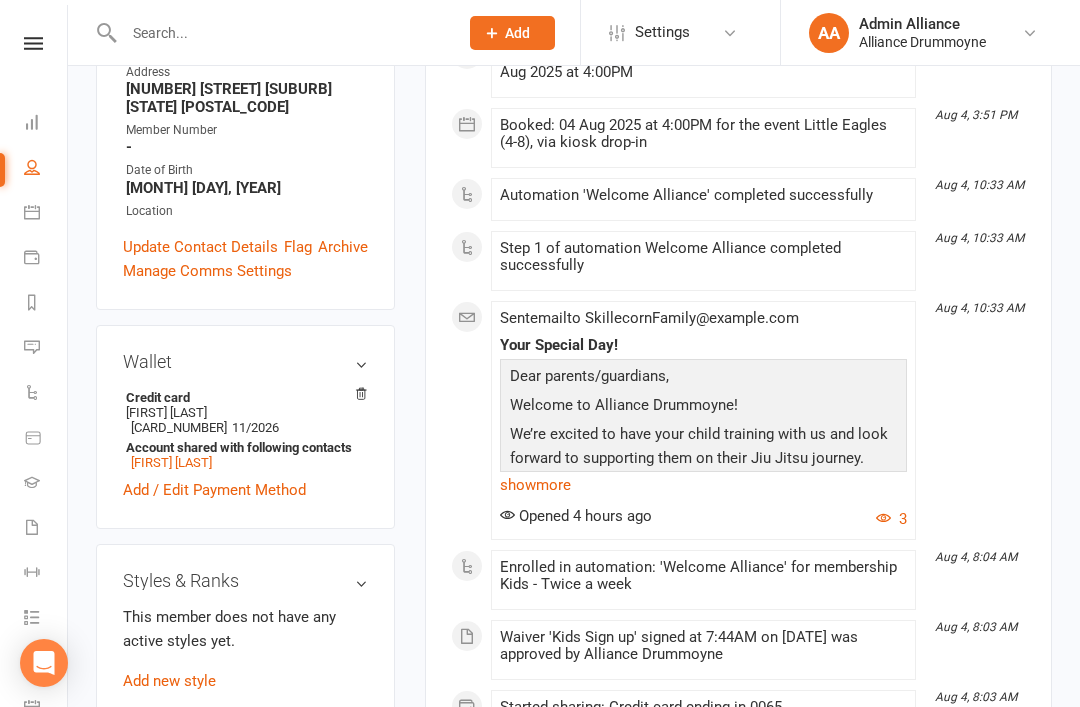 click on "Add new style" at bounding box center [169, 681] 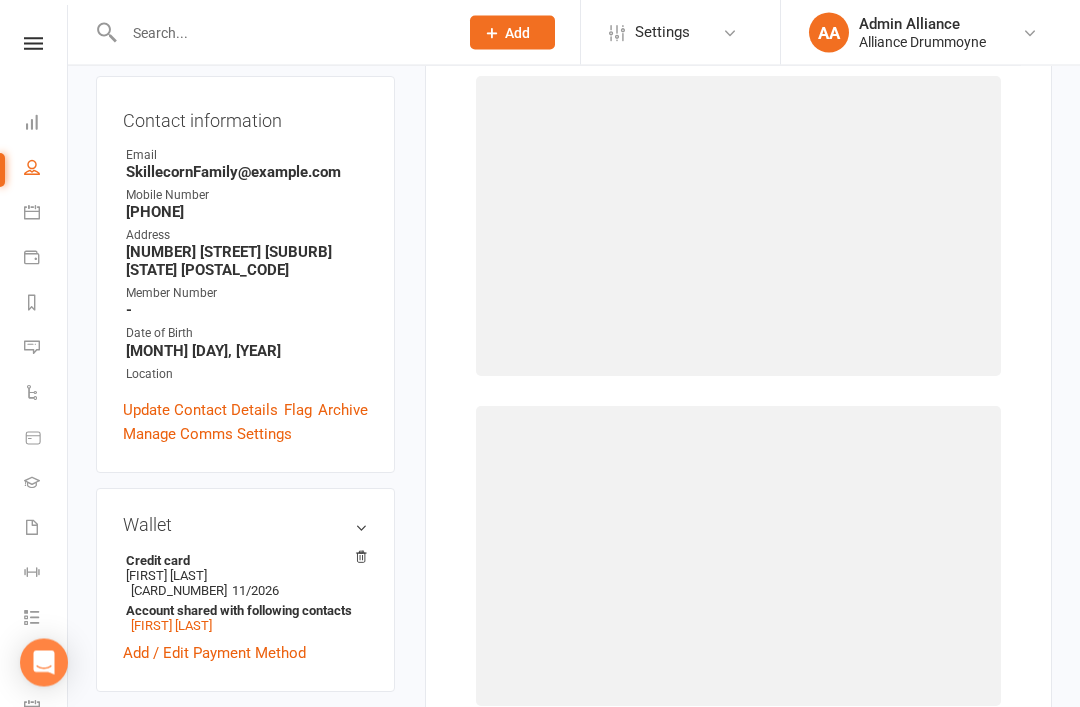 scroll, scrollTop: 170, scrollLeft: 0, axis: vertical 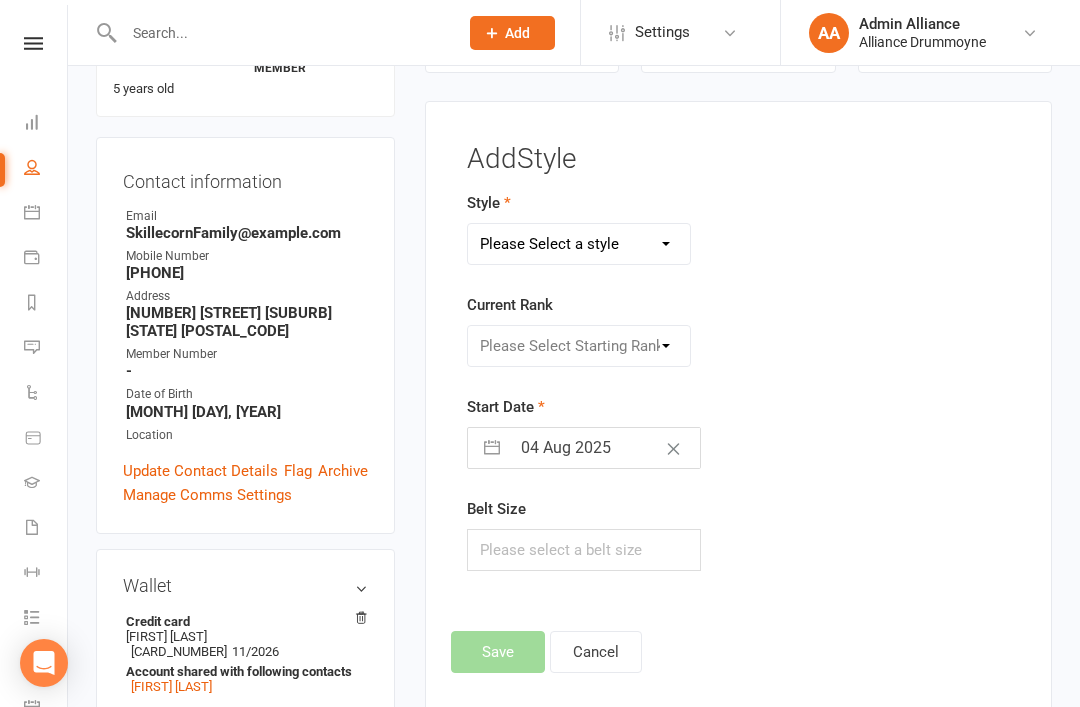 click on "Please Select a style Adults Kids - flying eagles Kids - little eagles" at bounding box center [579, 244] 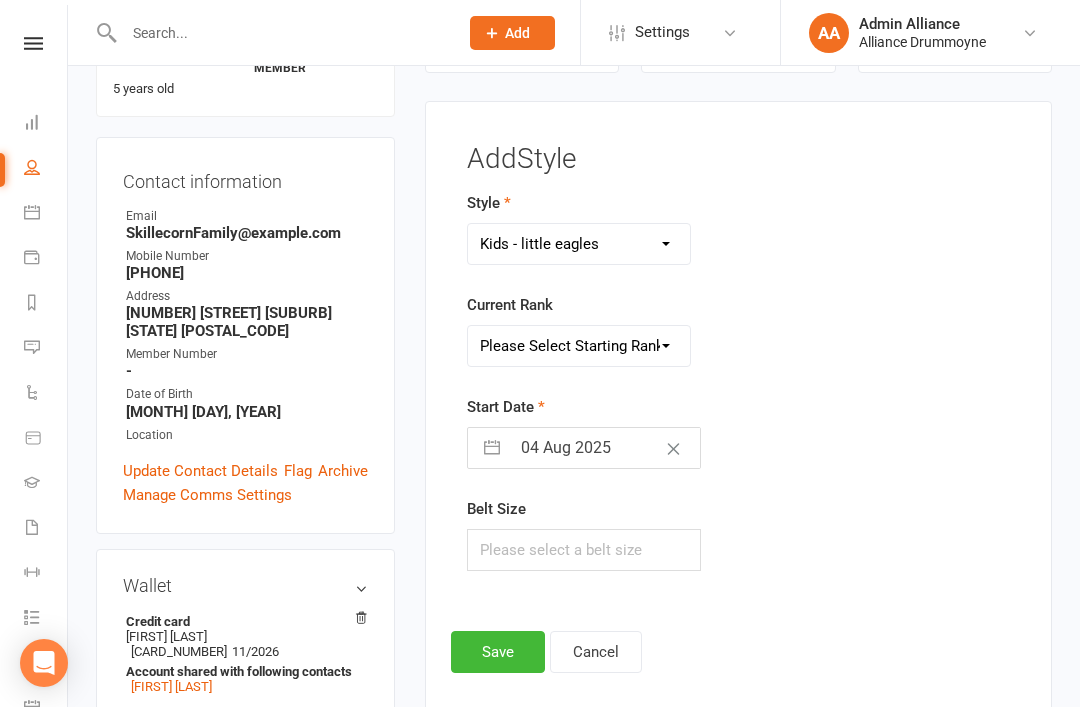 click on "Please Select Starting Rank White White 1 White 2 White 3 White 4 White 1 Red White 2 Red White 3 Red White 4 Red Grey/White Grey/White 1 Grey/White 2 Grey/White 3 Grey/White 4 Grey/White 1 Red Grey/White 2 Red Grey/White 3 Red Grey/White 4 Red Grey Grey 1 Grey 2 Grey 3 Grey 4 Grey 1 Red Grey 2 Red Grey 3 Red Grey 4 Red Grey/Black Grey/Black 1 Grey/Black 2 Grey/Black 3 Grey/Black 4 Grey/Black 1 Red Grey/Black 2 Red Grey/Black 3 Red Grey/Black 4 Red Yellow/White Yellow/White 1 Yellow/White 2 Yellow/White 3 Yellow/White 4 Yellow/White 1 Red Yellow/White 2 Red Yellow/White 3 Red Yellow/White 4 Red Yellow Yellow 1 Yellow 2 Yellow 3 Yellow 4 Yellow 1 Red Yellow 2 Red Yellow 3 Red Yellow 4 Red Yellow/Black Yellow/Black 1 Yellow/Black 2 Yellow/Black 3 Yellow/Black 4 Yellow/Black 1 Red Yellow/Black 2 Red Yellow/Black 3 Red Yellow/Black 4 Red Orange/White Orange/White 1 Orange/White 2 Orange/White 3 Orange/White 4 Orange/White 1 Red Orange/White 2 Red Orange/White 3 Red Orange/White 4 Red Orange Orange 1 Orange 2" at bounding box center [579, 346] 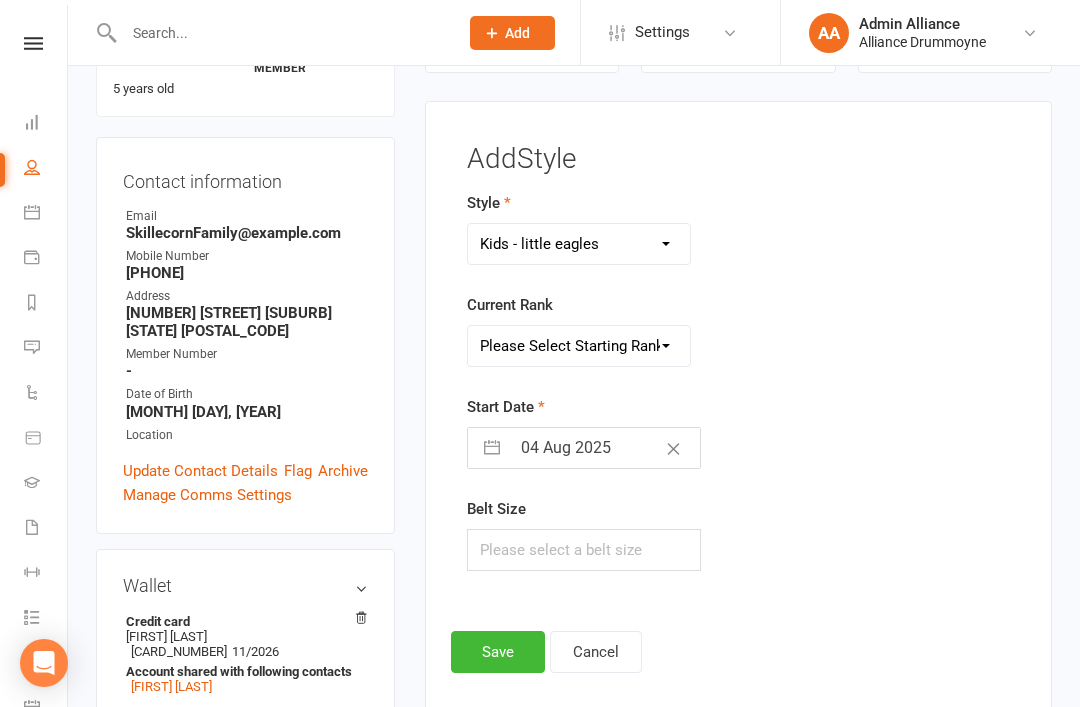click on "04 Aug 2025" at bounding box center (605, 448) 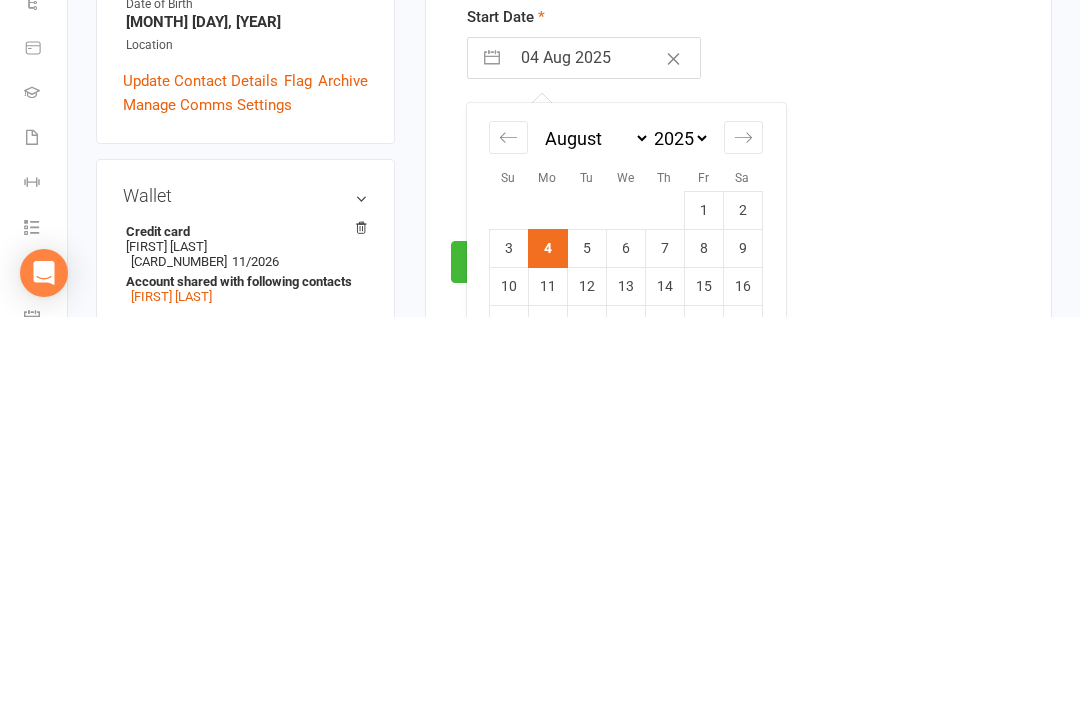 click at bounding box center [508, 527] 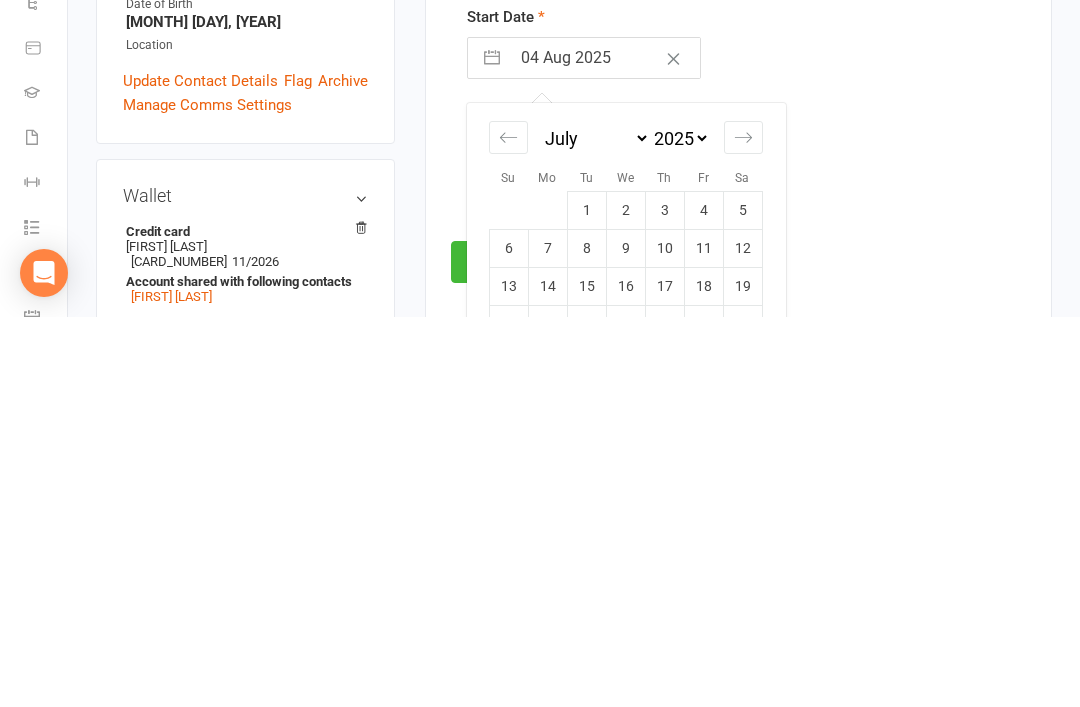 scroll, scrollTop: 560, scrollLeft: 0, axis: vertical 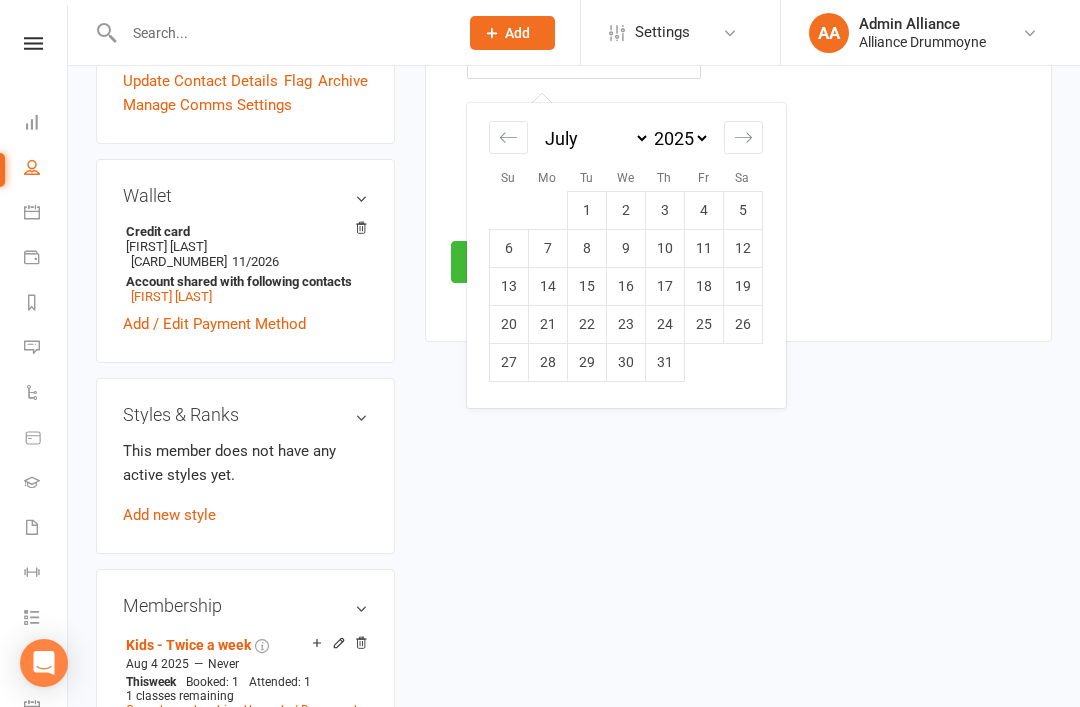 click on "23" at bounding box center (625, 324) 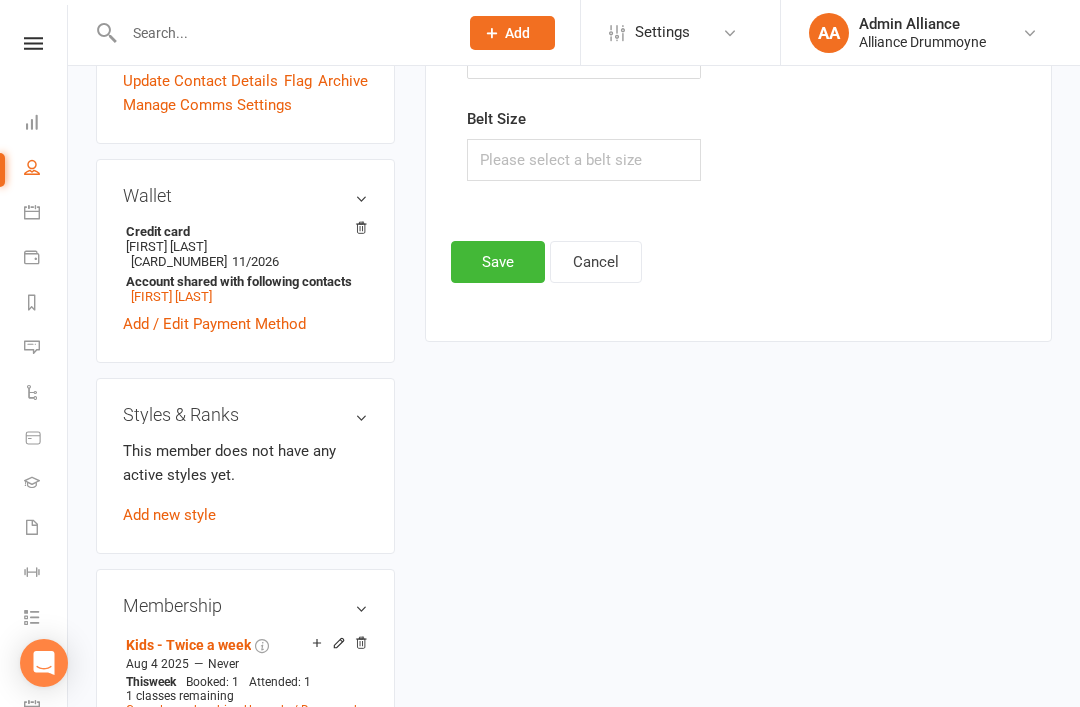 click on "Save" at bounding box center (498, 262) 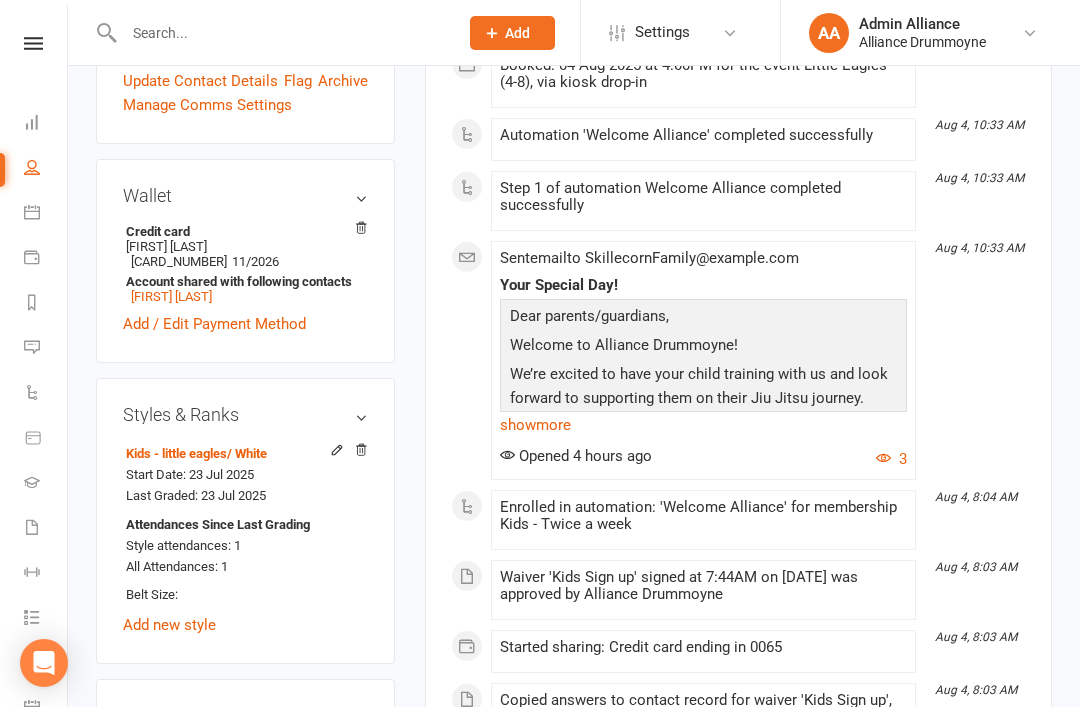 click at bounding box center [32, 167] 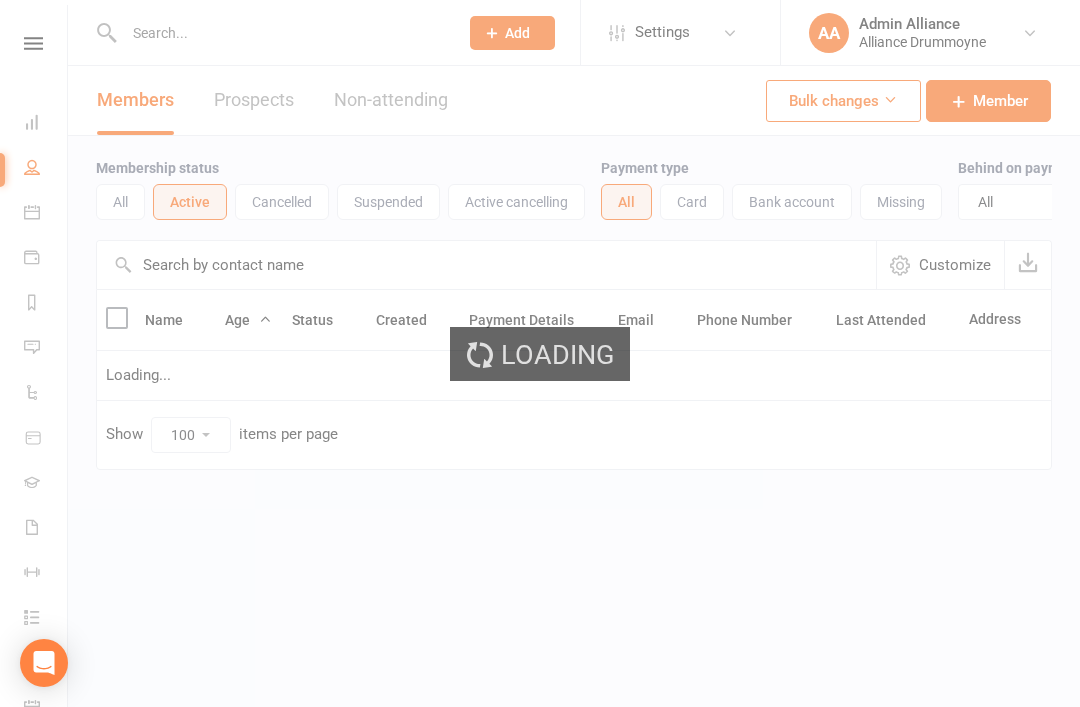 scroll, scrollTop: 0, scrollLeft: 0, axis: both 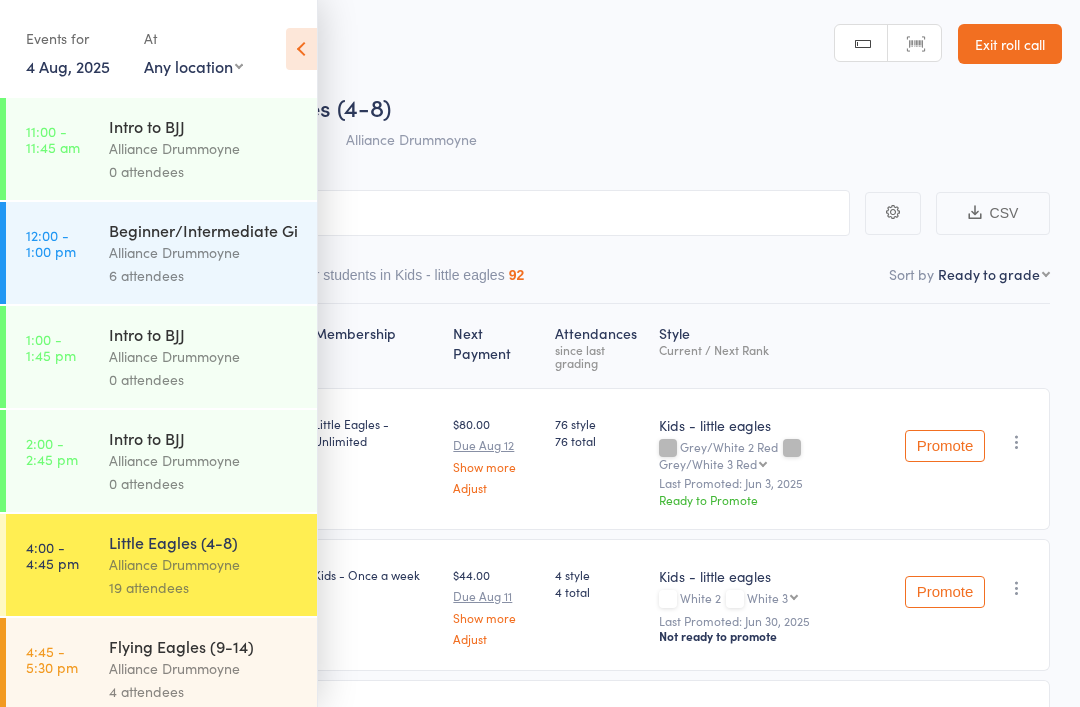 click at bounding box center [301, 49] 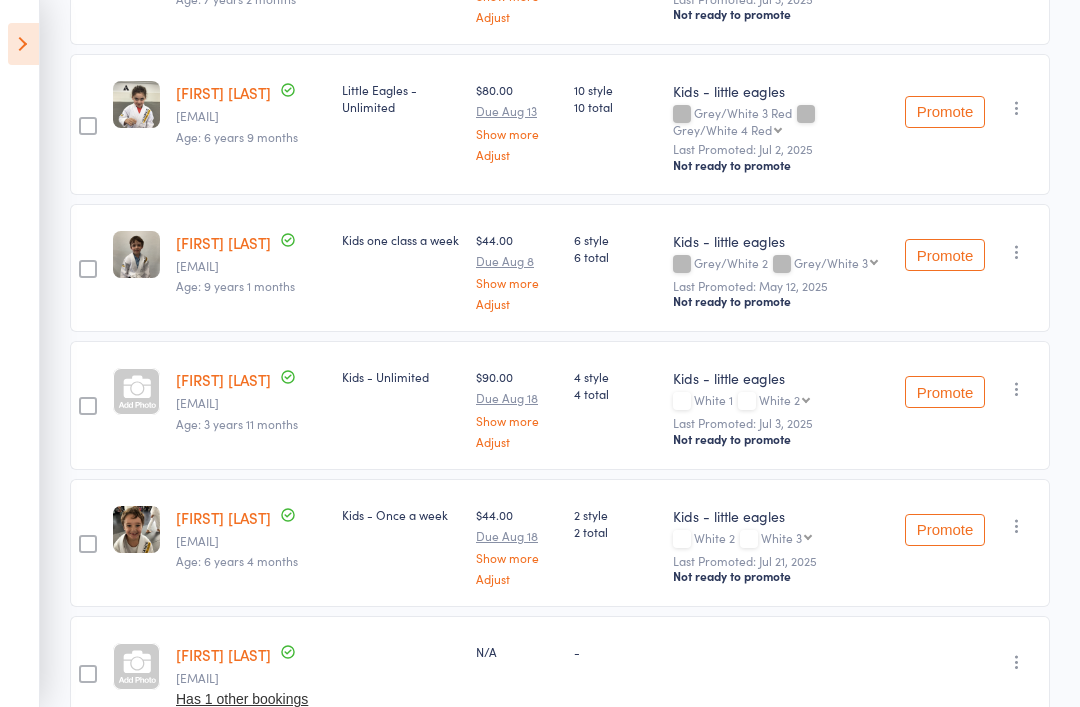 scroll, scrollTop: 2286, scrollLeft: 0, axis: vertical 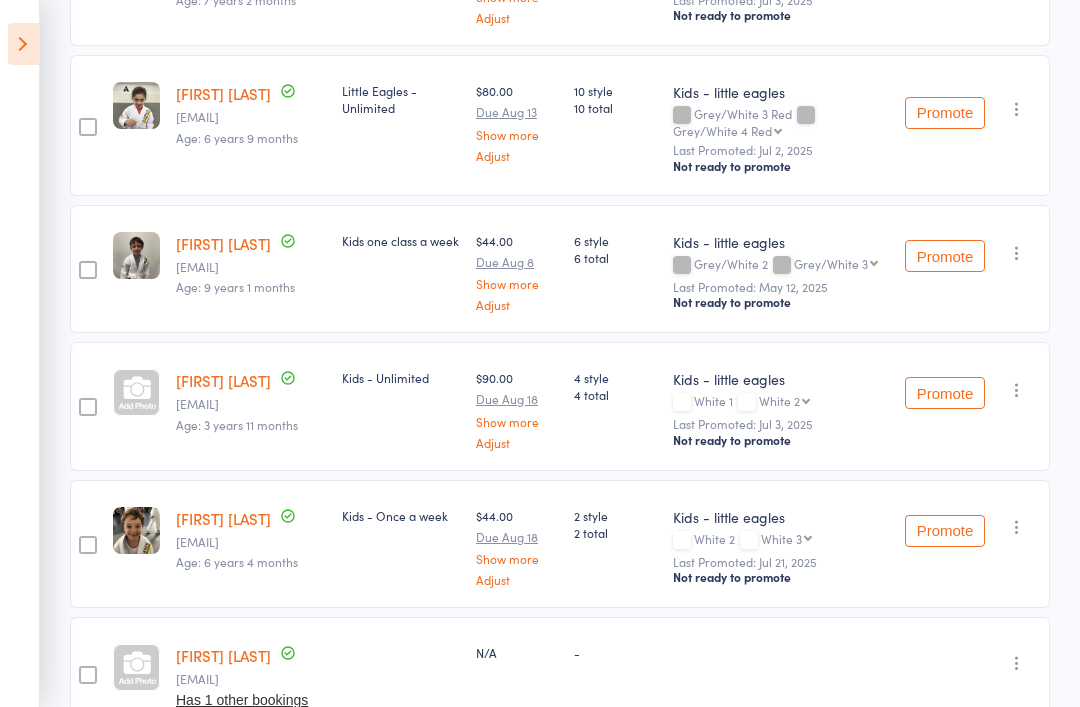 click at bounding box center [1017, 253] 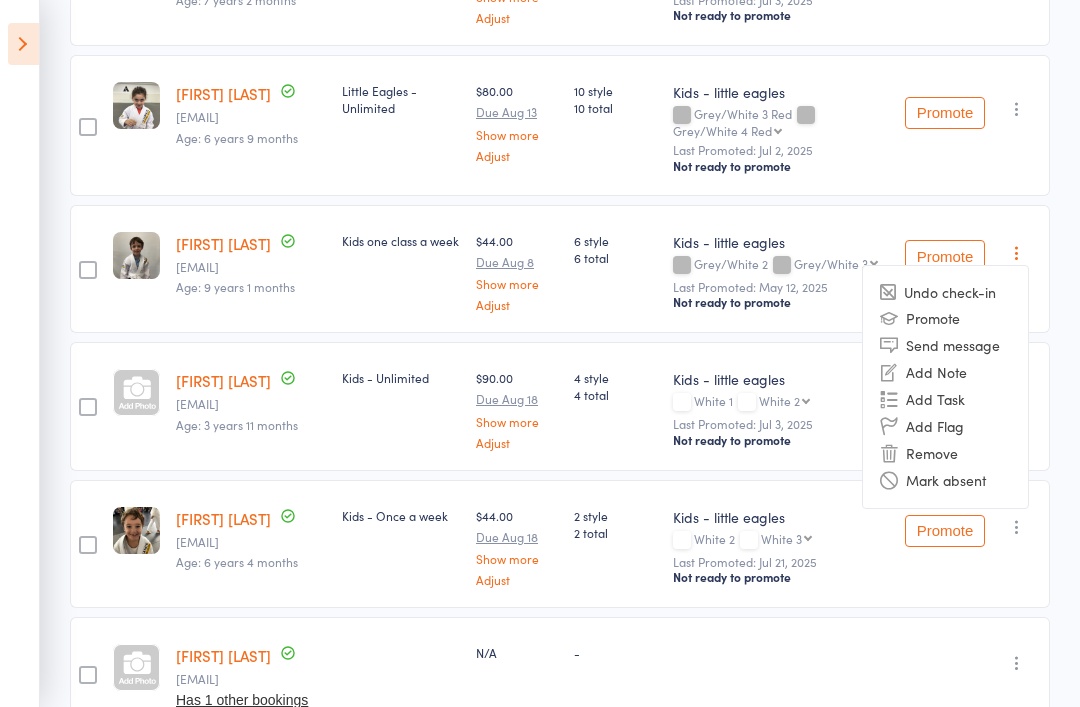 click on "Remove" at bounding box center [945, 453] 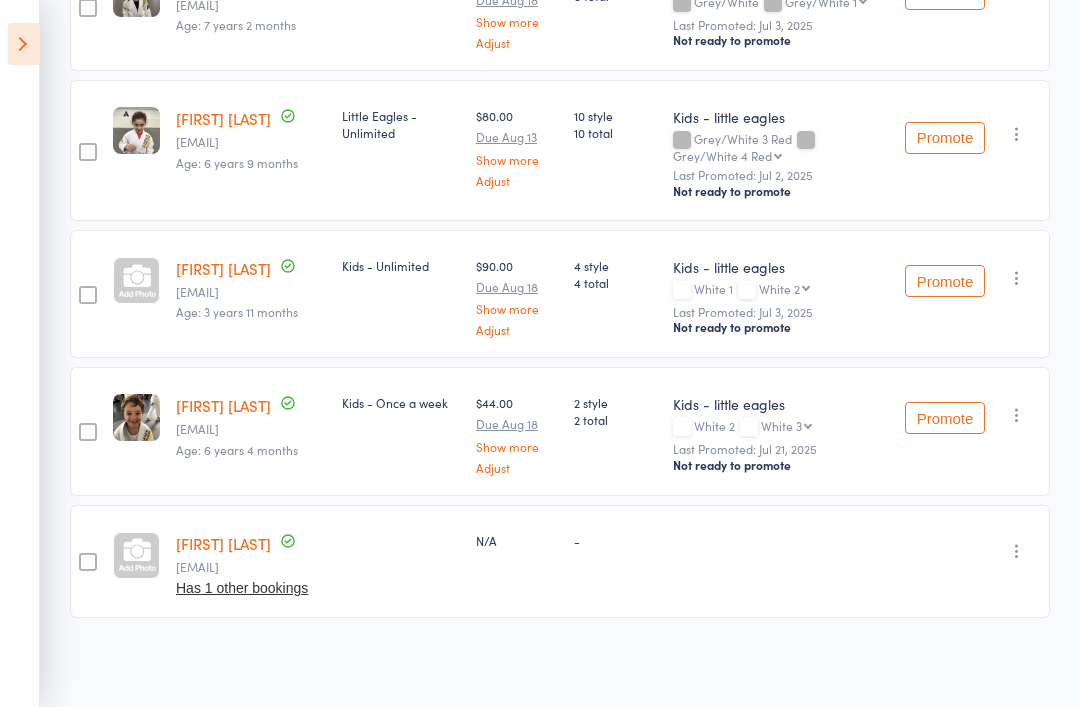click at bounding box center (23, 44) 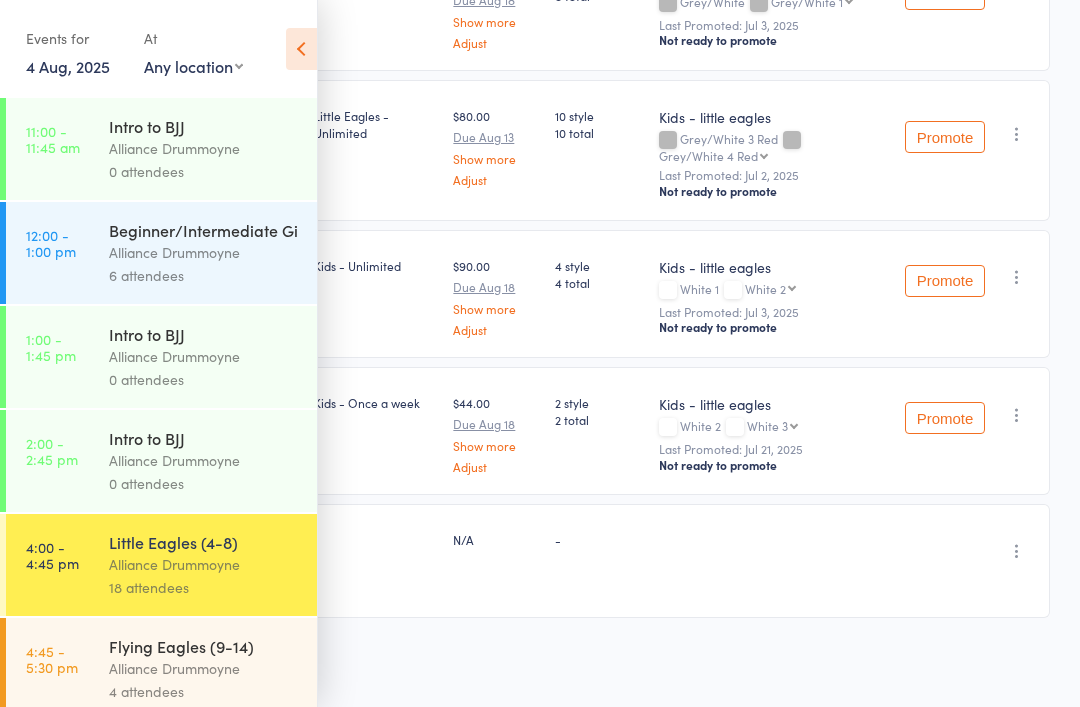 scroll, scrollTop: 2265, scrollLeft: 0, axis: vertical 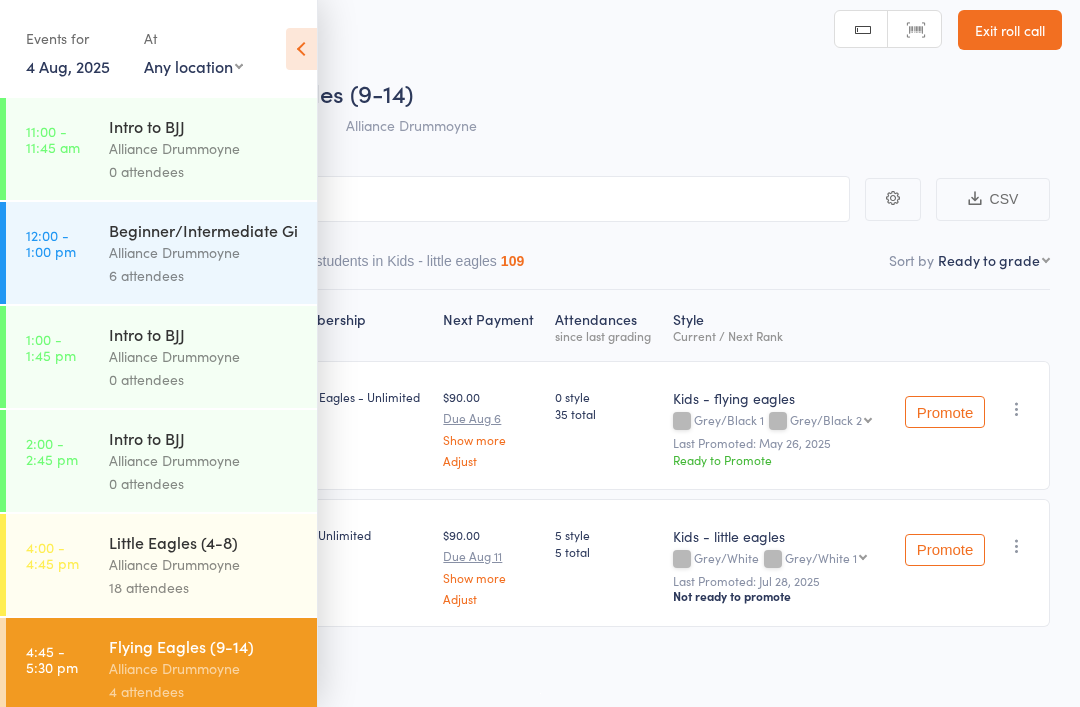click at bounding box center (301, 49) 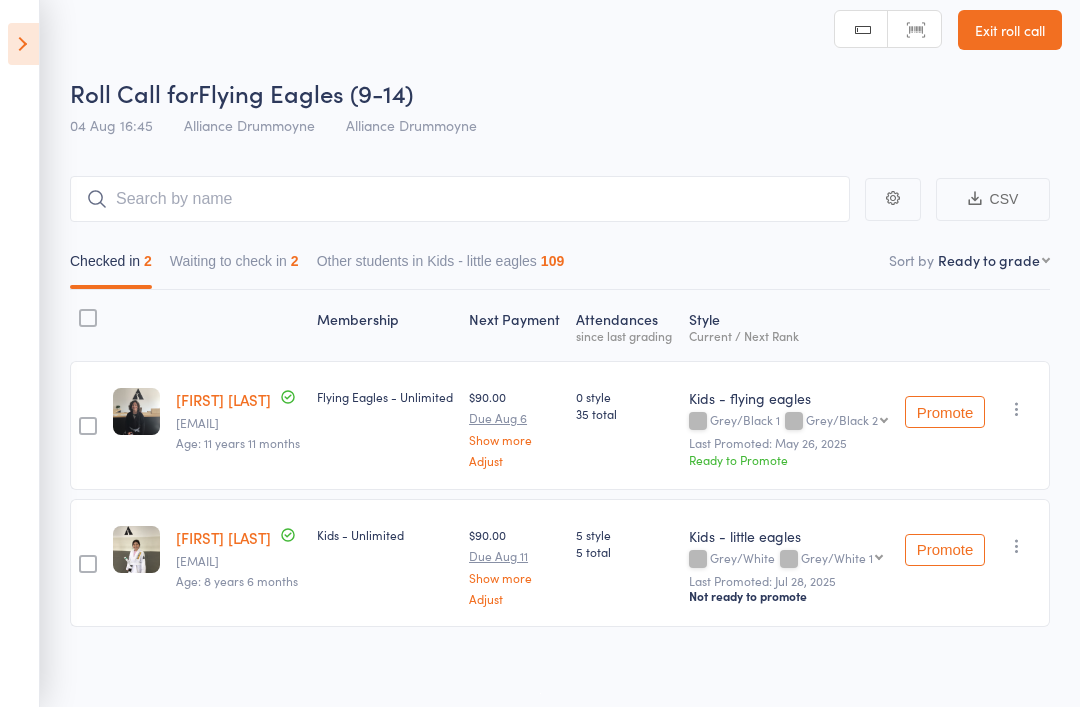 scroll, scrollTop: 63, scrollLeft: 0, axis: vertical 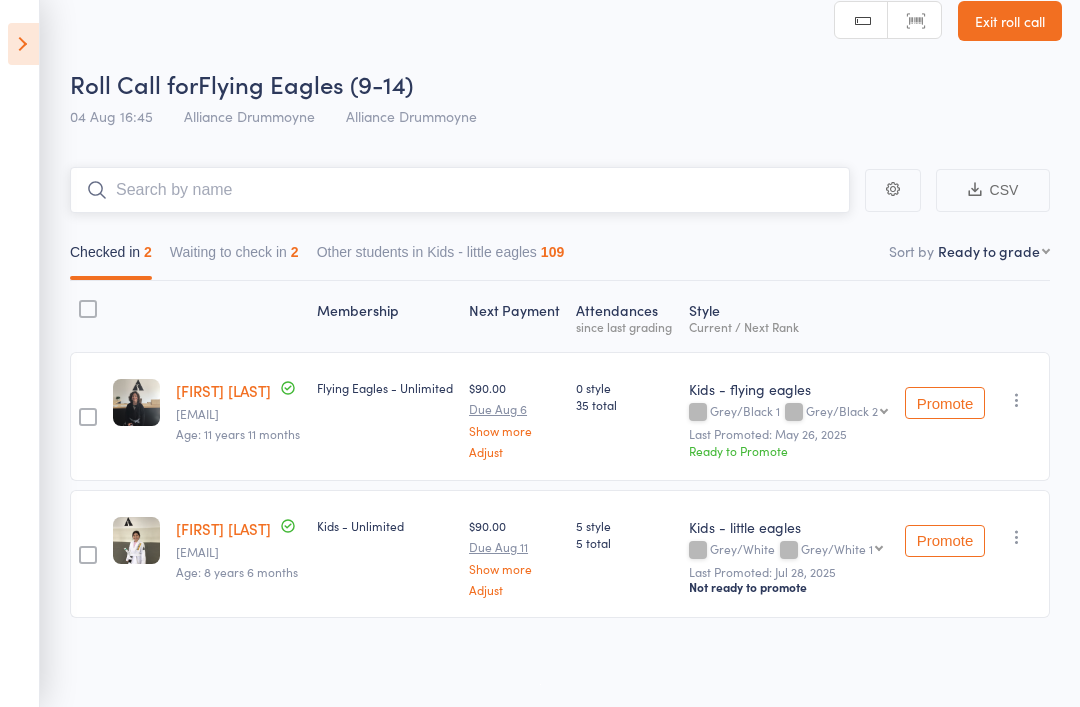 click at bounding box center (460, 190) 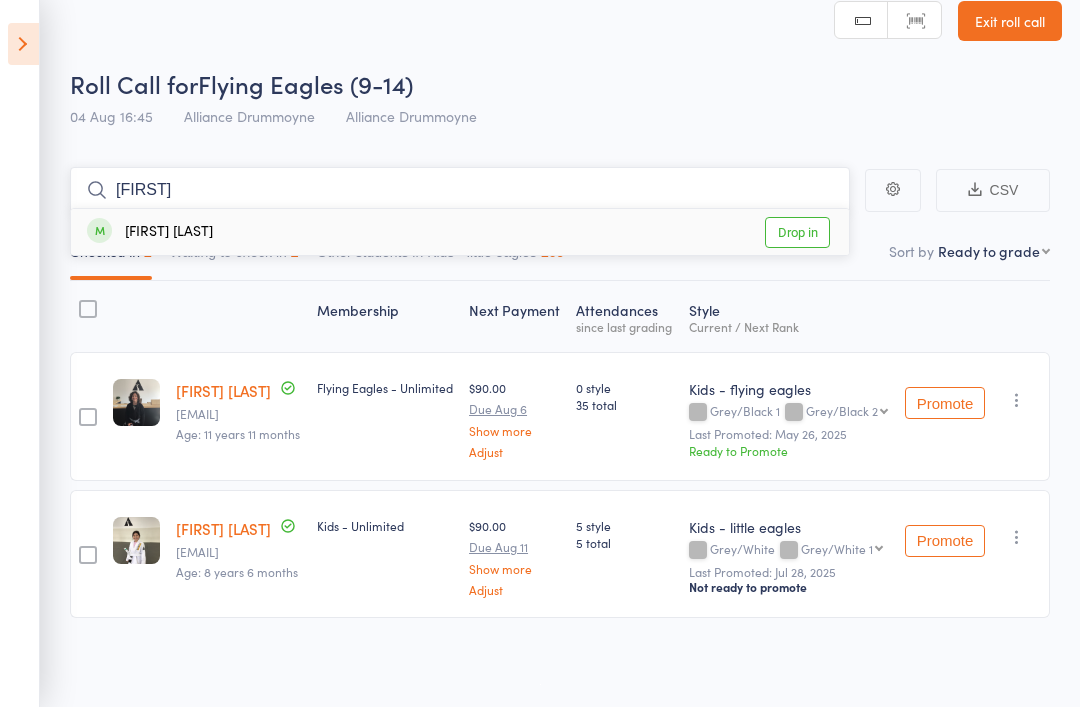 type on "Jude" 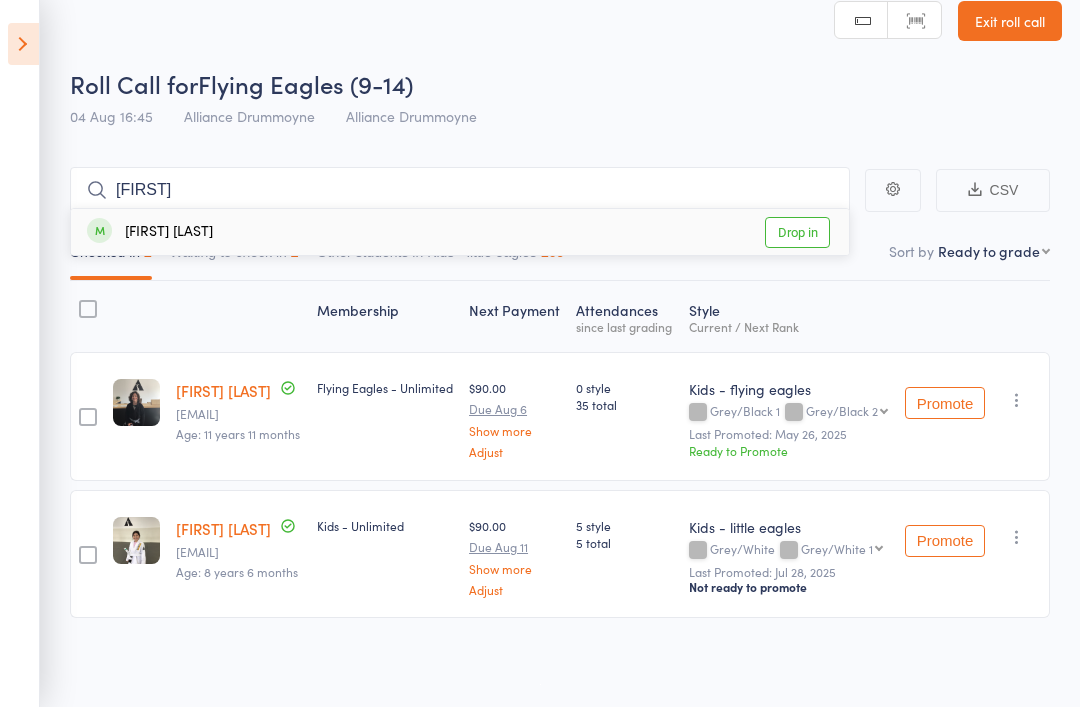 click on "Drop in" at bounding box center [797, 232] 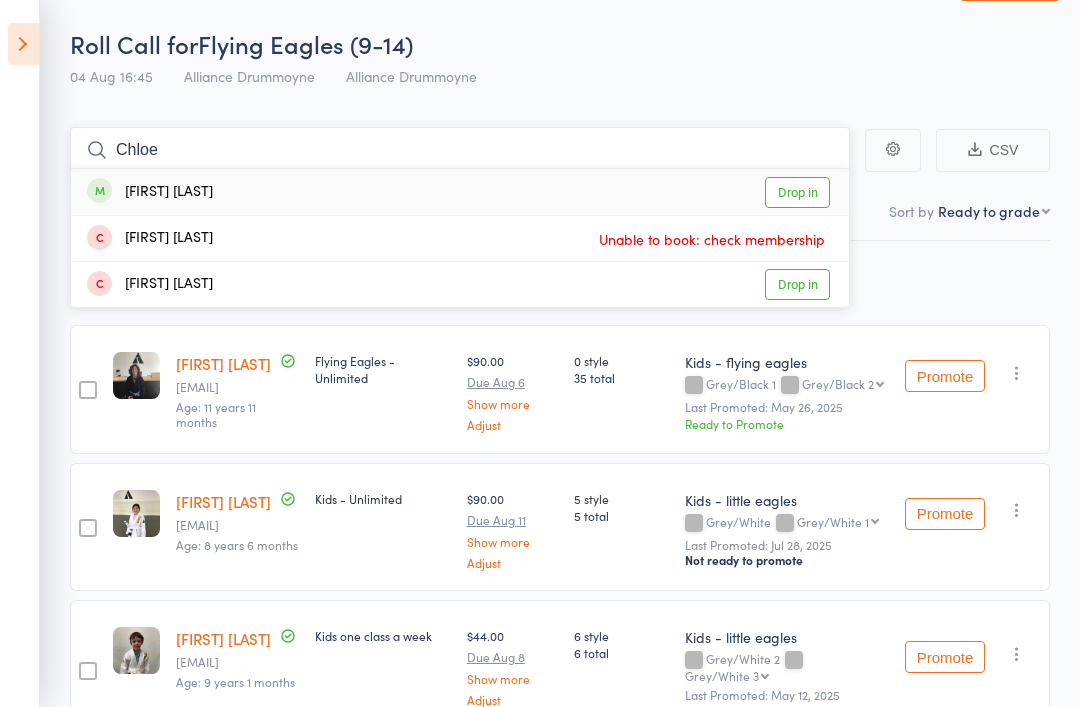 type on "Chloe" 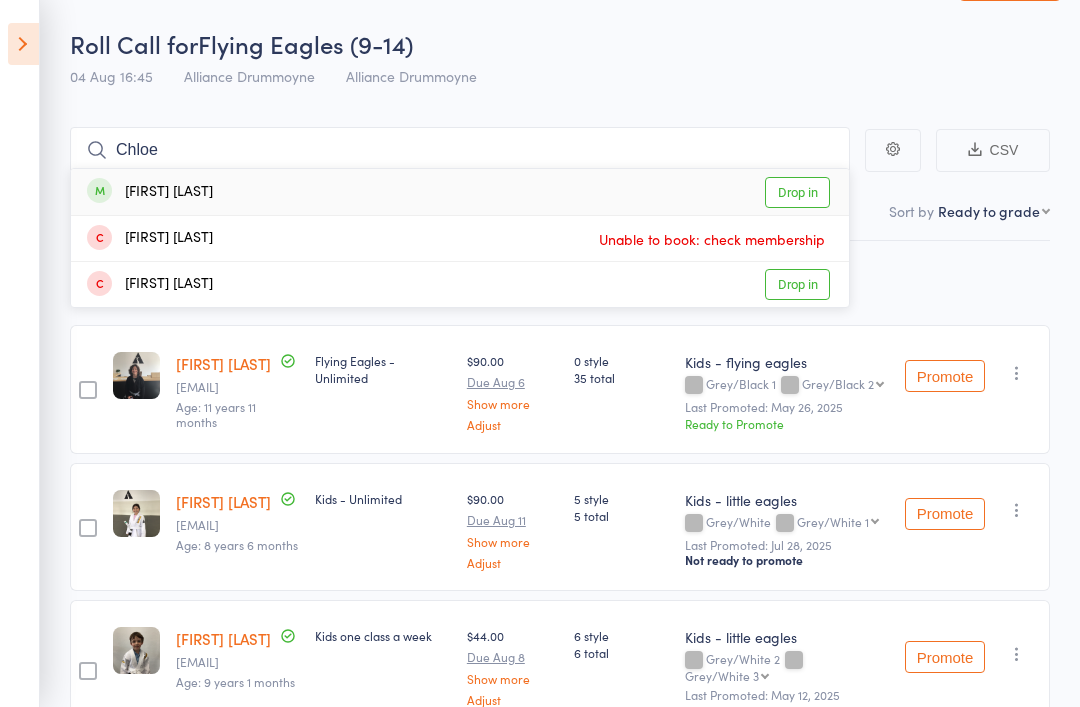 click on "Drop in" at bounding box center (797, 192) 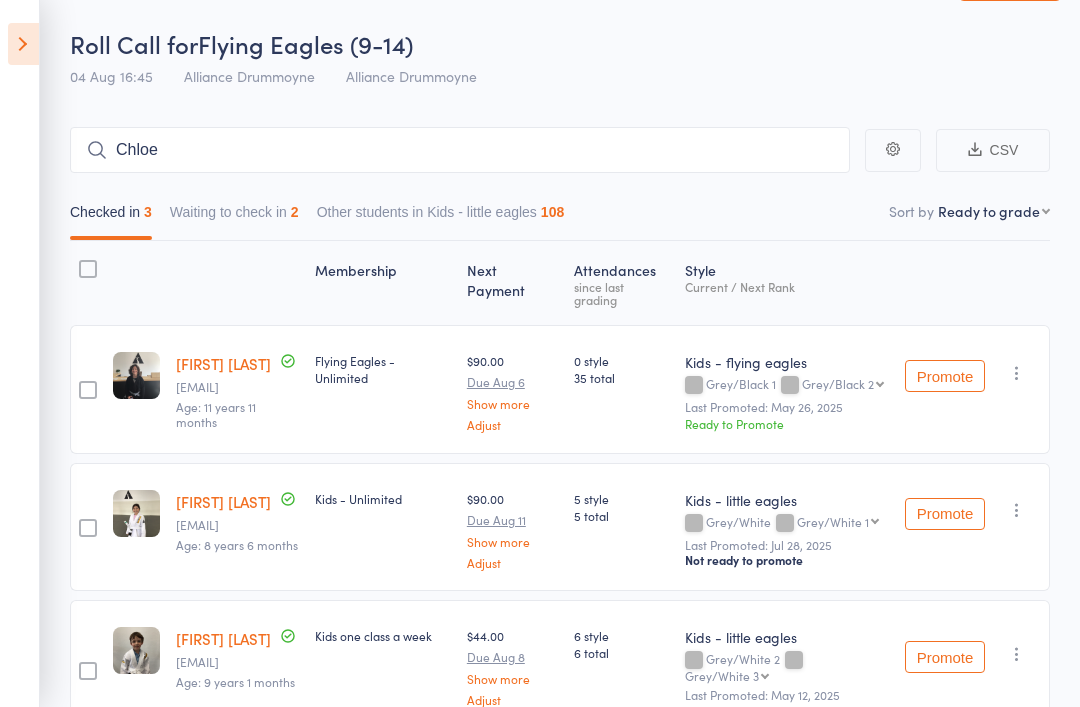 type 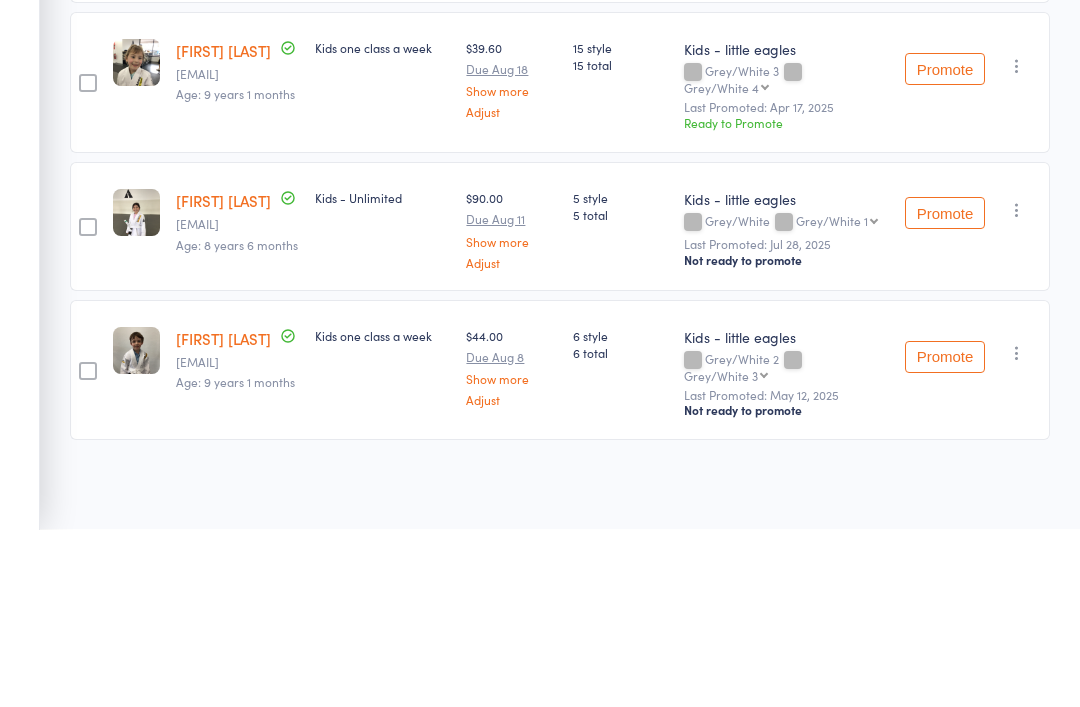 scroll, scrollTop: 0, scrollLeft: 0, axis: both 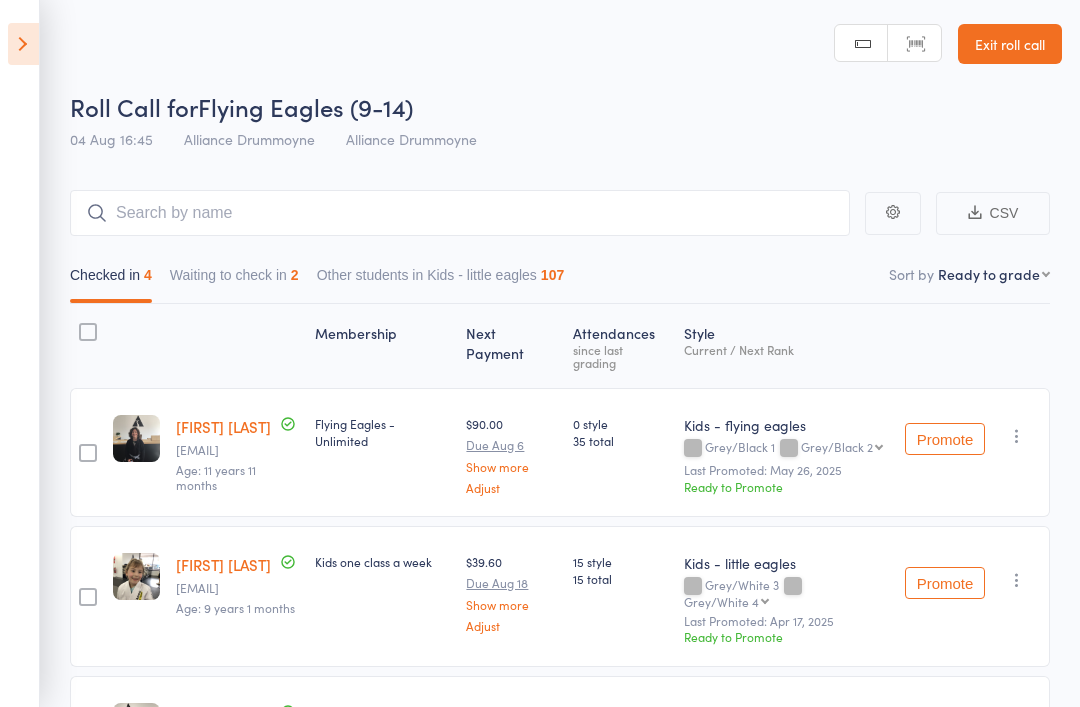 click at bounding box center (23, 44) 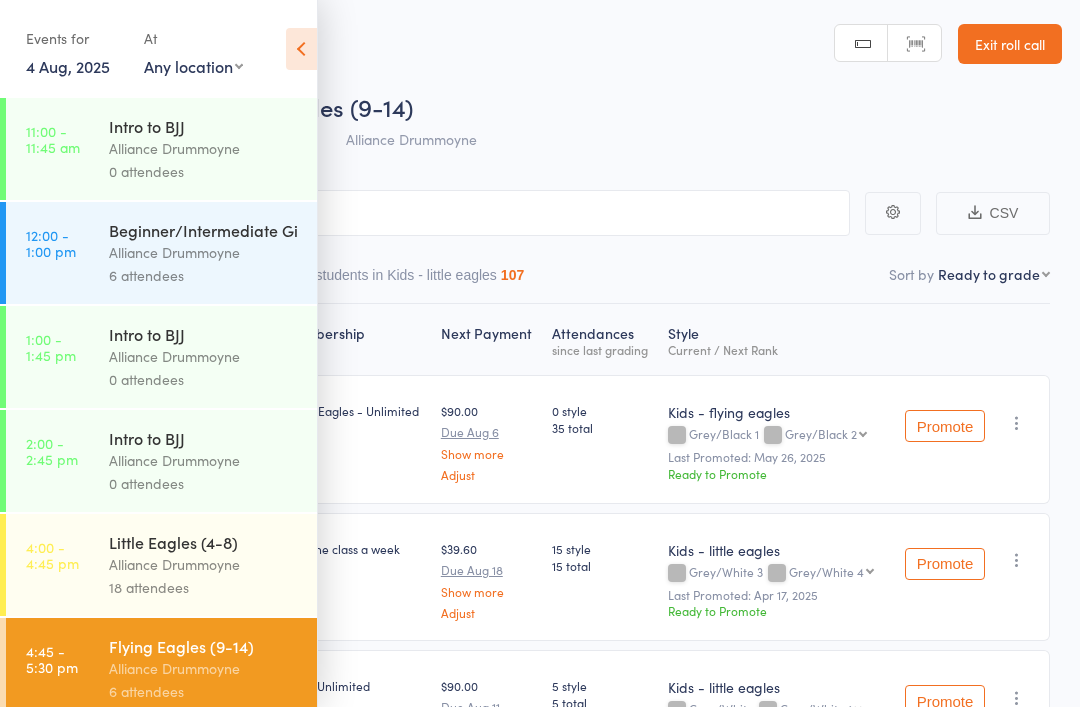 click on "Little Eagles (4-8)" at bounding box center (204, 542) 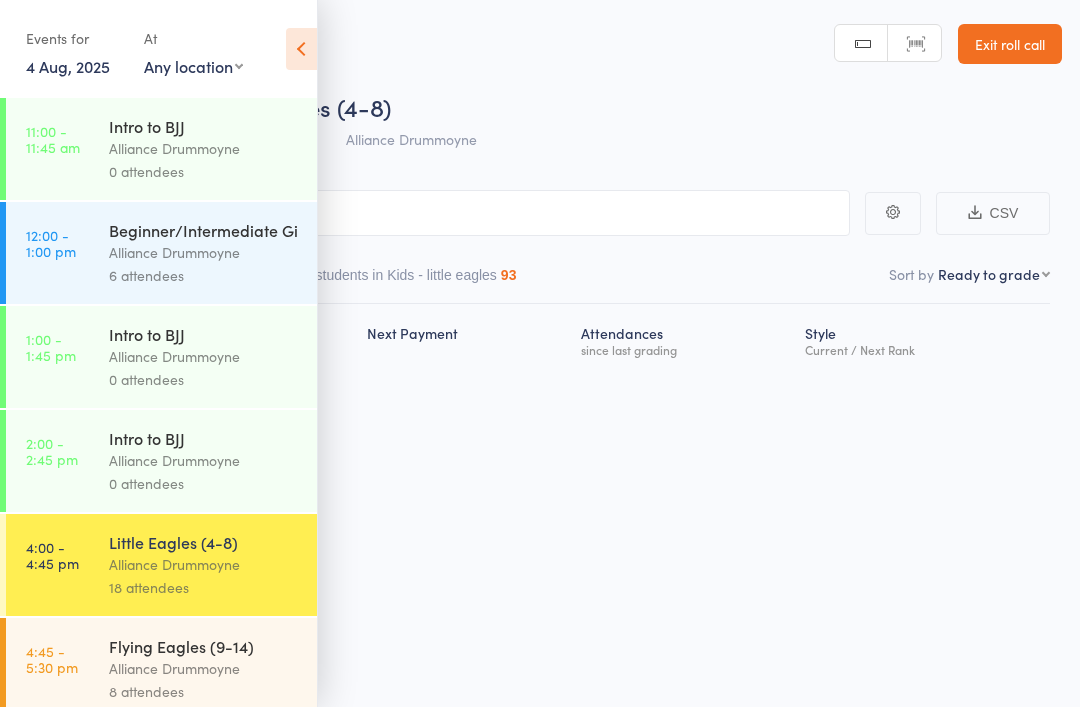 scroll, scrollTop: 0, scrollLeft: 0, axis: both 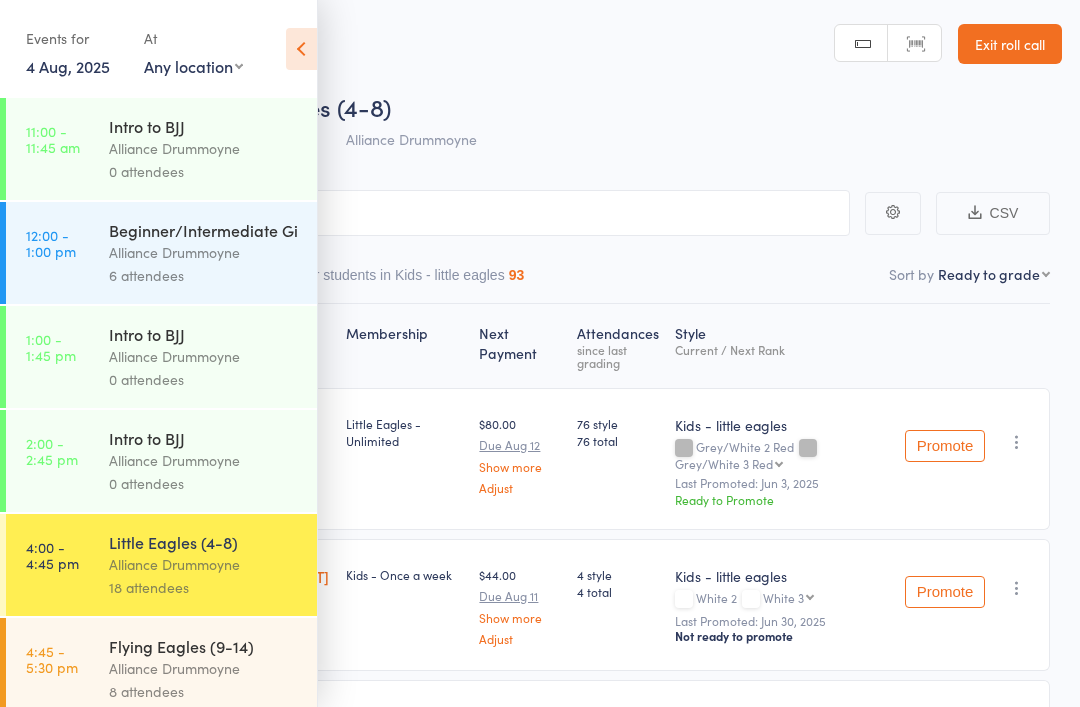 click at bounding box center (301, 49) 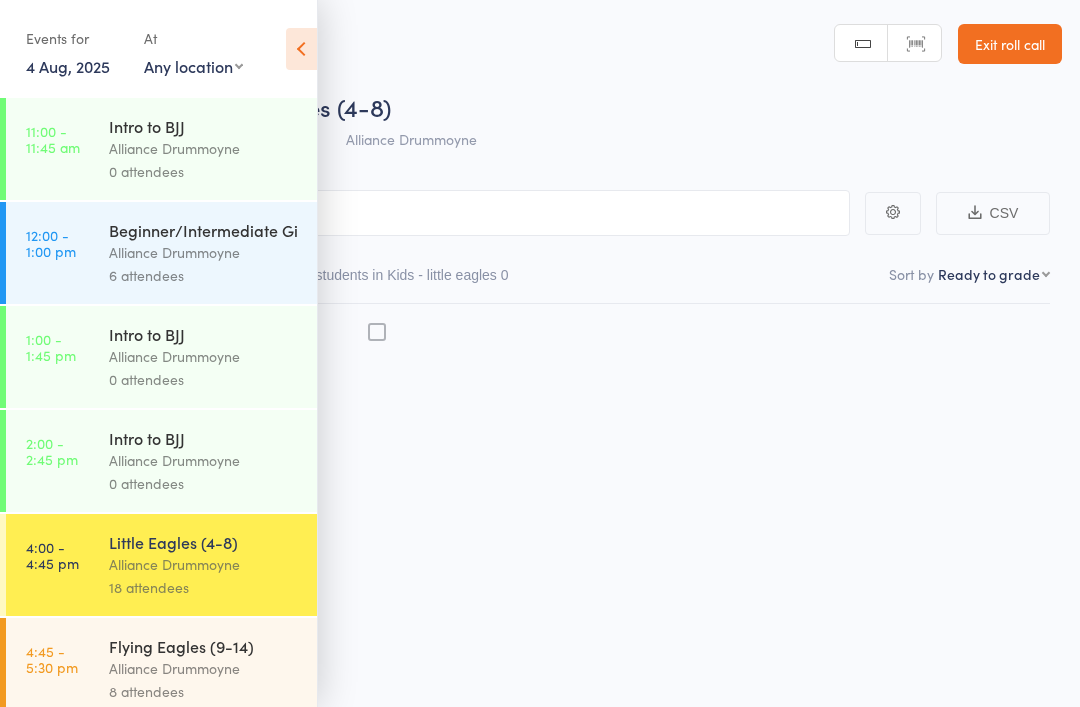 scroll, scrollTop: 0, scrollLeft: 0, axis: both 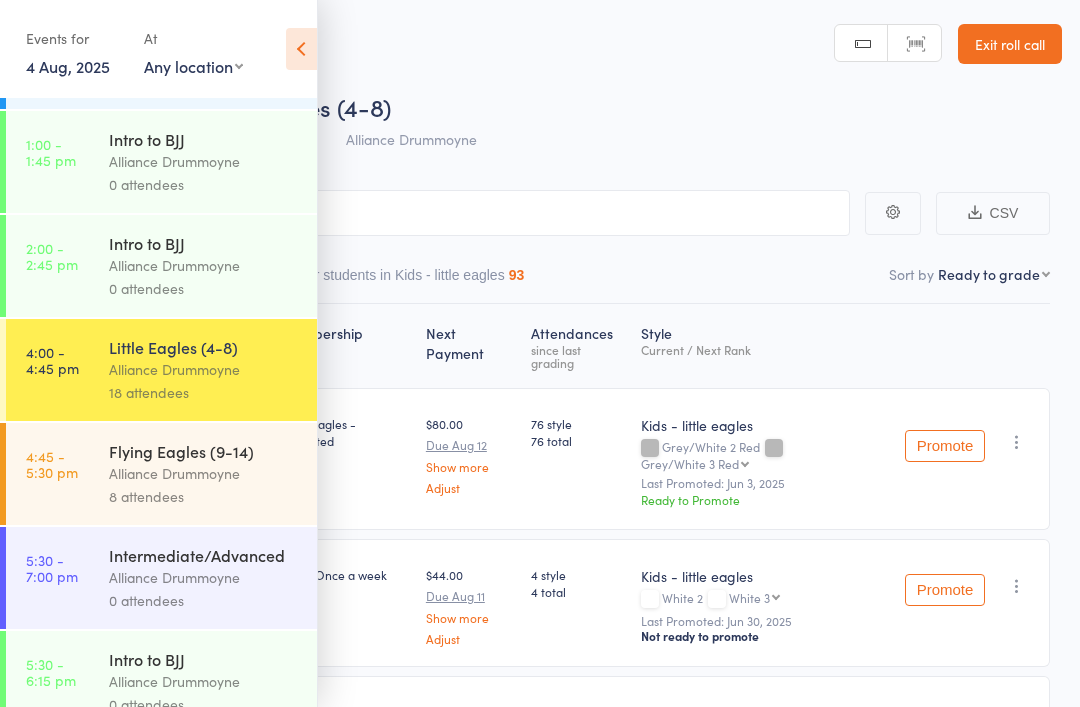 click on "Flying Eagles (9-14)" at bounding box center (204, 451) 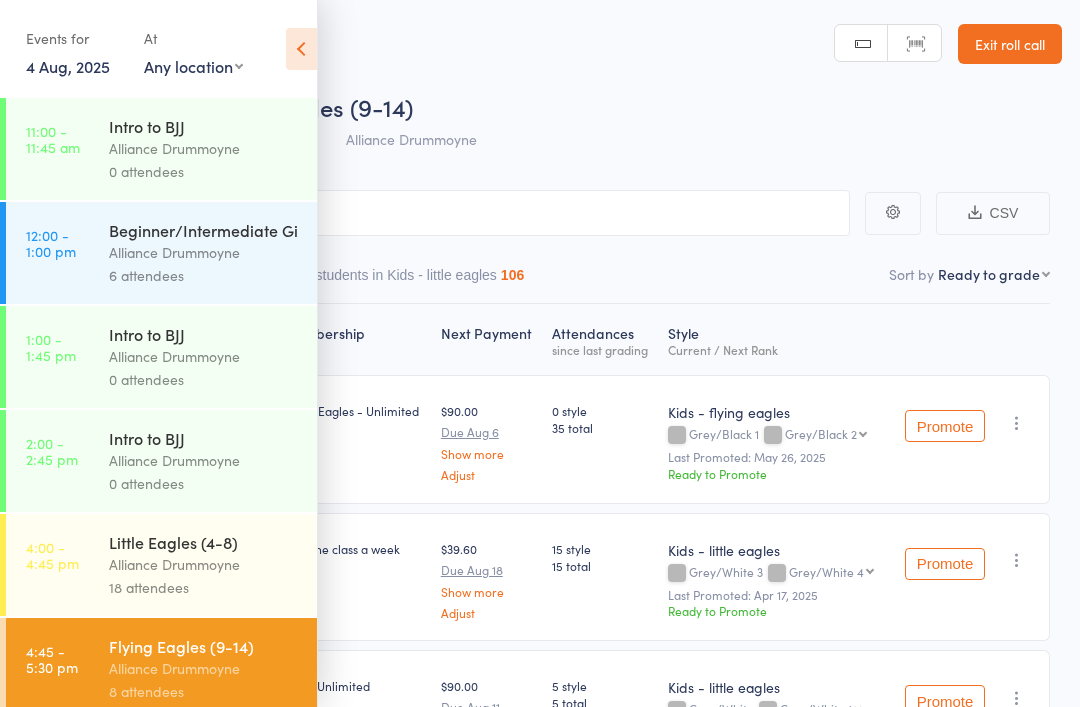 click at bounding box center (301, 49) 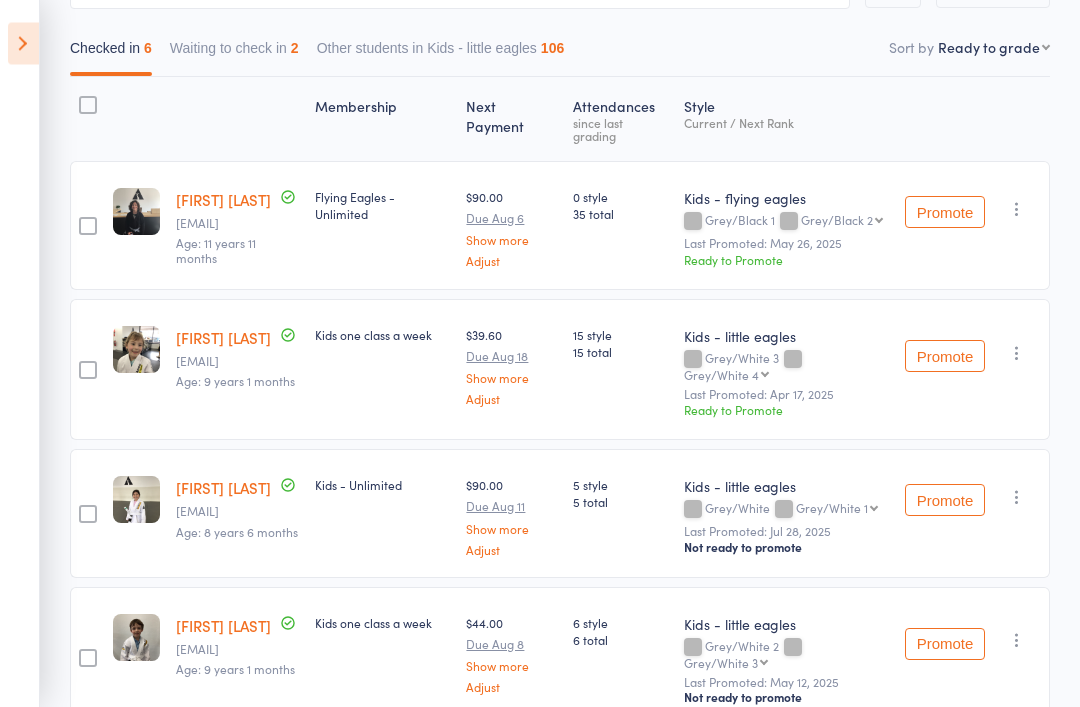 scroll, scrollTop: 227, scrollLeft: 0, axis: vertical 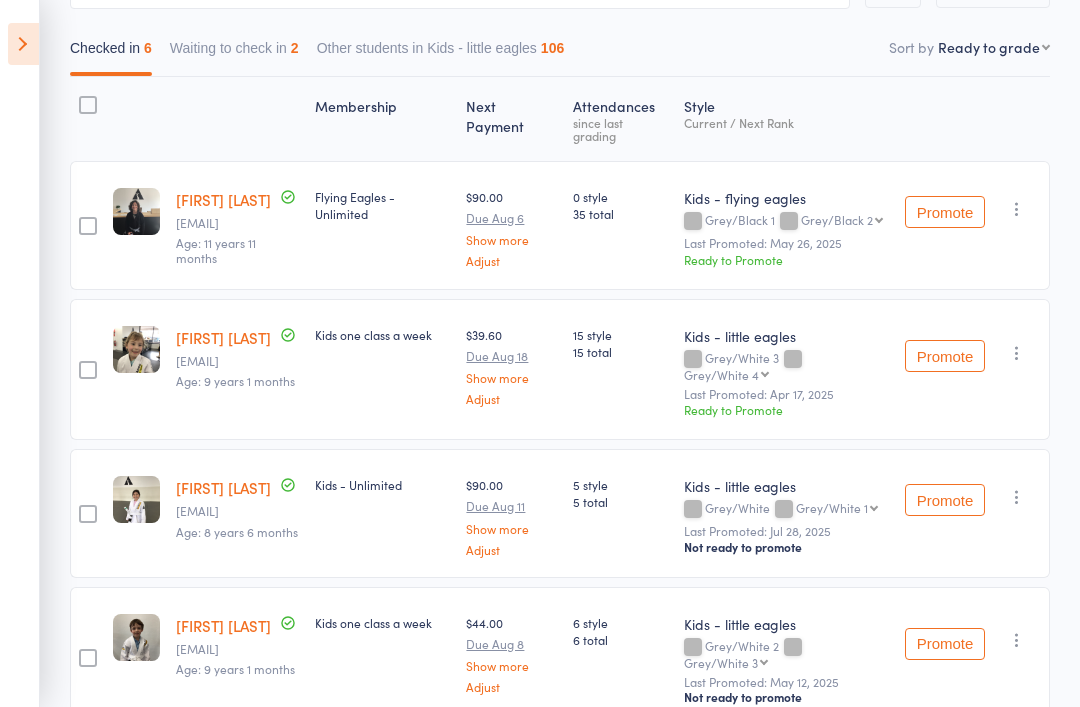 click on "Waiting to check in  2" at bounding box center [234, 53] 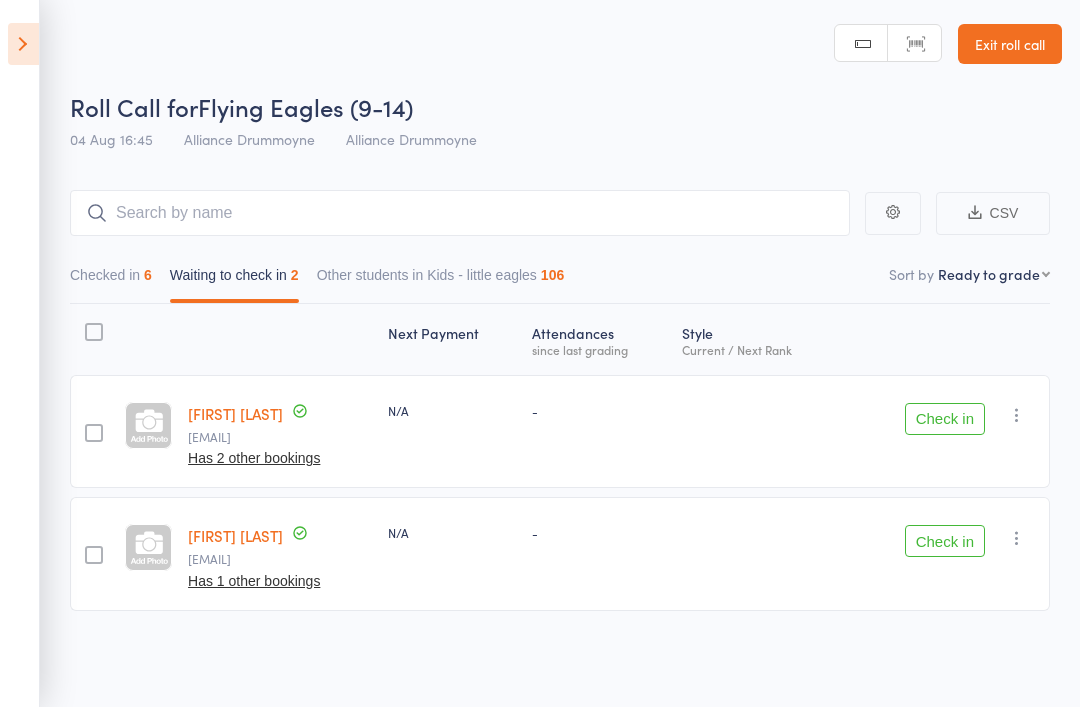 scroll, scrollTop: 14, scrollLeft: 0, axis: vertical 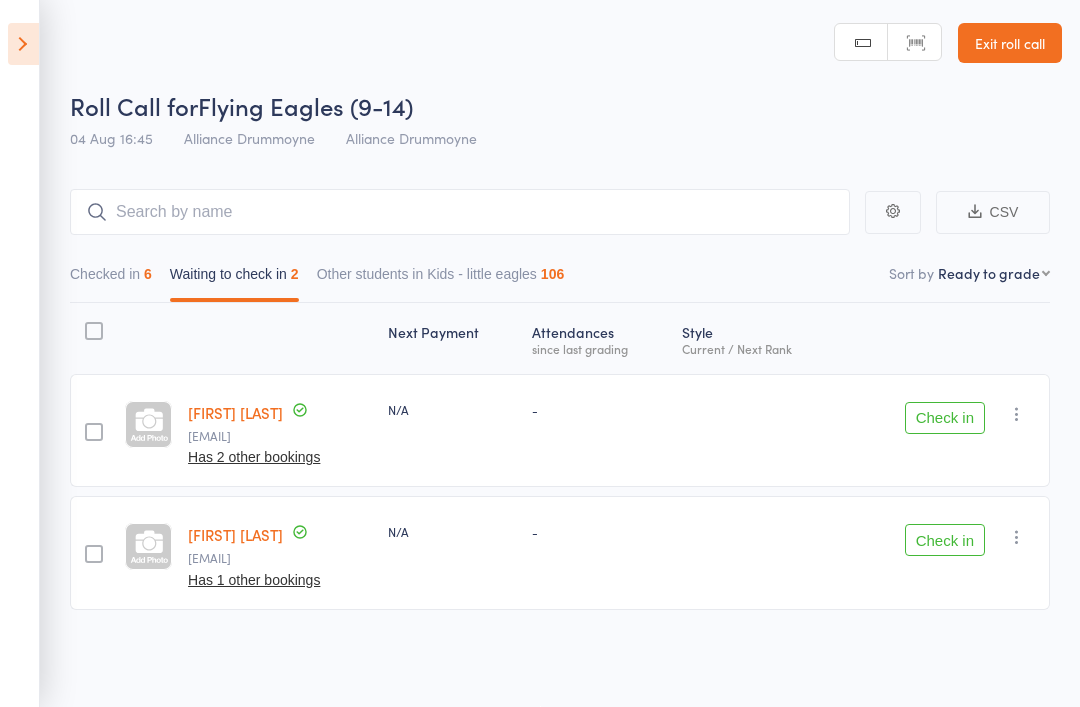 click on "Check in" at bounding box center [945, 418] 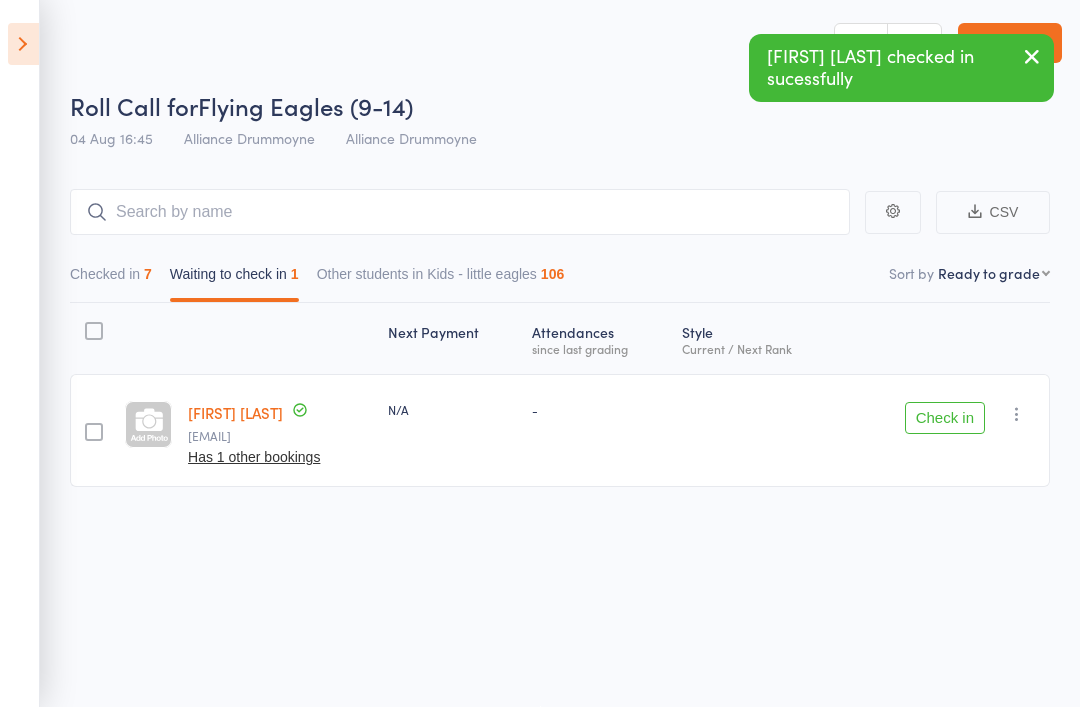 click on "Check in" at bounding box center (945, 418) 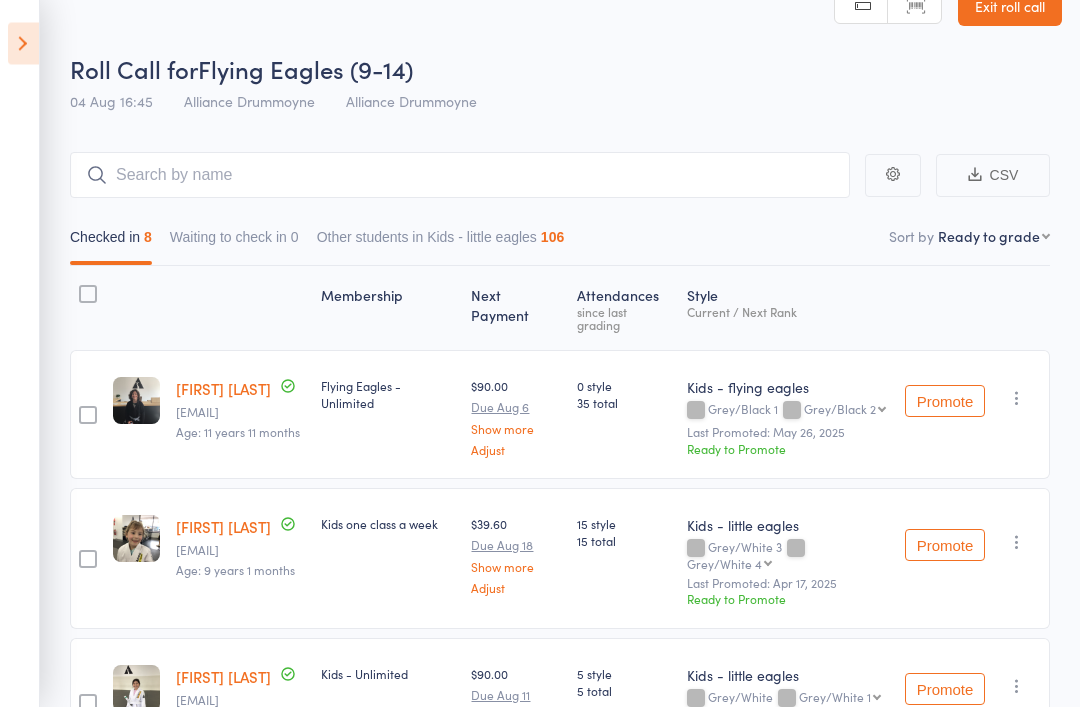 scroll, scrollTop: 0, scrollLeft: 0, axis: both 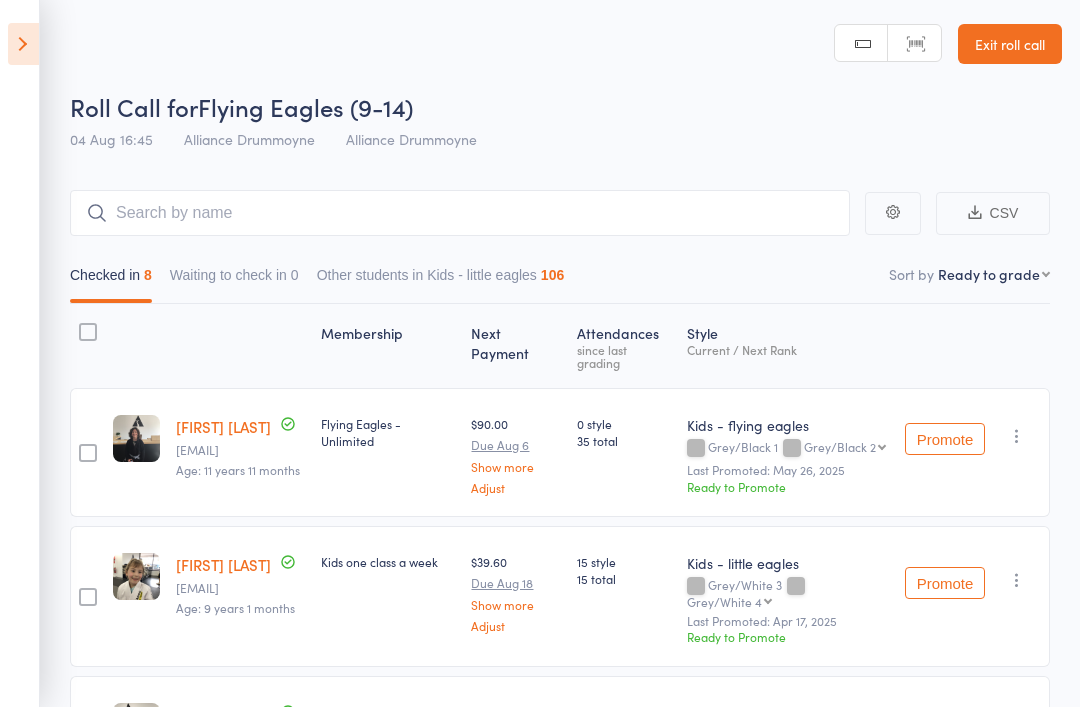 click on "Exit roll call" at bounding box center (1010, 44) 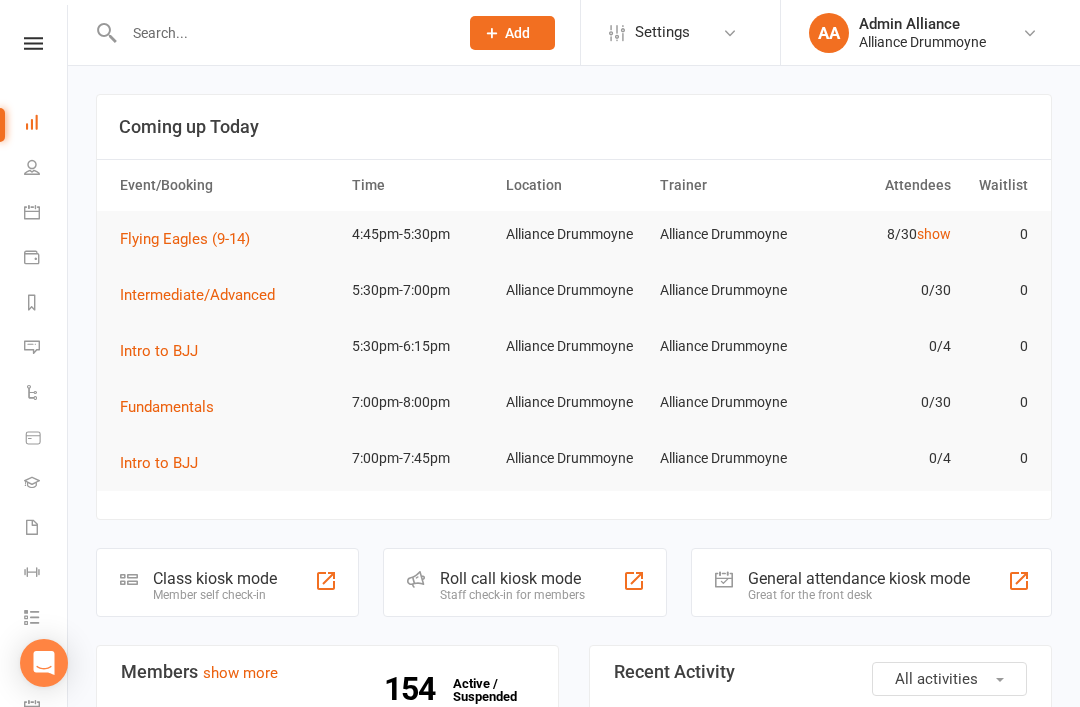 scroll, scrollTop: 0, scrollLeft: 0, axis: both 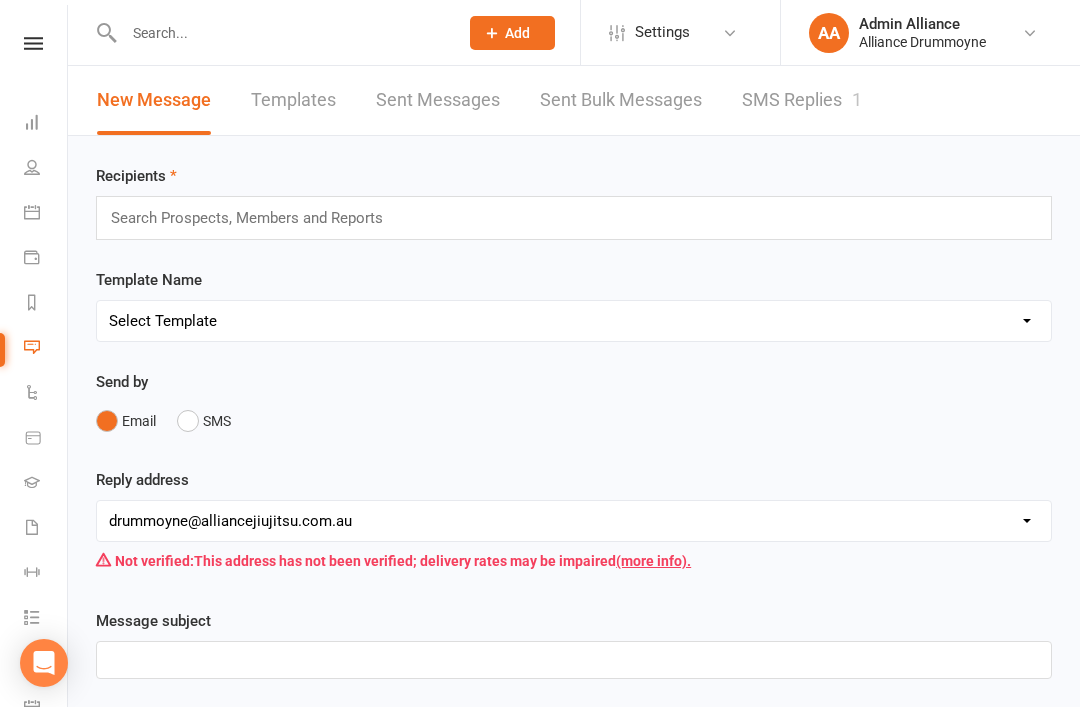 click on "SMS Replies  1" at bounding box center (802, 100) 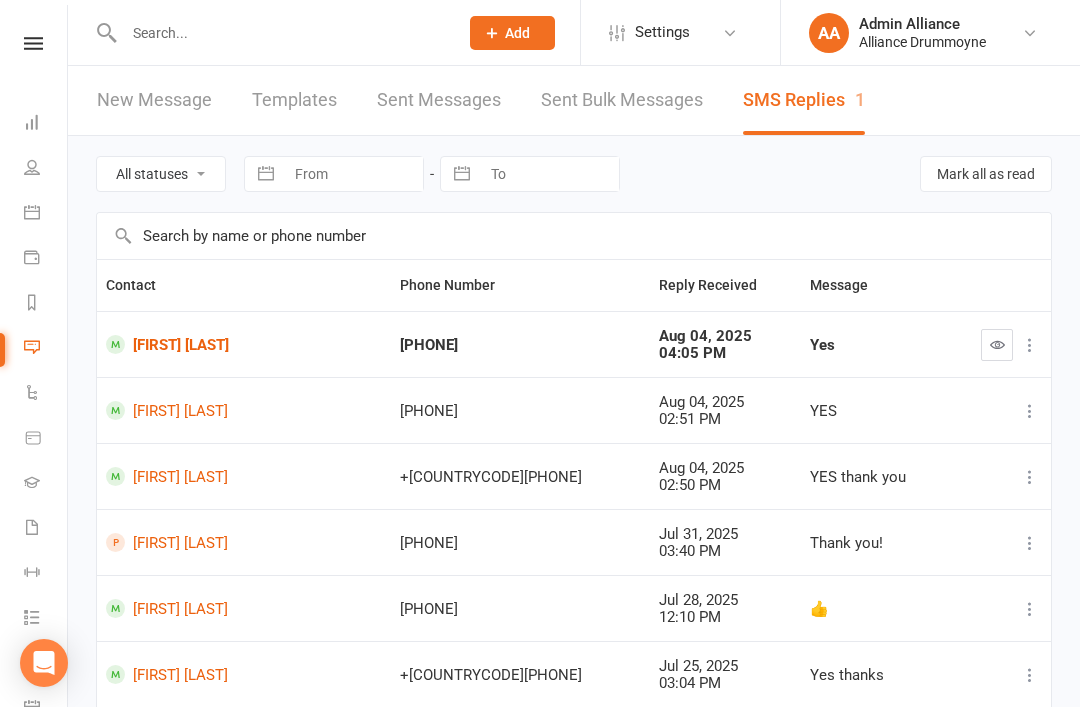 click on "Sent Messages" at bounding box center (439, 100) 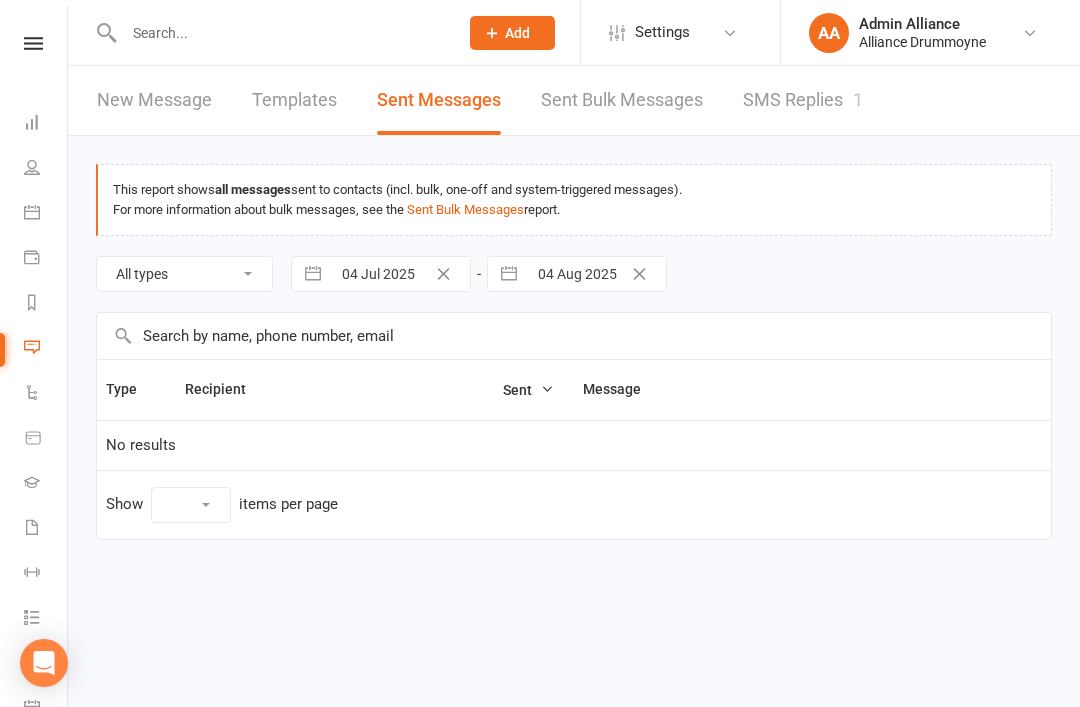 select on "10" 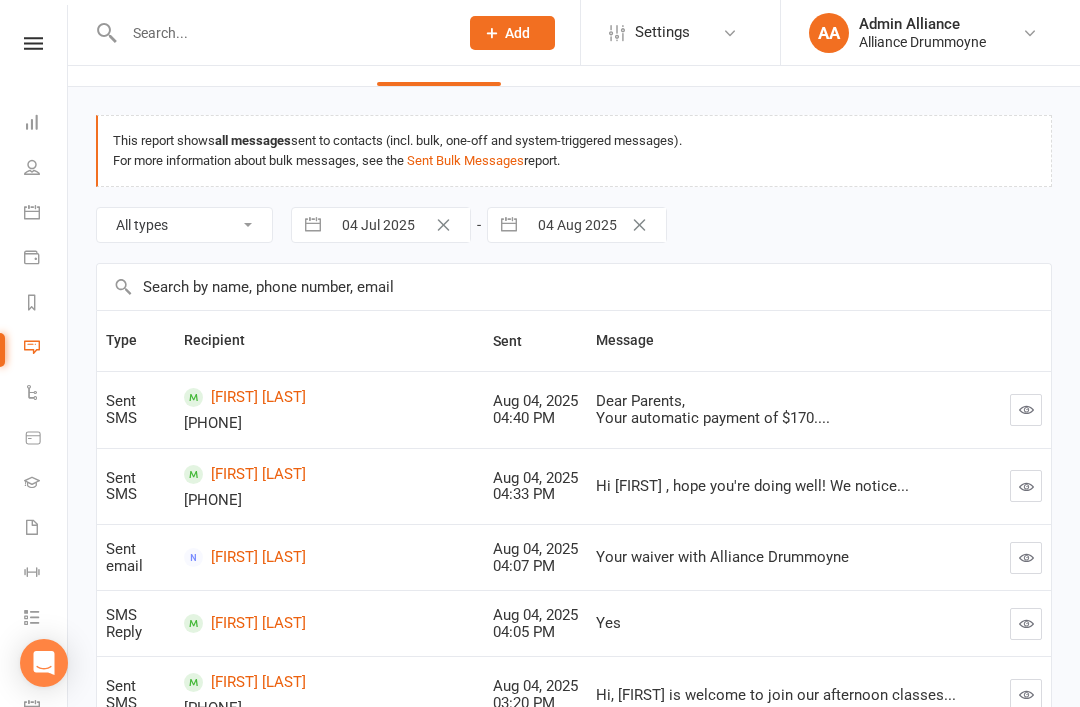 scroll, scrollTop: 0, scrollLeft: 0, axis: both 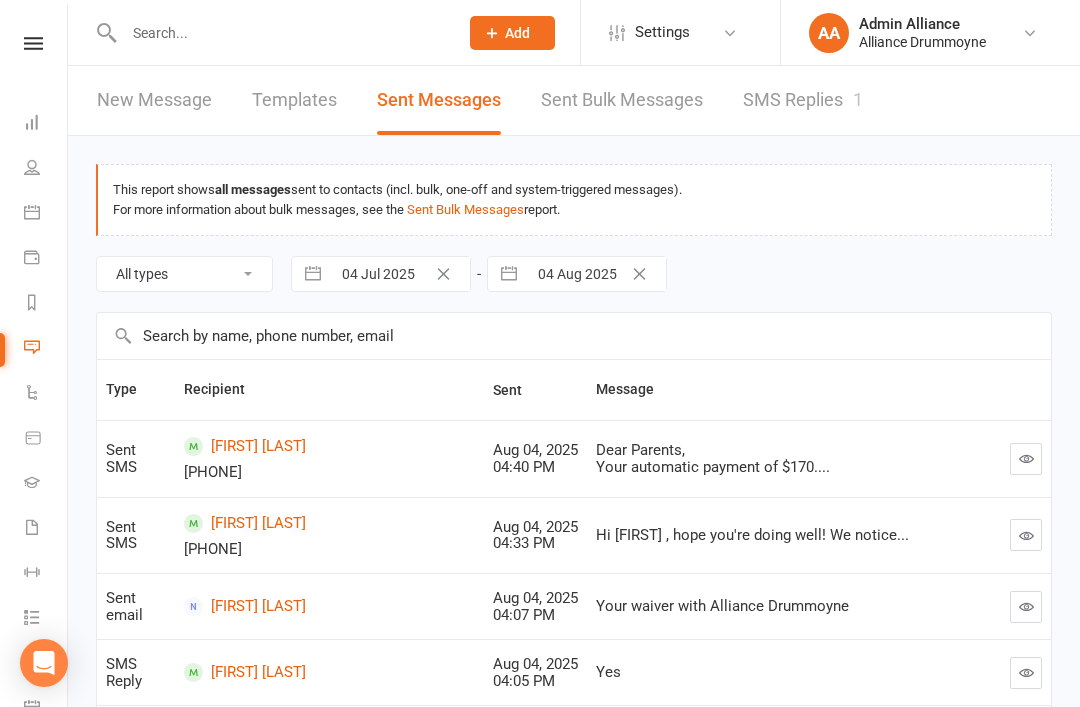 click on "New Message" at bounding box center [154, 100] 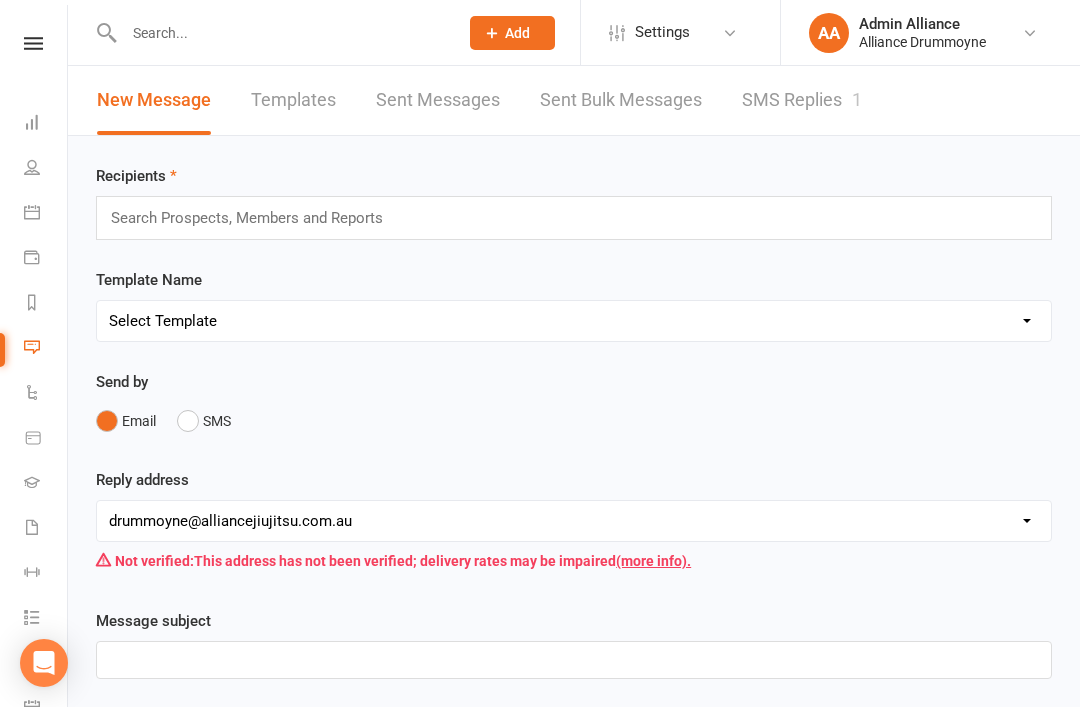 click at bounding box center [256, 218] 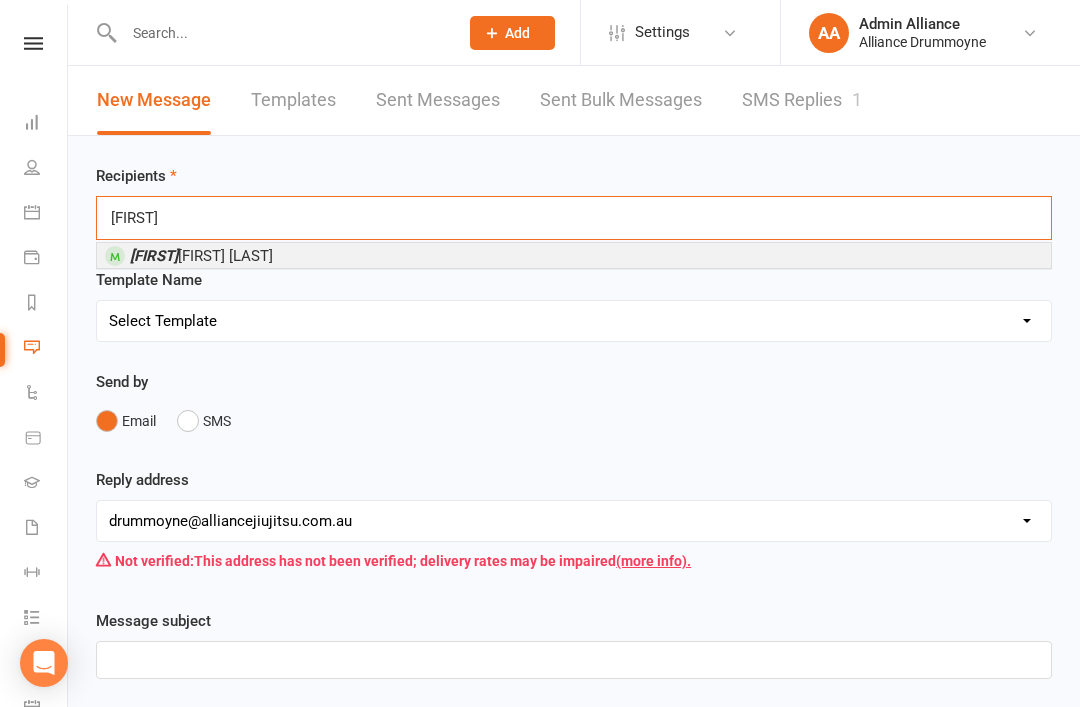 type on "[FIRST]" 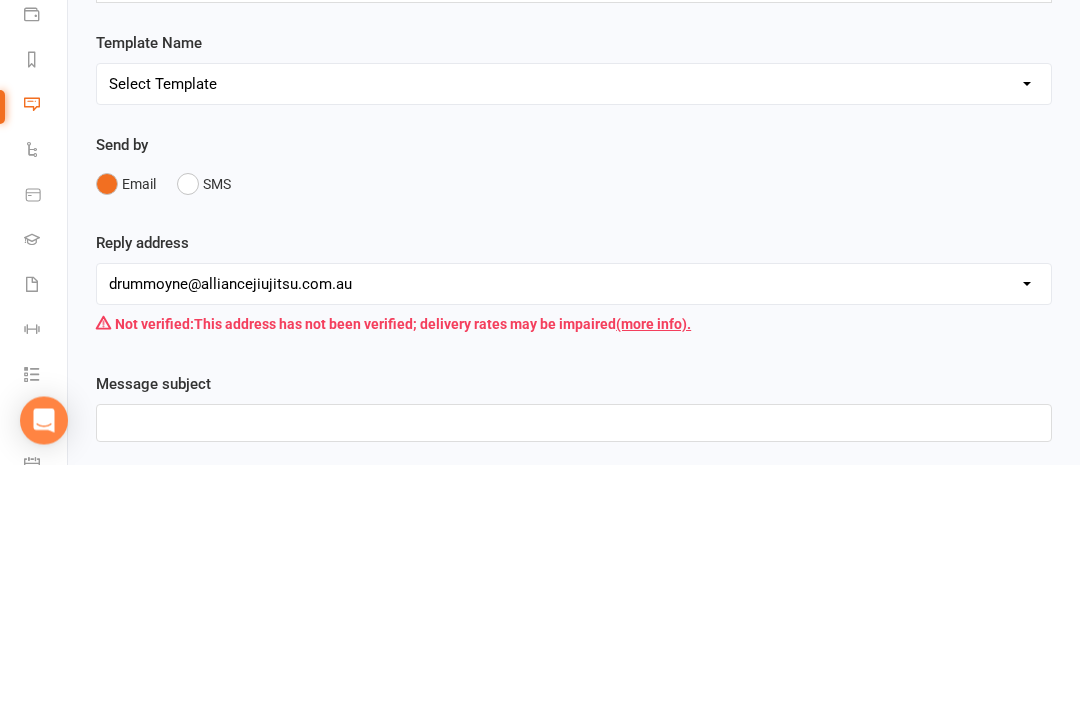 click on "SMS" at bounding box center (204, 427) 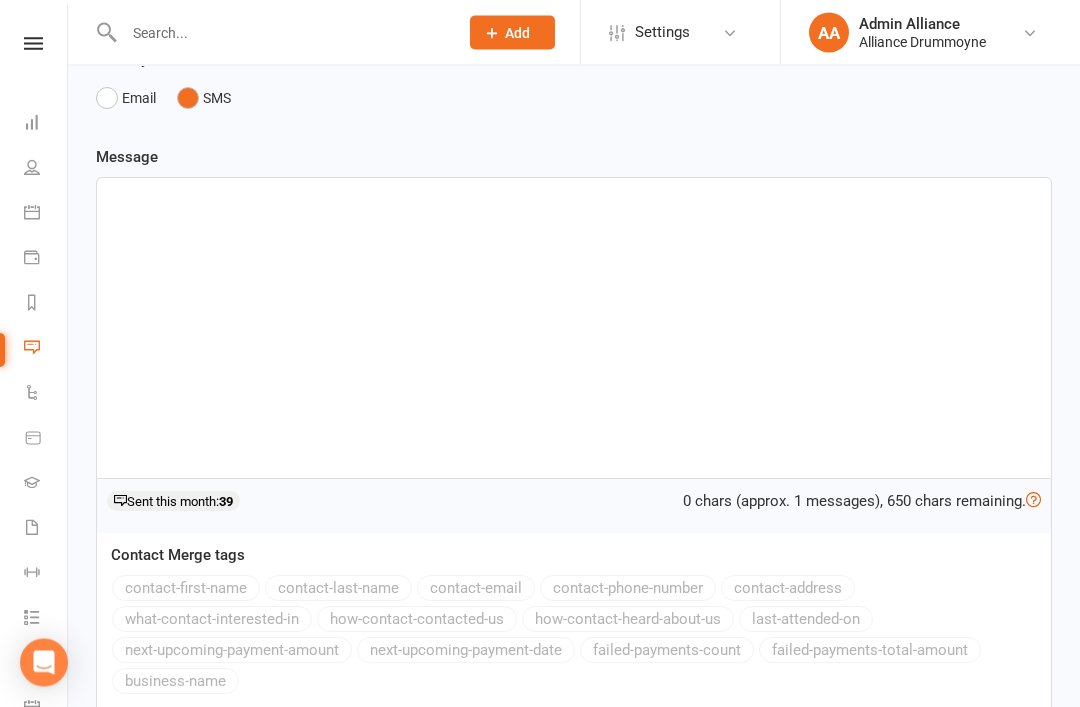 scroll, scrollTop: 346, scrollLeft: 0, axis: vertical 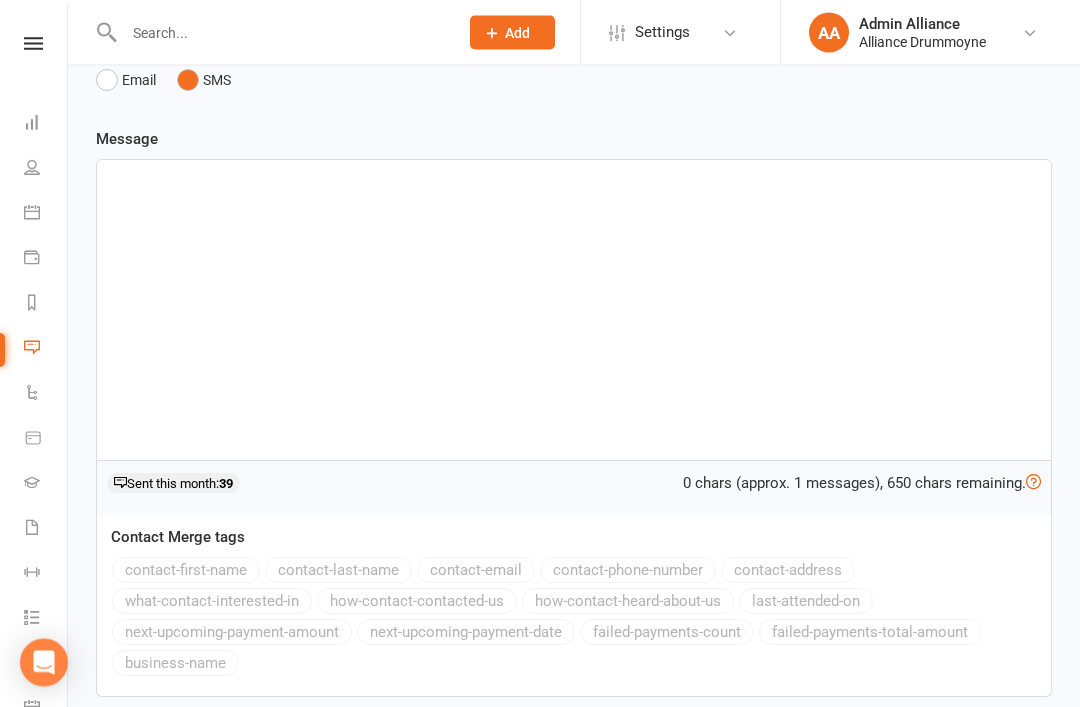 click at bounding box center [574, 311] 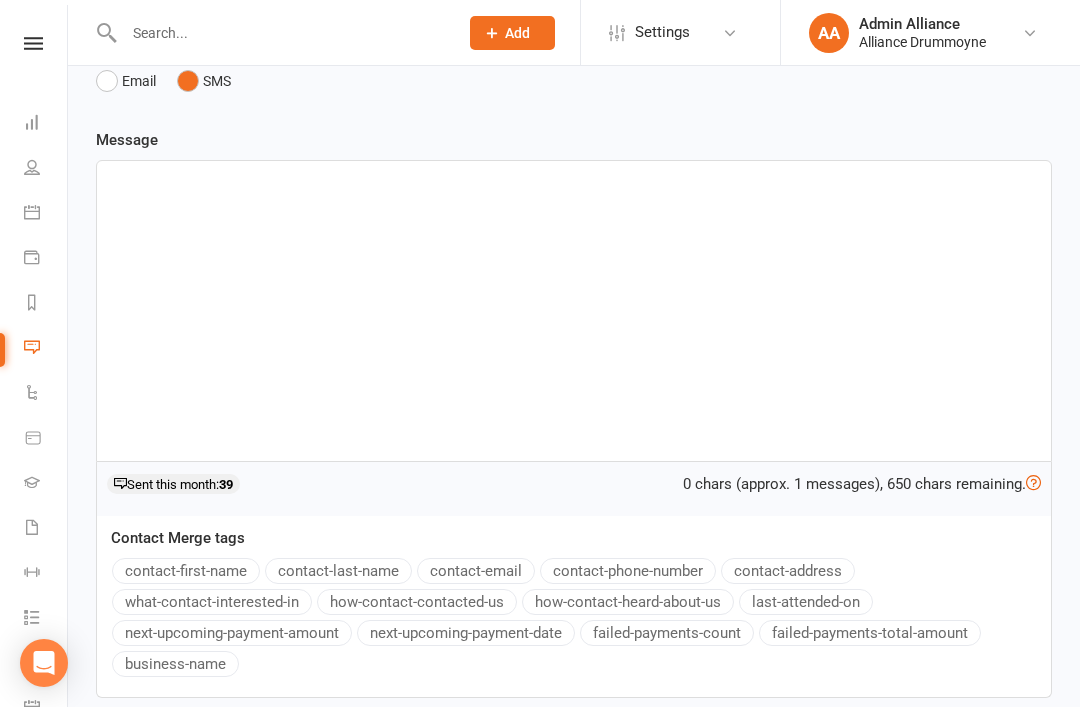 click at bounding box center (574, 311) 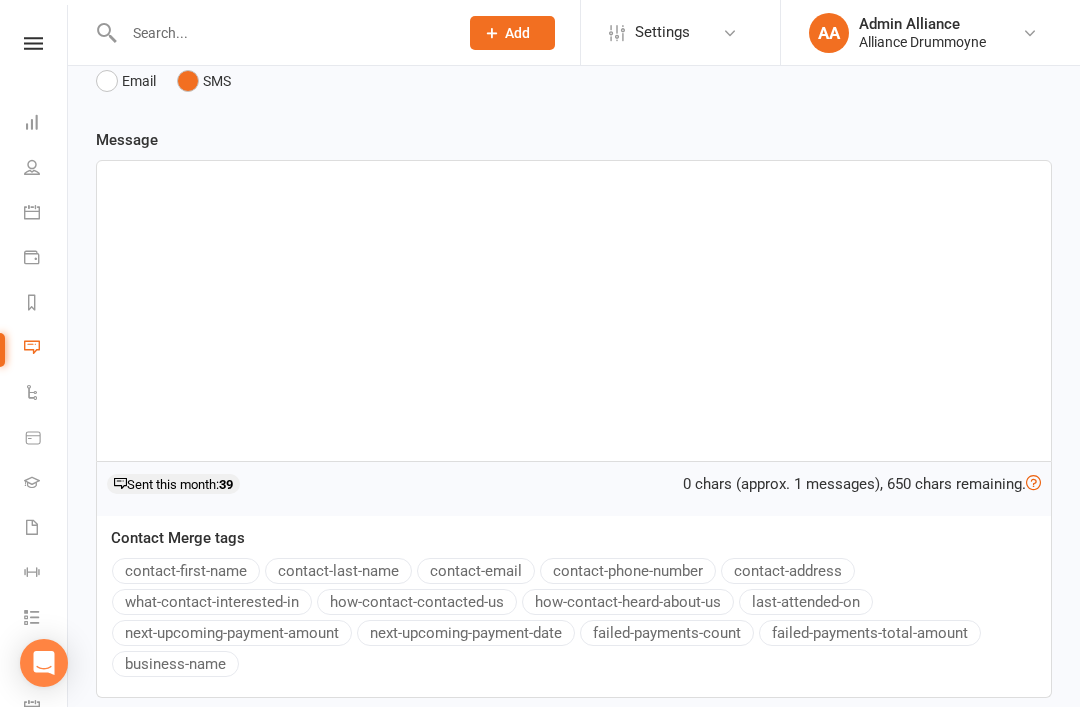 paste 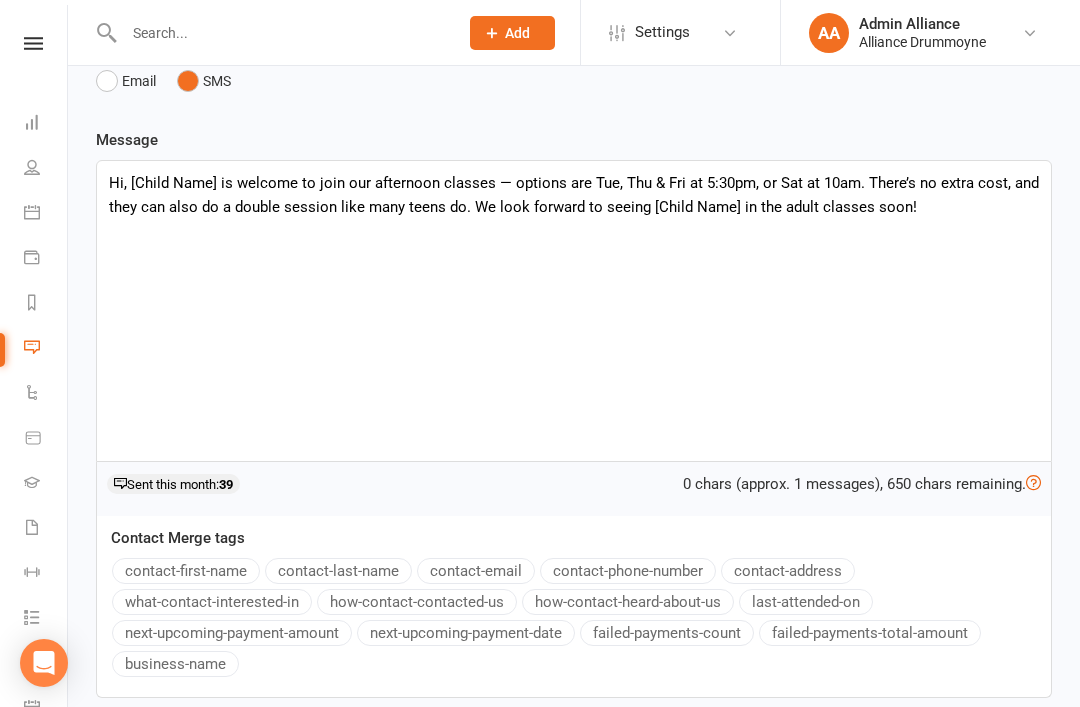 click on "Hi, [Child Name] is welcome to join our afternoon classes — options are Tue, Thu & Fri at 5:30pm, or Sat at 10am. There’s no extra cost, and they can also do a double session like many teens do. We look forward to seeing [Child Name] in the adult classes soon!" at bounding box center [574, 195] 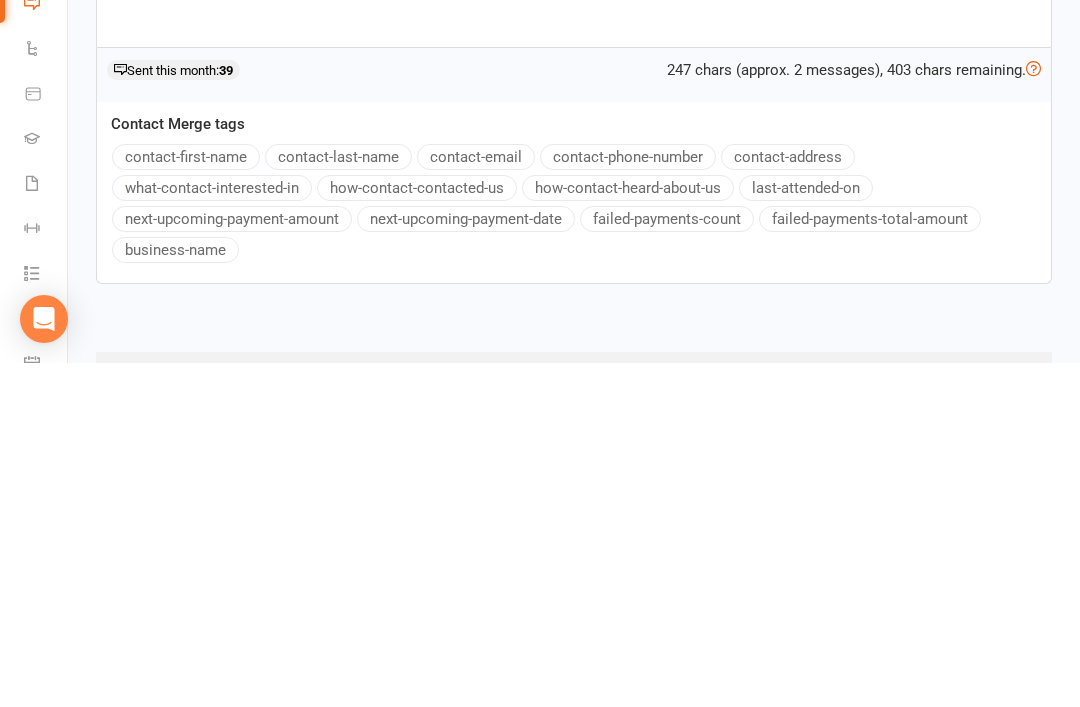 scroll, scrollTop: 433, scrollLeft: 0, axis: vertical 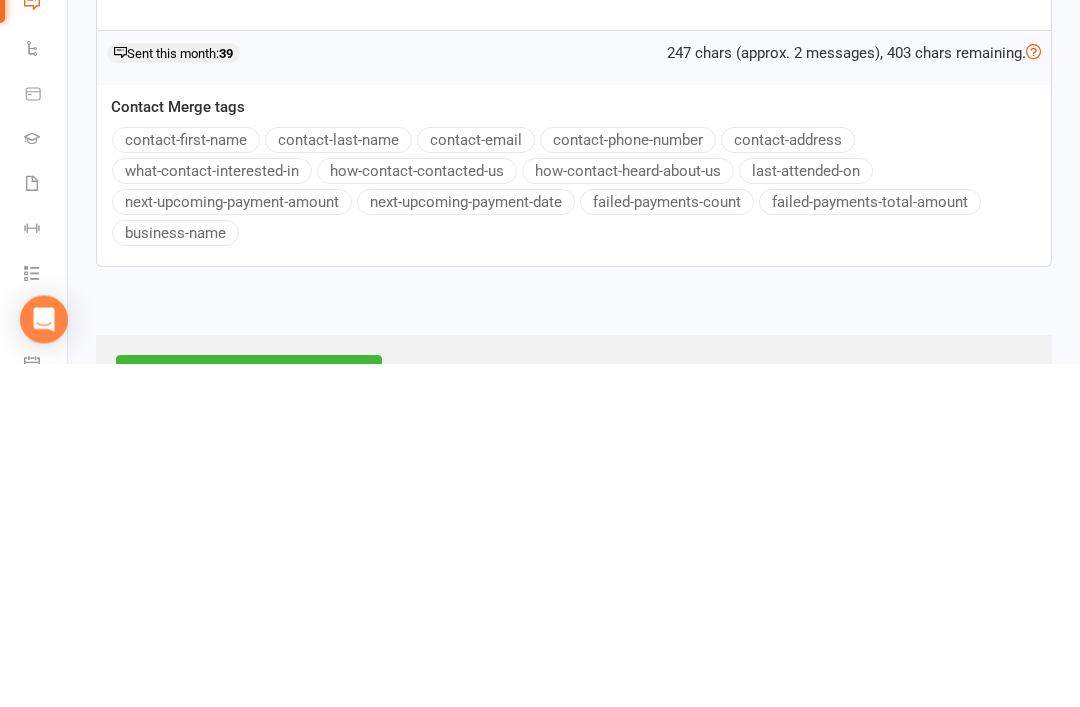click on "contact-first-name" at bounding box center (186, 484) 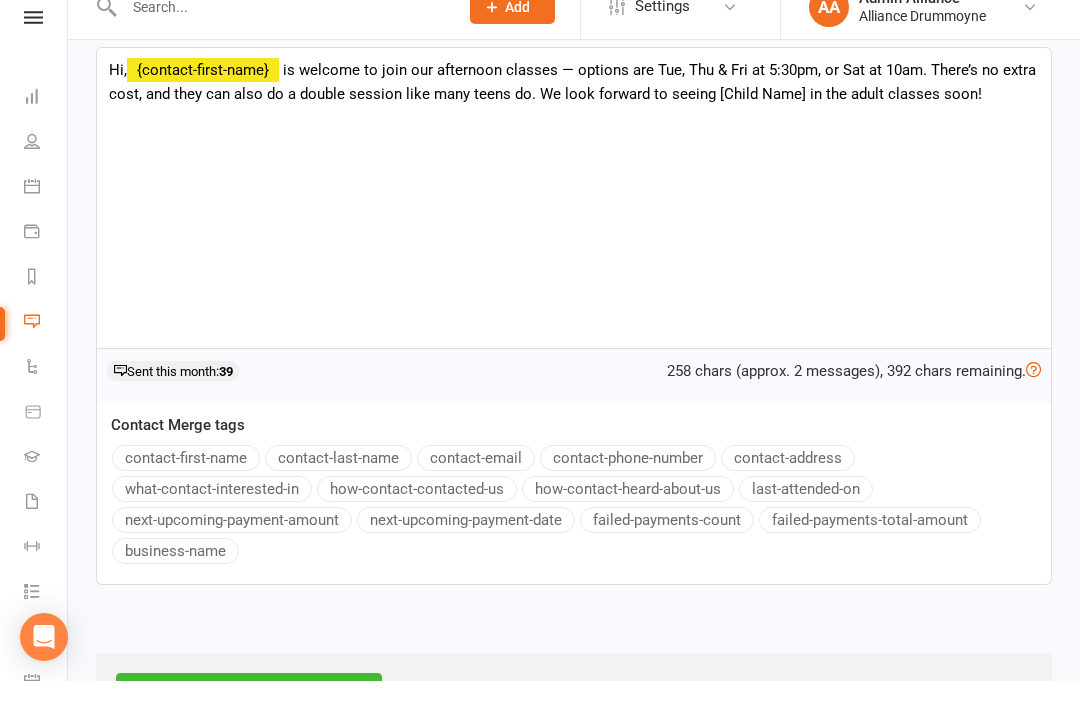 click on "is welcome to join our afternoon classes — options are Tue, Thu & Fri at 5:30pm, or Sat at 10am. There’s no extra cost, and they can also do a double session like many teens do. We look forward to seeing [Child Name] in the adult classes soon!" at bounding box center [572, 108] 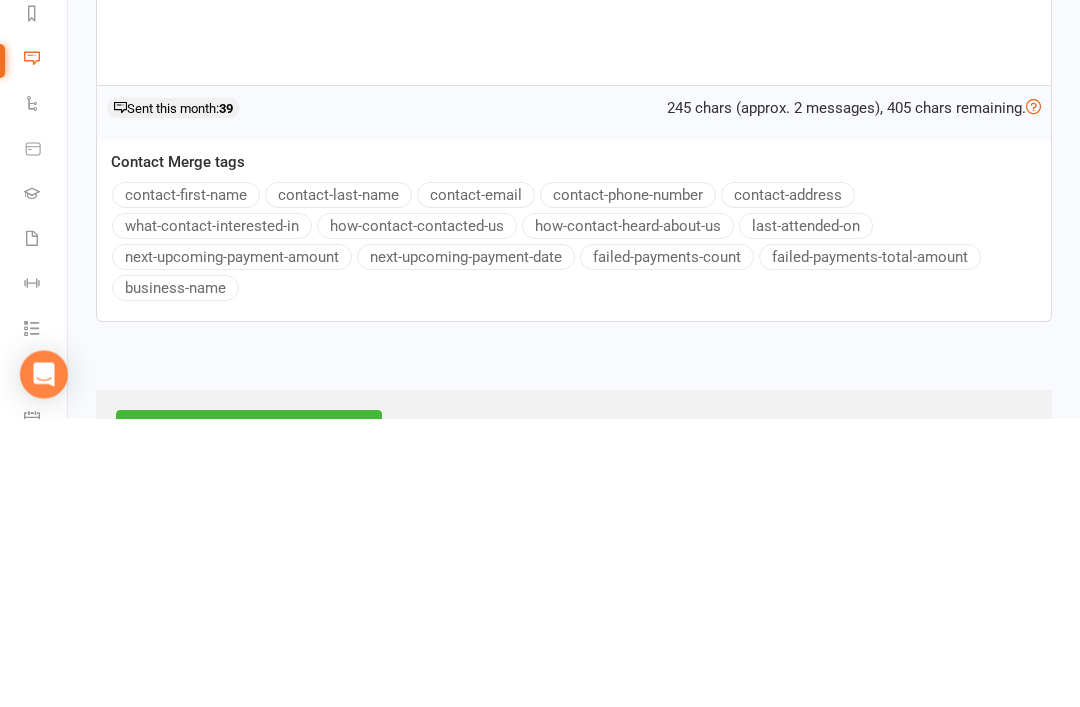 click on "contact-first-name" at bounding box center [186, 484] 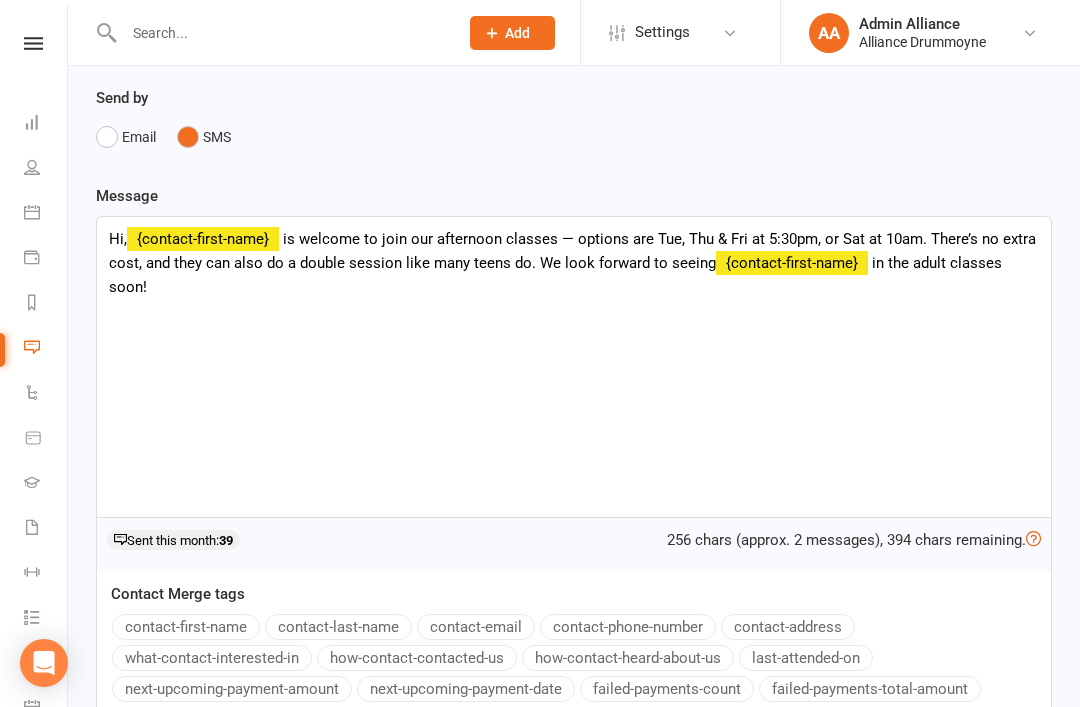 scroll, scrollTop: 291, scrollLeft: 0, axis: vertical 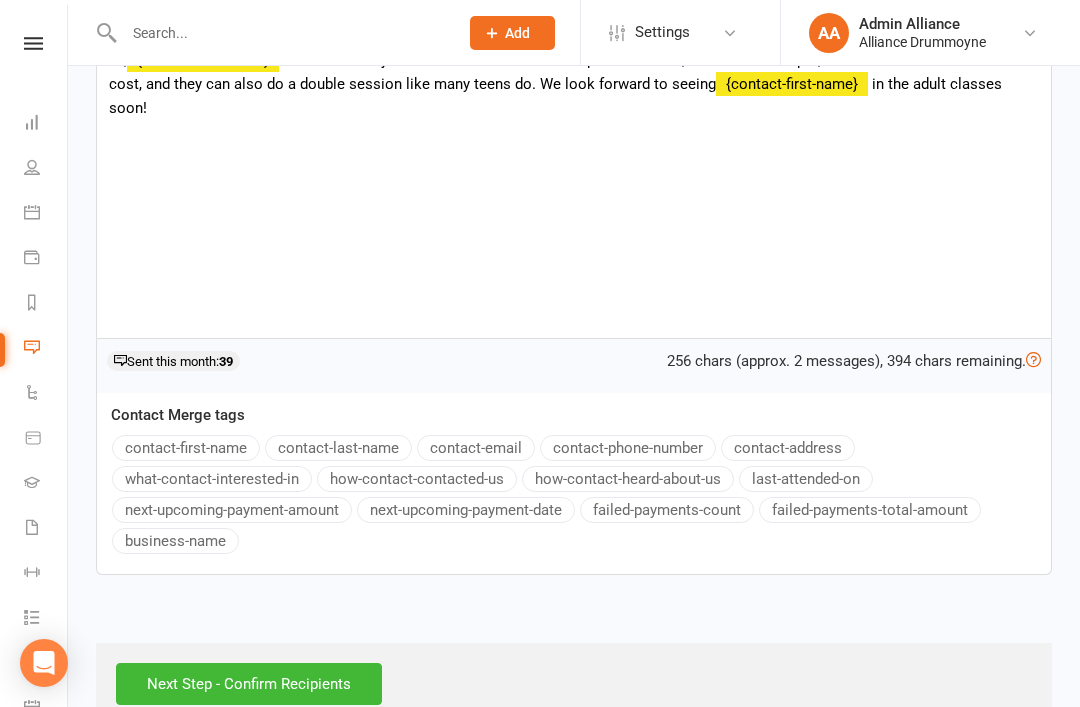 click on "Hi,  [FIRST]  is welcome to join our afternoon classes — options are Tue, Thu & Fri at 5:30pm, or Sat at 10am. There’s no extra cost, and they can also do a double session like many teens do. We look forward to seeing  [FIRST]  in the adult classes soon!" at bounding box center [574, 188] 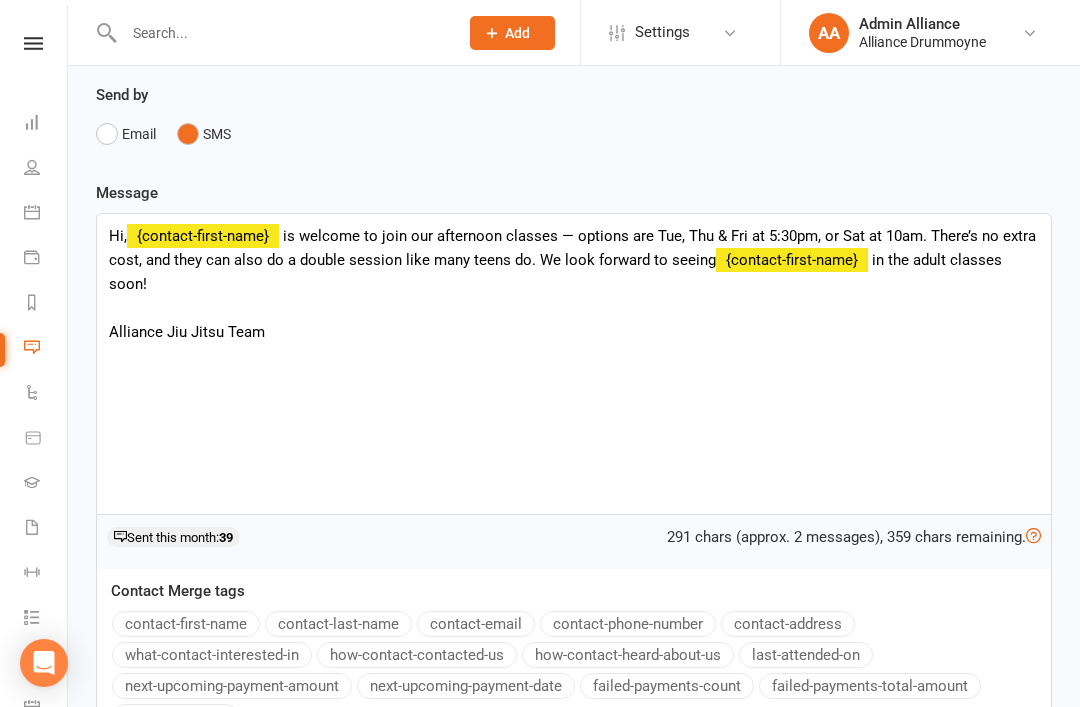 scroll, scrollTop: 287, scrollLeft: 0, axis: vertical 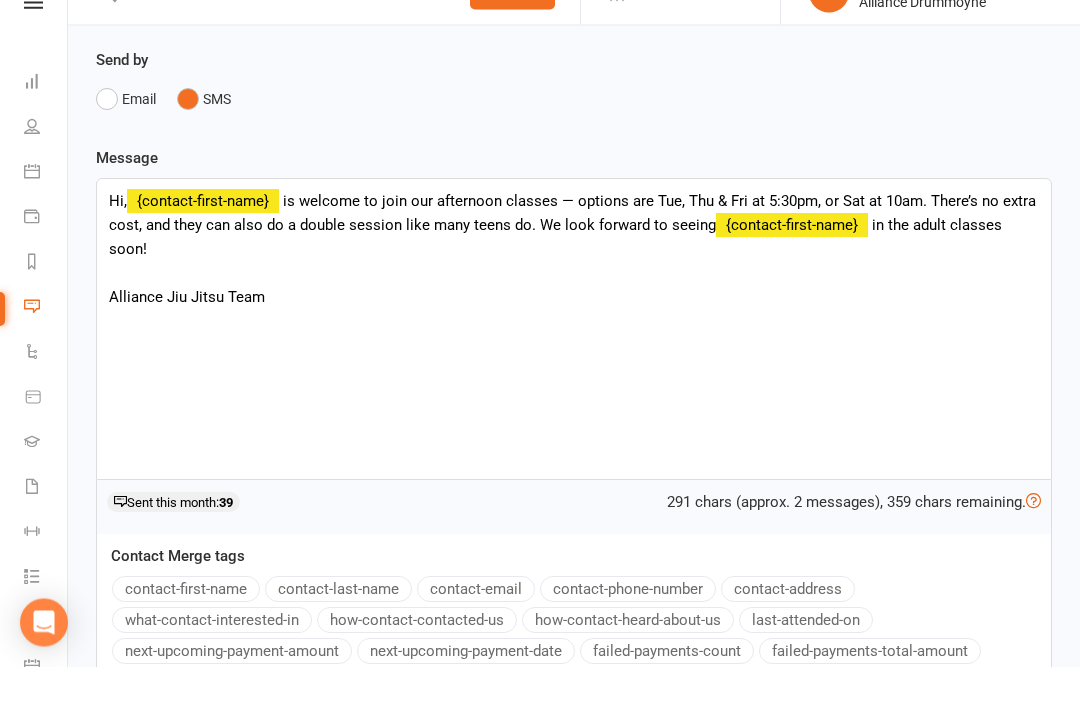 click on "is welcome to join our afternoon classes — options are Tue, Thu & Fri at 5:30pm, or Sat at 10am. There’s no extra cost, and they can also do a double session like many teens do. We look forward to seeing" at bounding box center (572, 254) 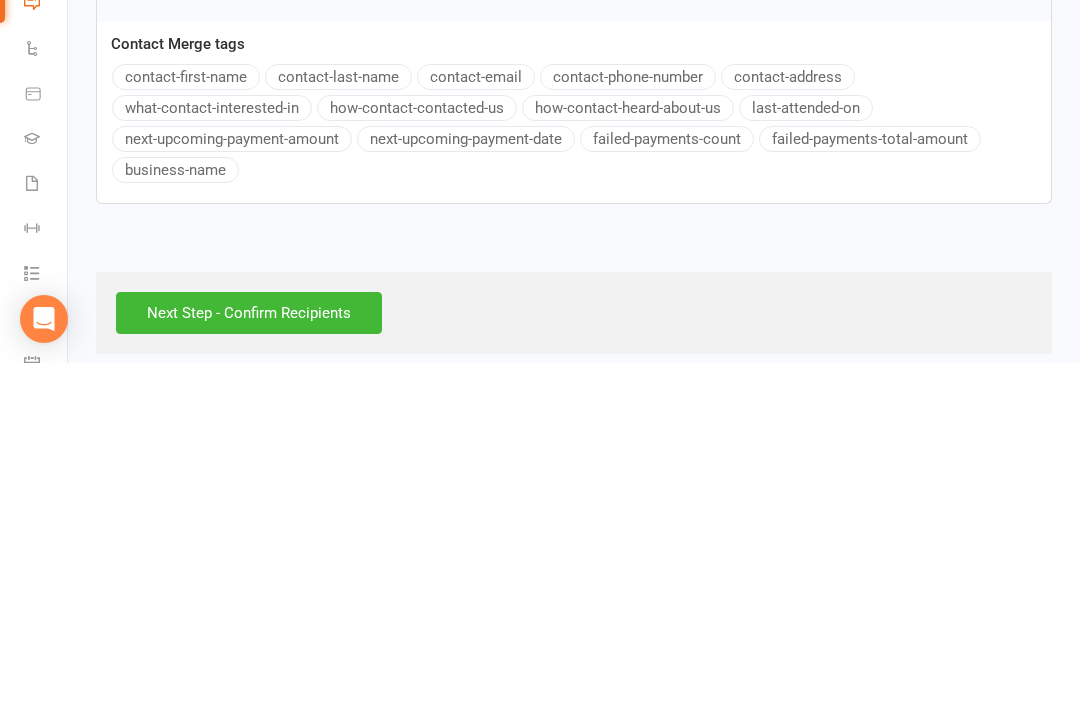 scroll, scrollTop: 533, scrollLeft: 0, axis: vertical 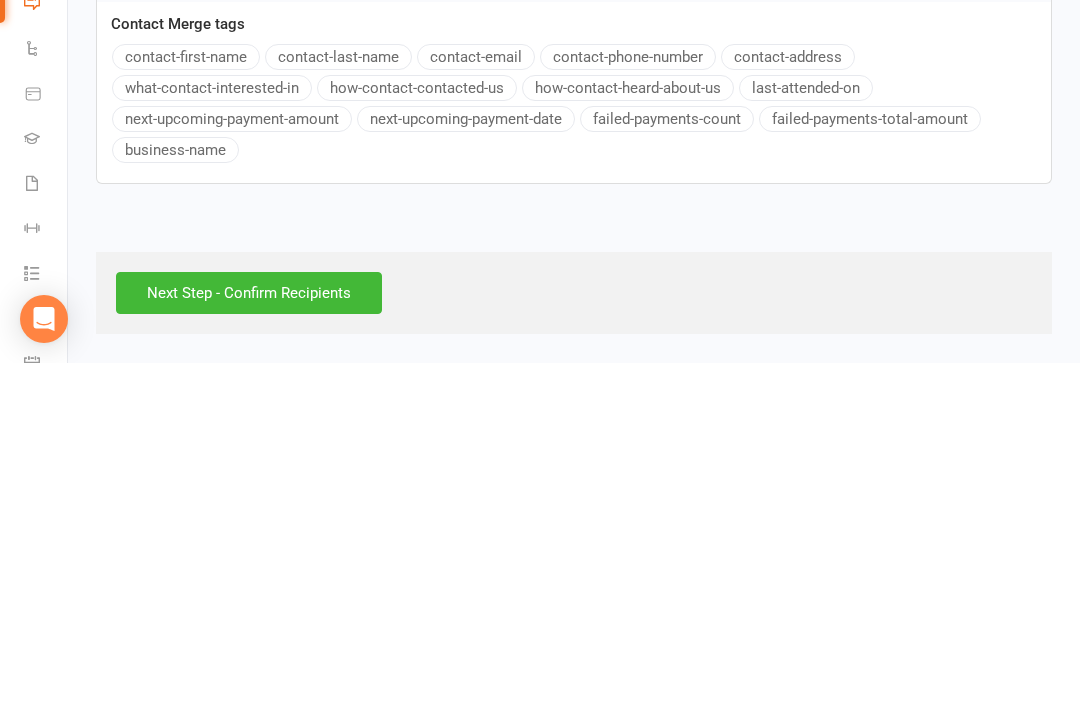 click on "Next Step - Confirm Recipients" at bounding box center [249, 637] 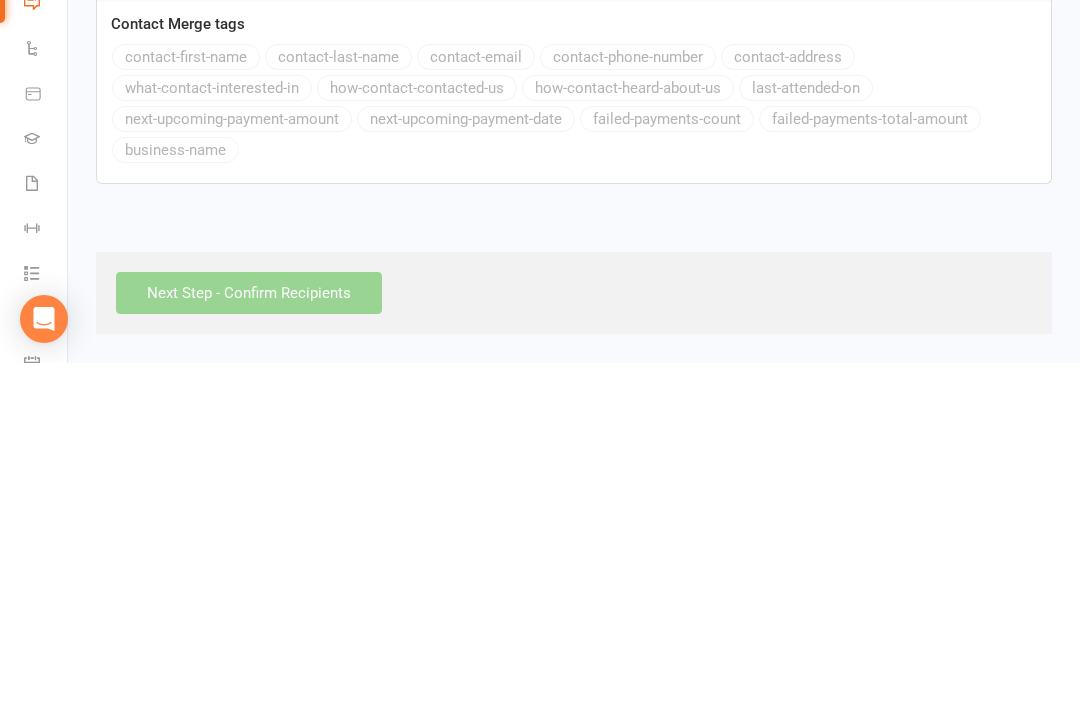 scroll, scrollTop: 0, scrollLeft: 0, axis: both 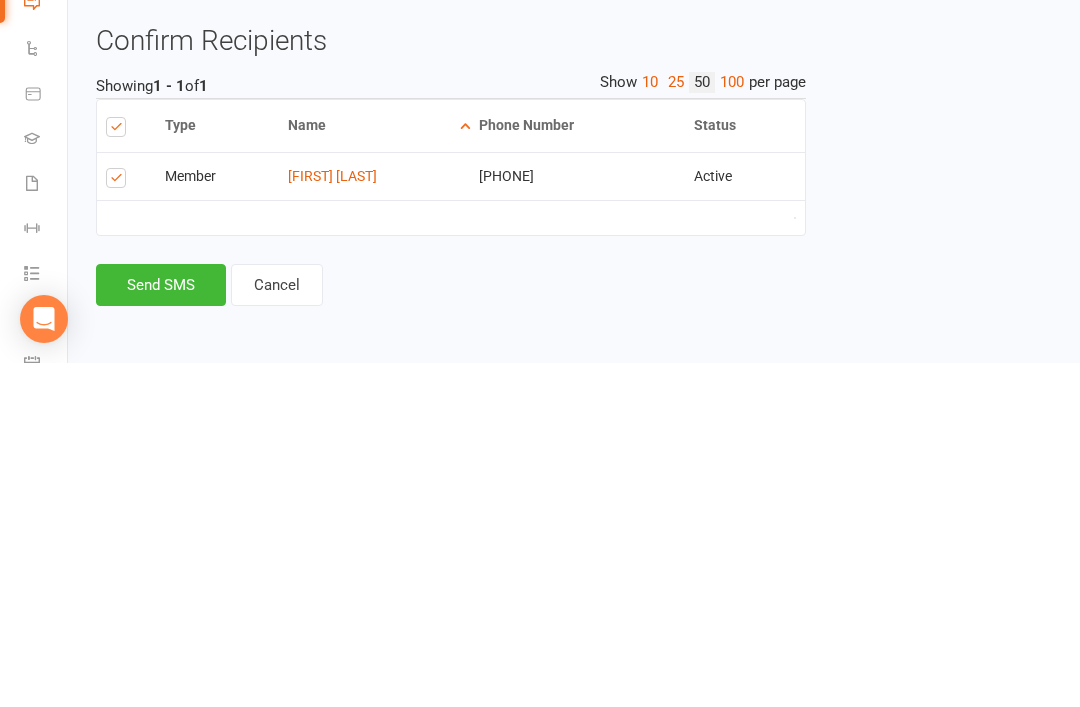 click on "Send SMS" at bounding box center [161, 629] 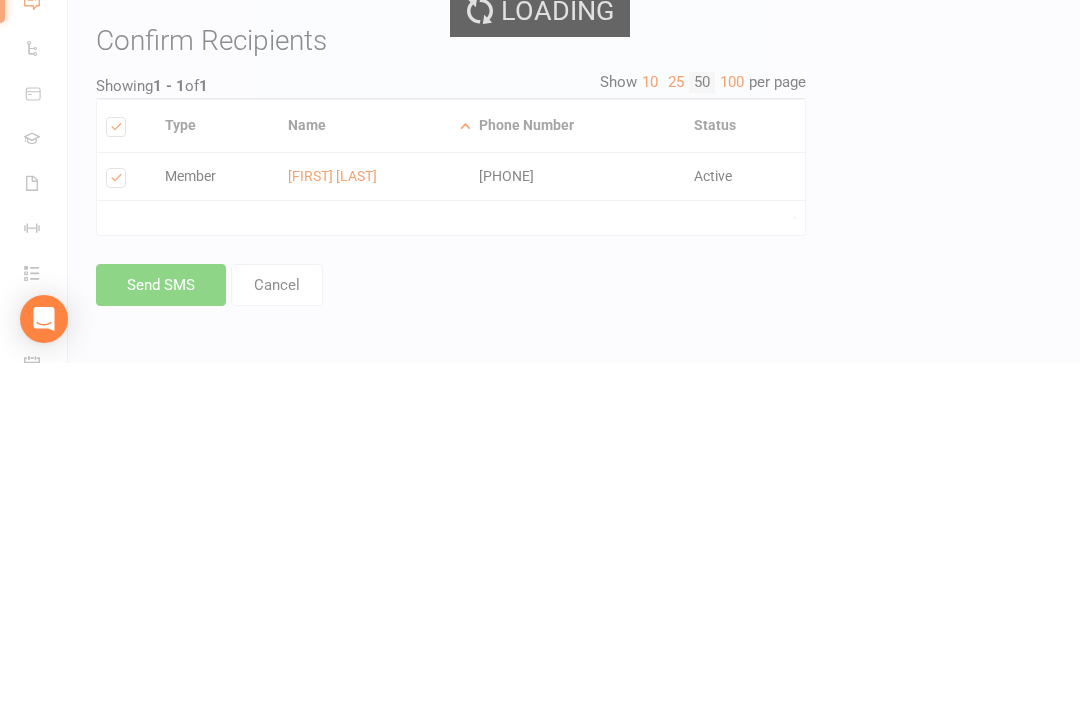 scroll, scrollTop: 68, scrollLeft: 0, axis: vertical 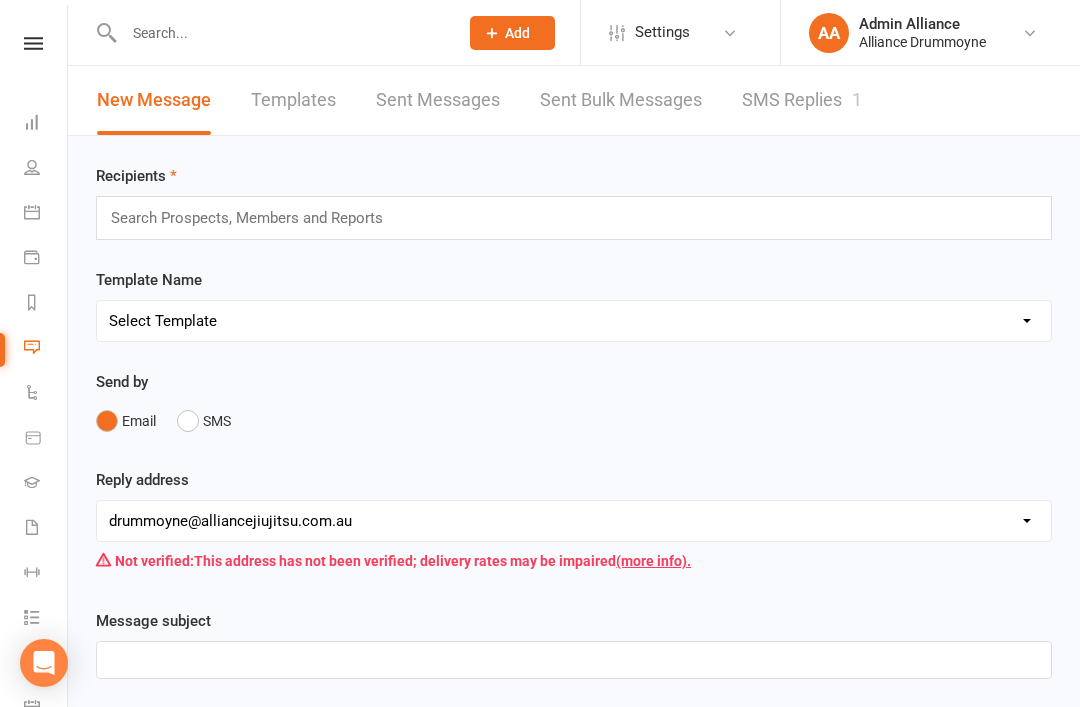 click on "SMS Replies  1" at bounding box center (802, 100) 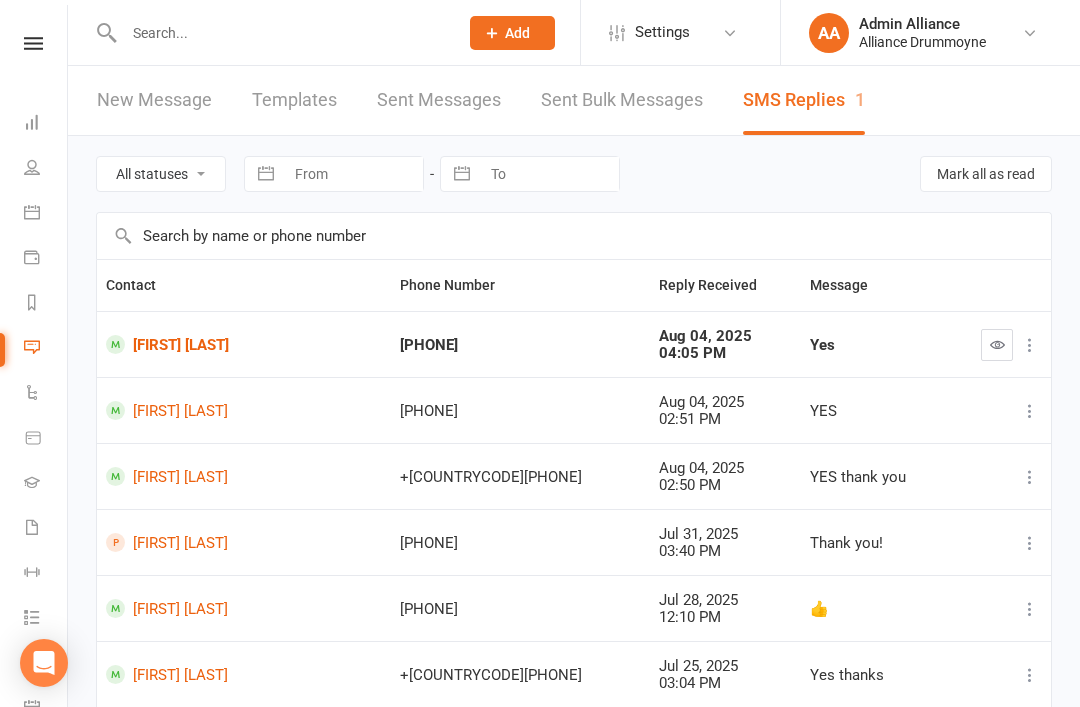click at bounding box center (997, 344) 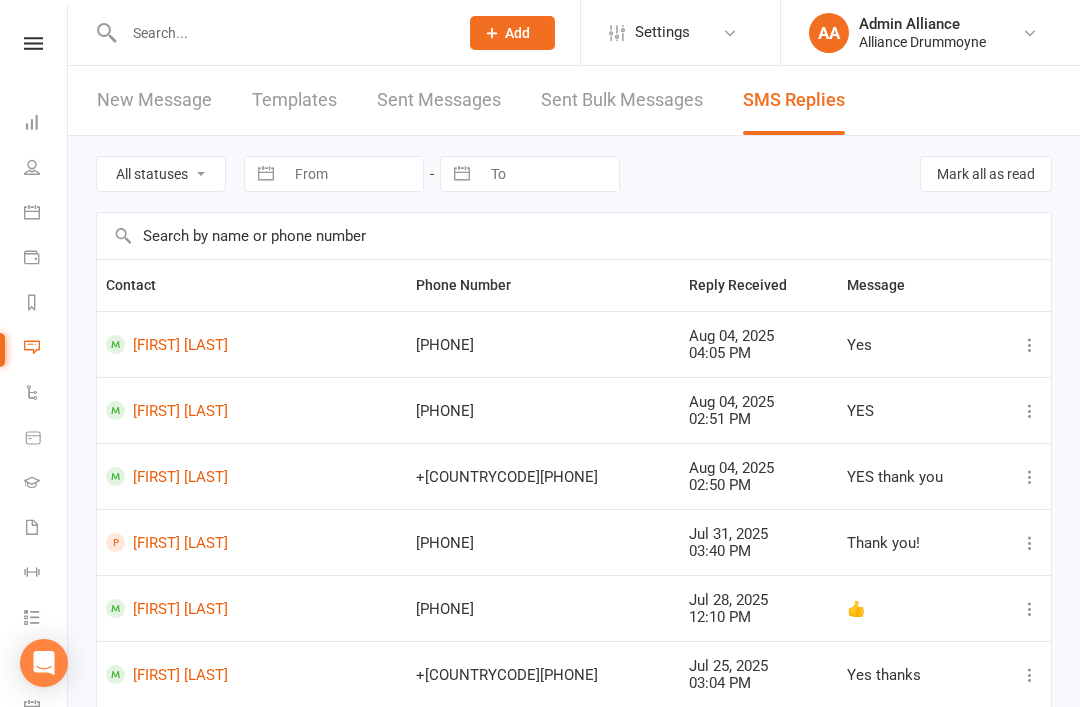 click at bounding box center [32, 122] 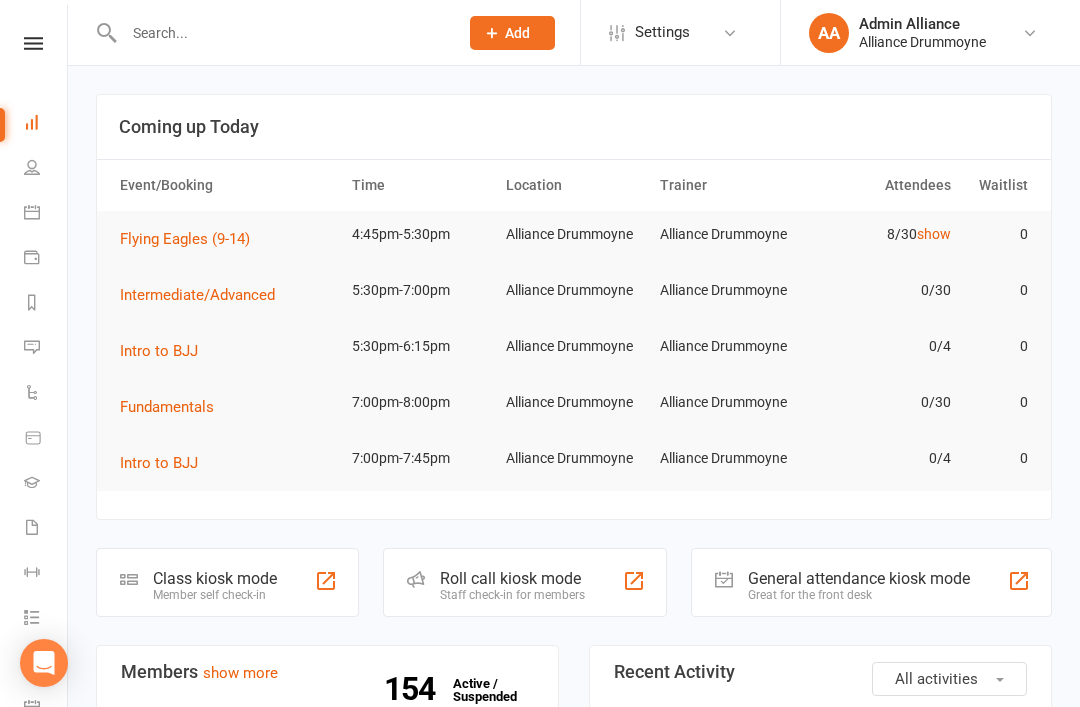 click on "Roll call kiosk mode" 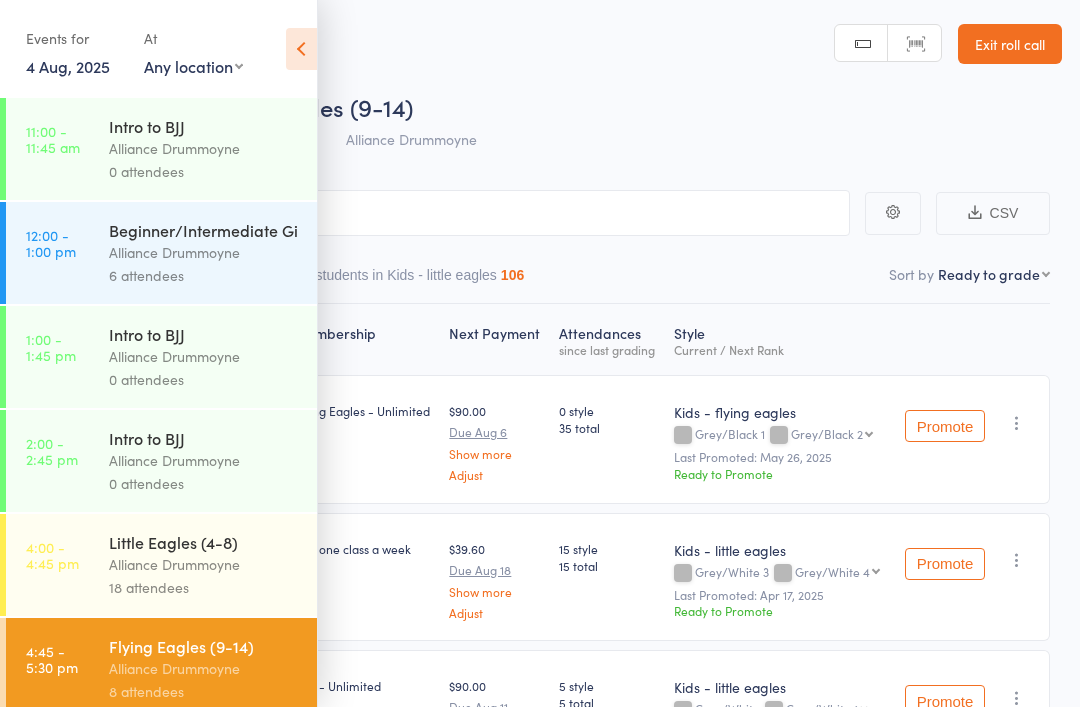 scroll, scrollTop: 0, scrollLeft: 0, axis: both 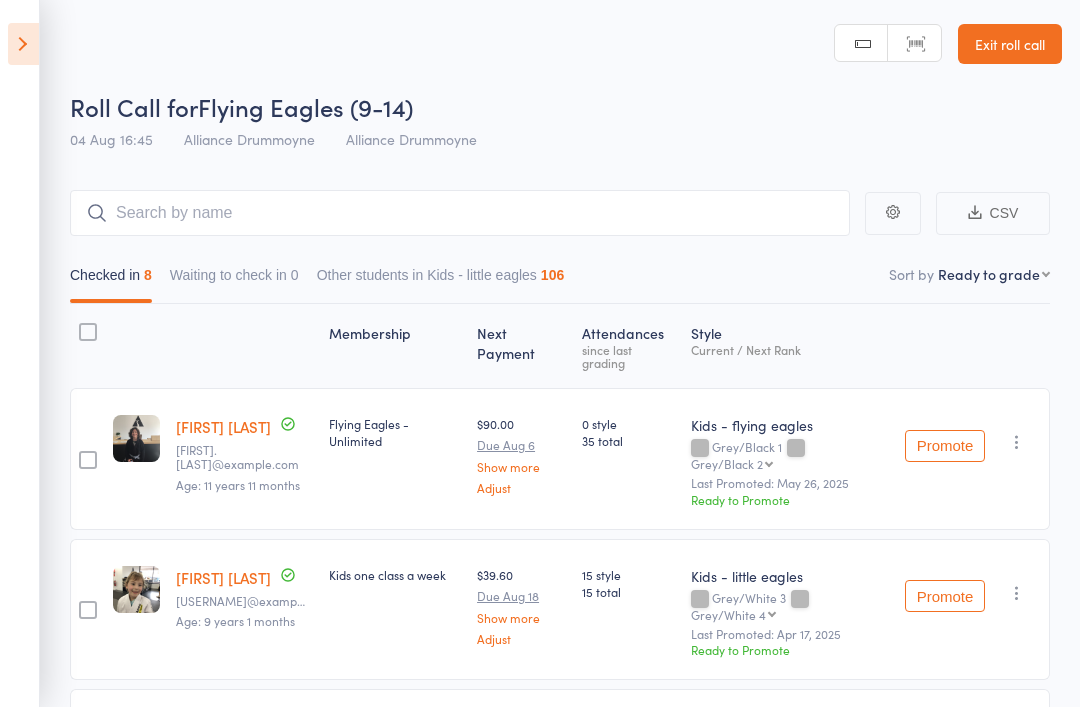click on "Exit roll call" at bounding box center [1010, 44] 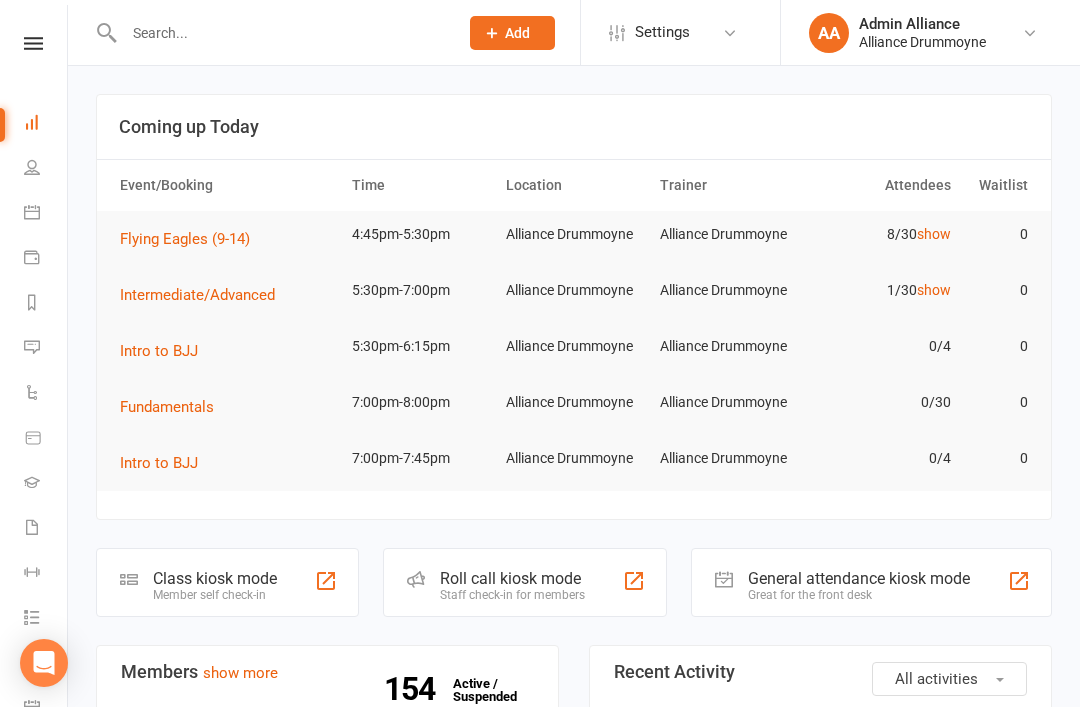 scroll, scrollTop: 0, scrollLeft: 0, axis: both 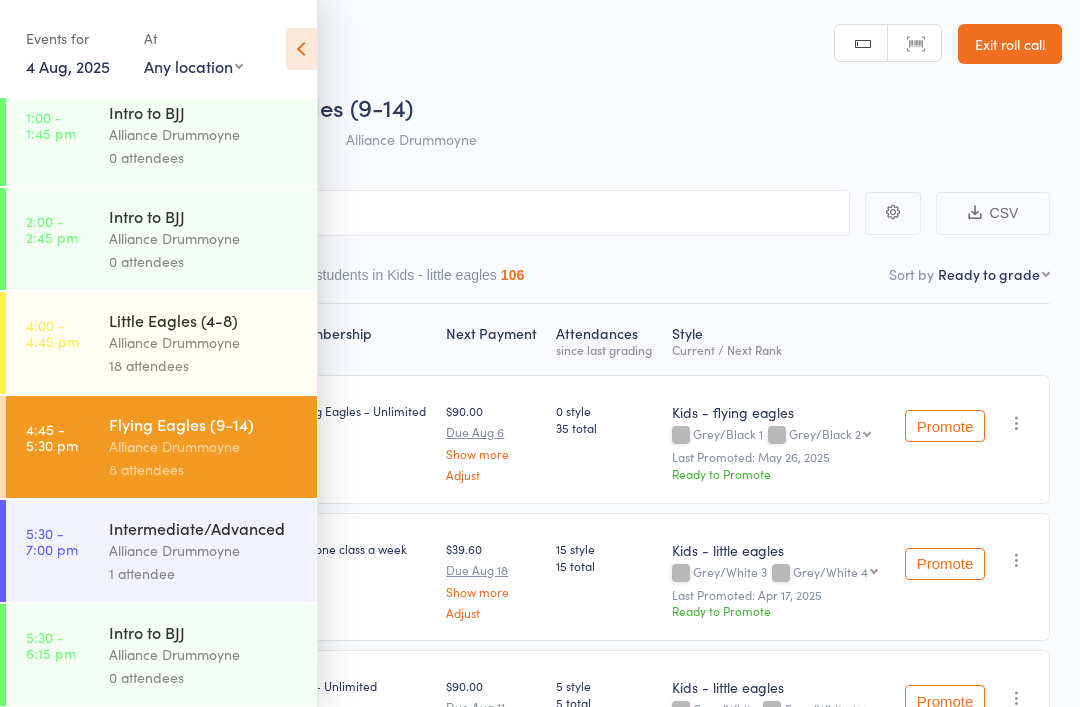click on "Intermediate/Advanced" at bounding box center (204, 528) 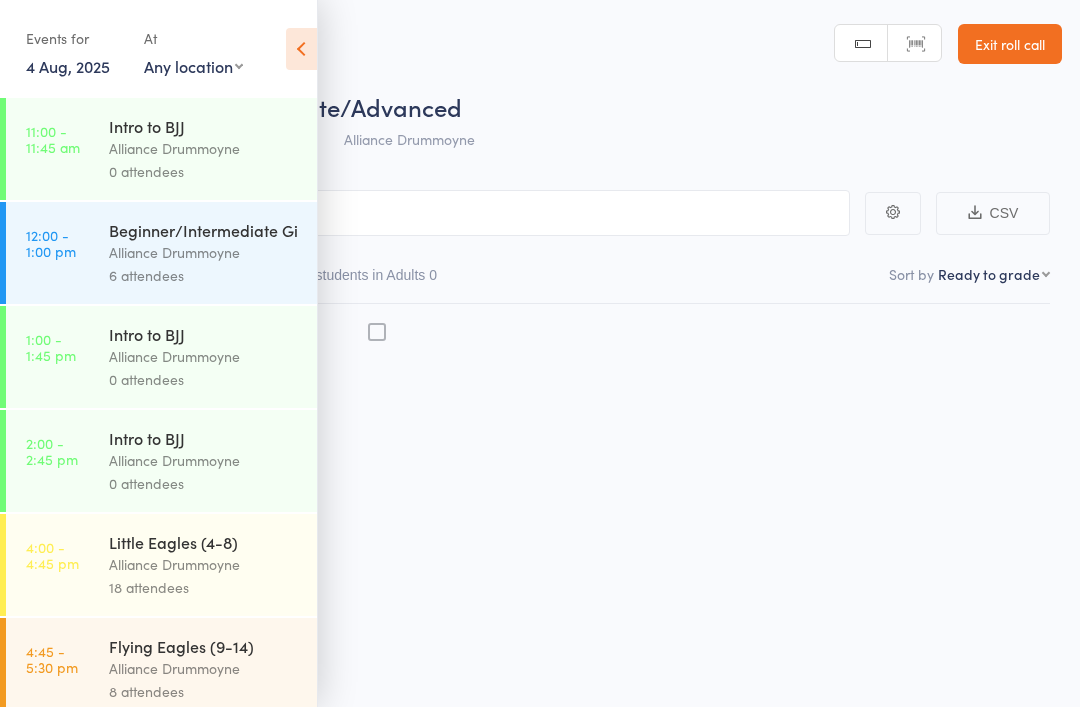 click at bounding box center (301, 49) 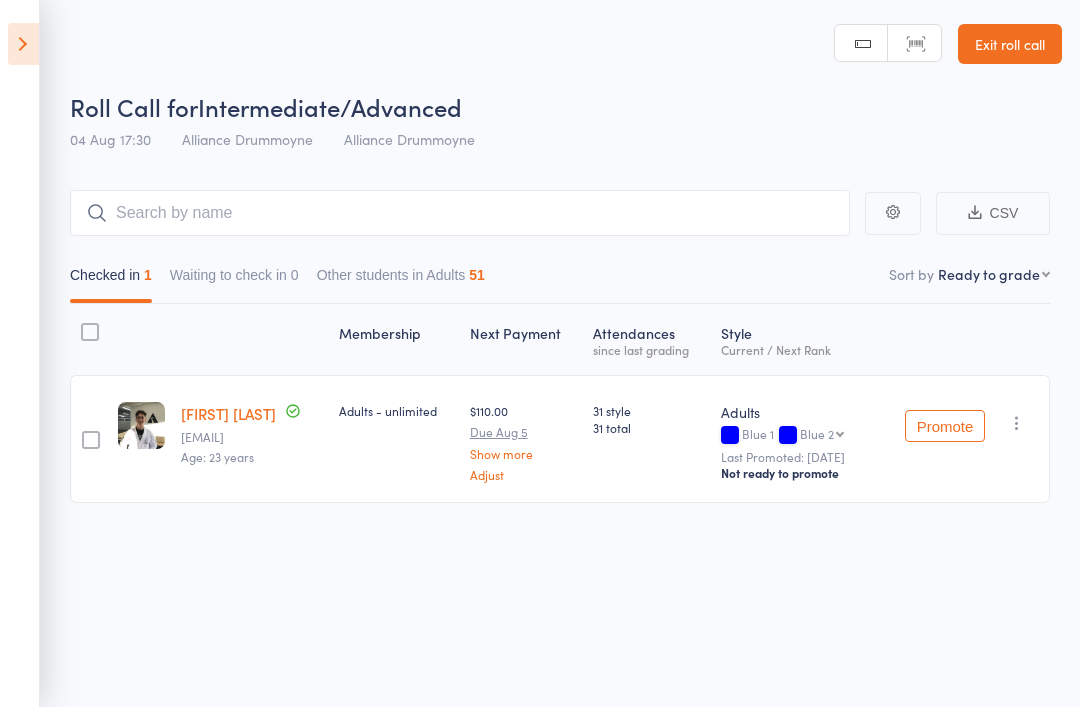 click at bounding box center (23, 44) 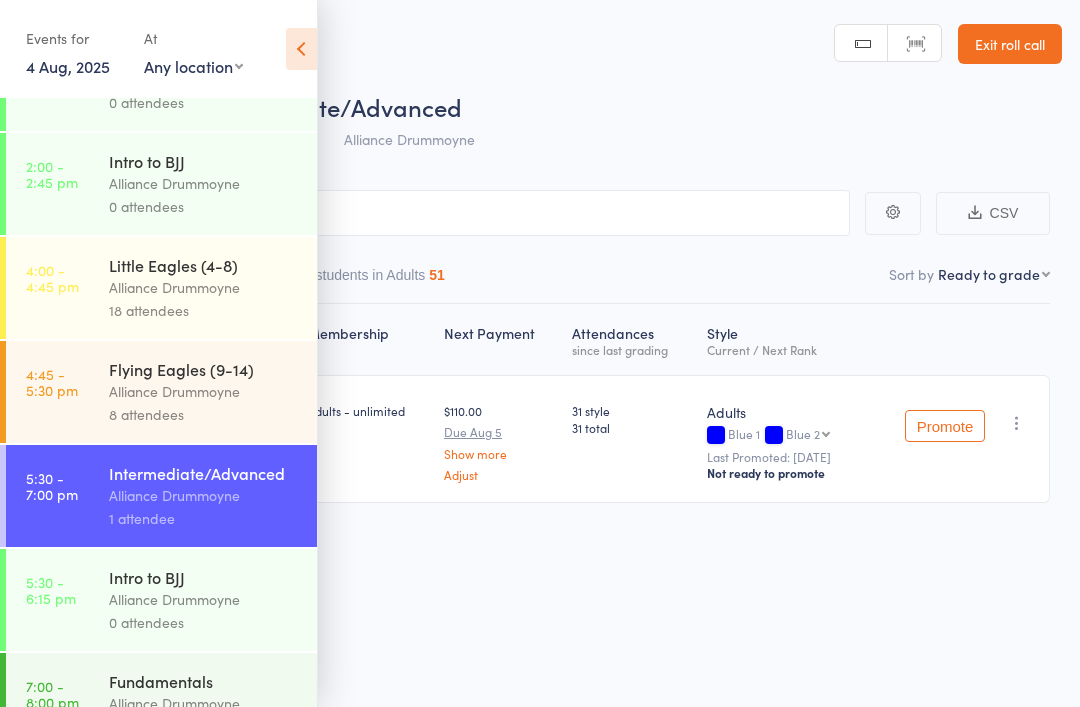 scroll, scrollTop: 314, scrollLeft: 0, axis: vertical 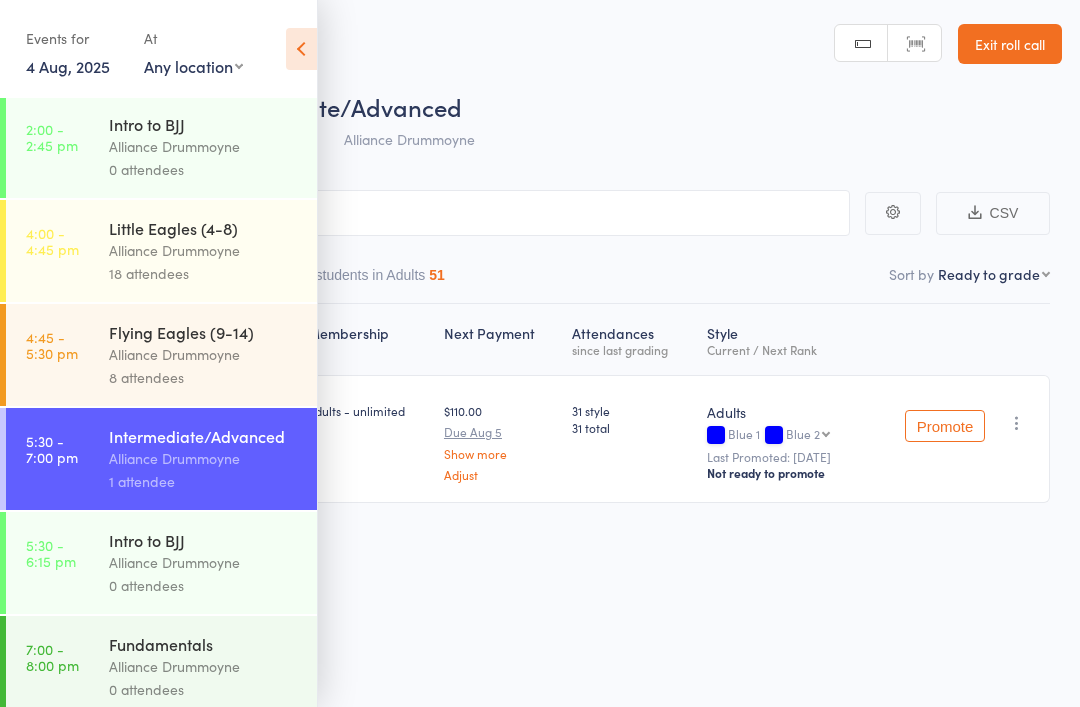 click on "Alliance Drummoyne" at bounding box center [204, 354] 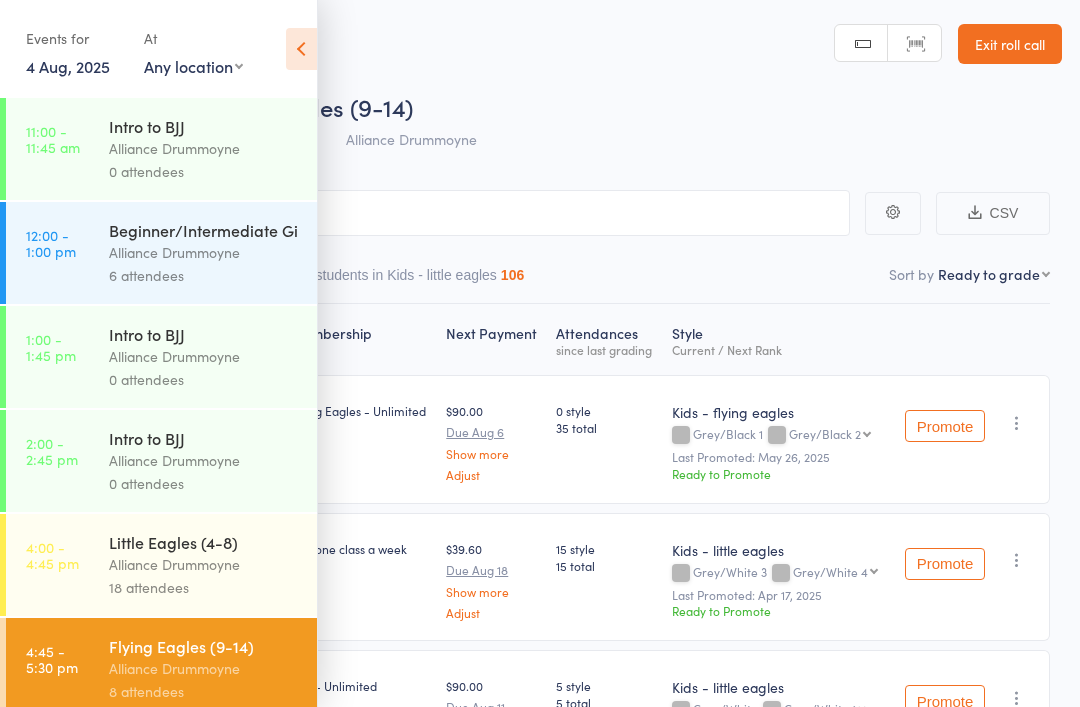 click at bounding box center [301, 49] 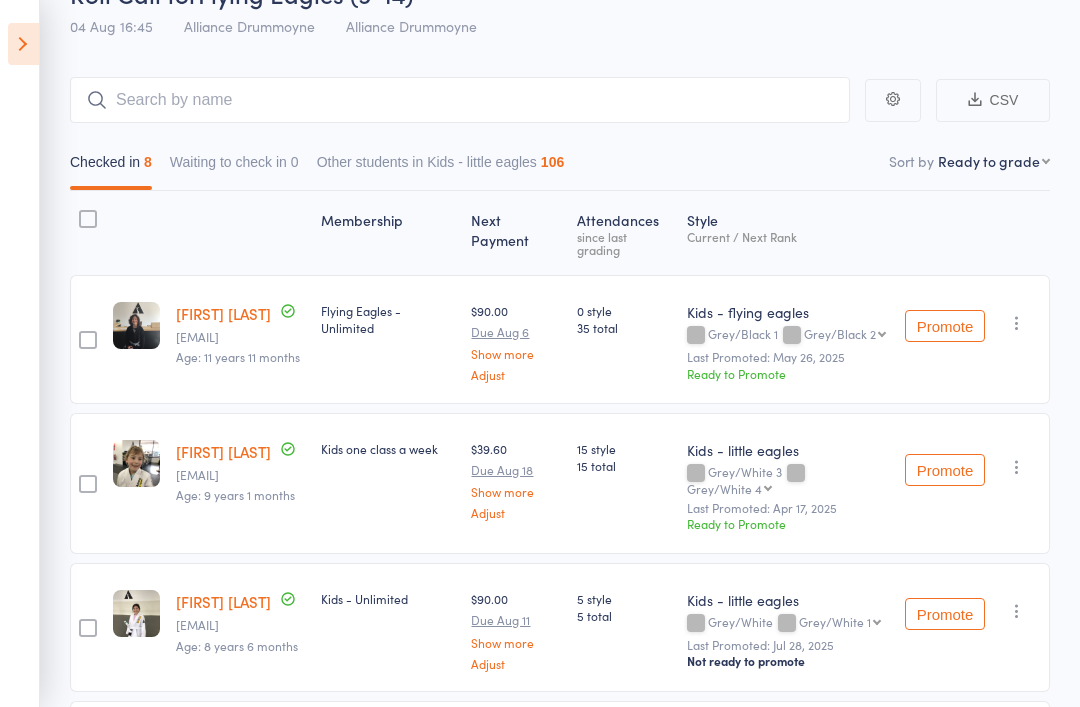 scroll, scrollTop: 0, scrollLeft: 0, axis: both 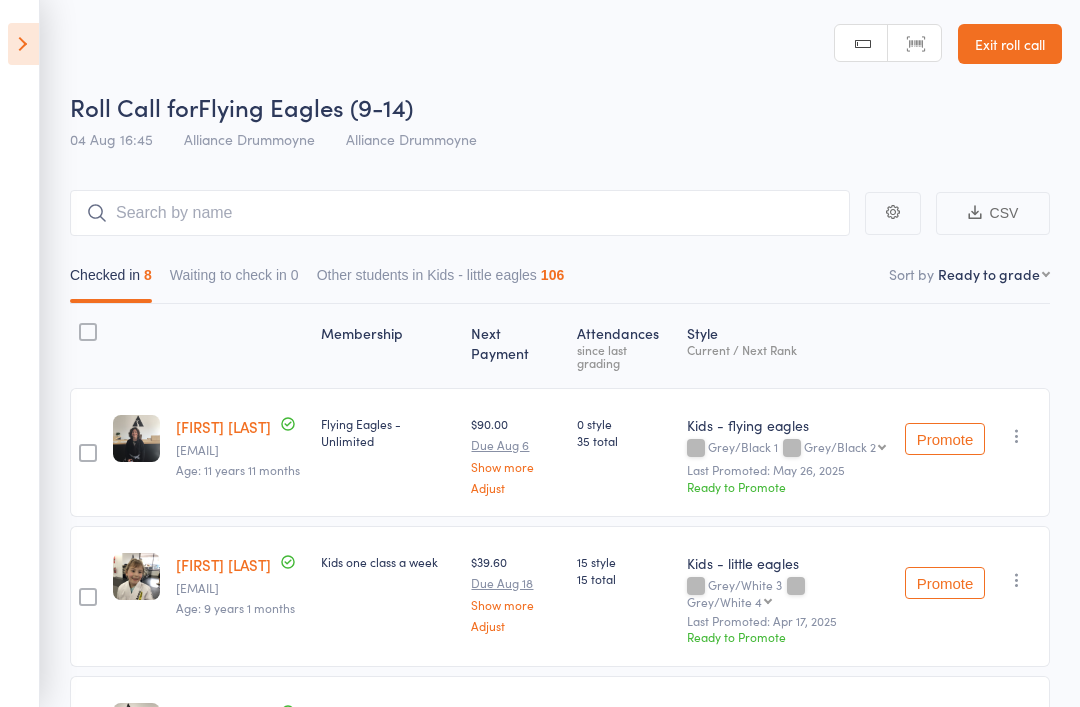 click on "Exit roll call" at bounding box center [1010, 44] 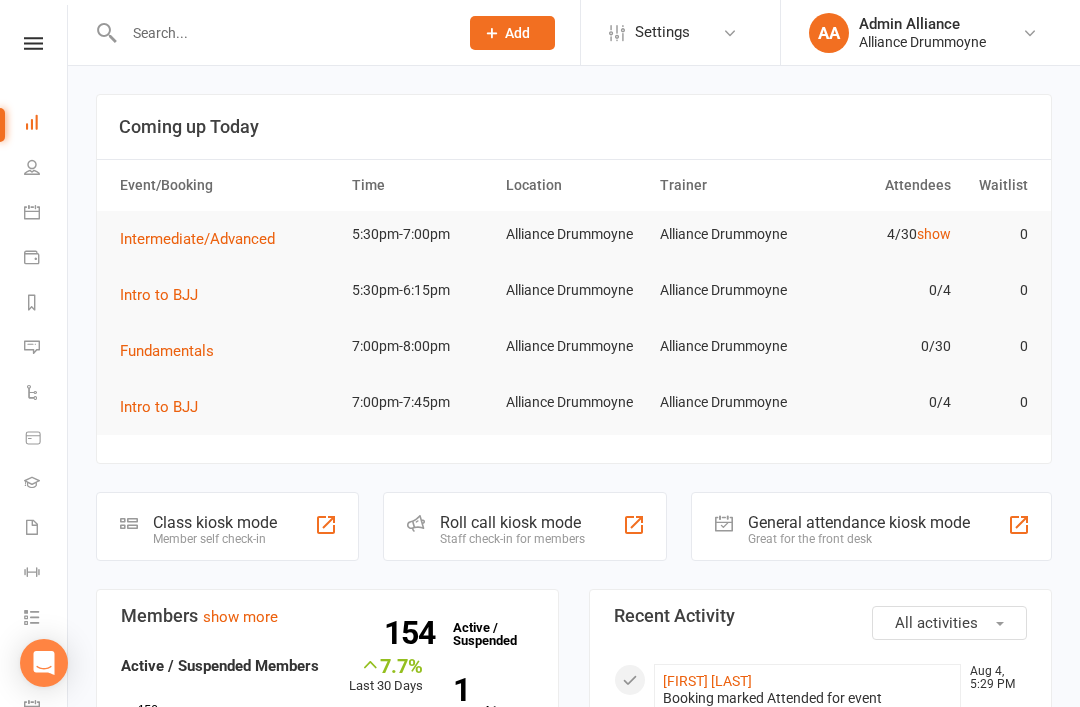 scroll, scrollTop: 0, scrollLeft: 0, axis: both 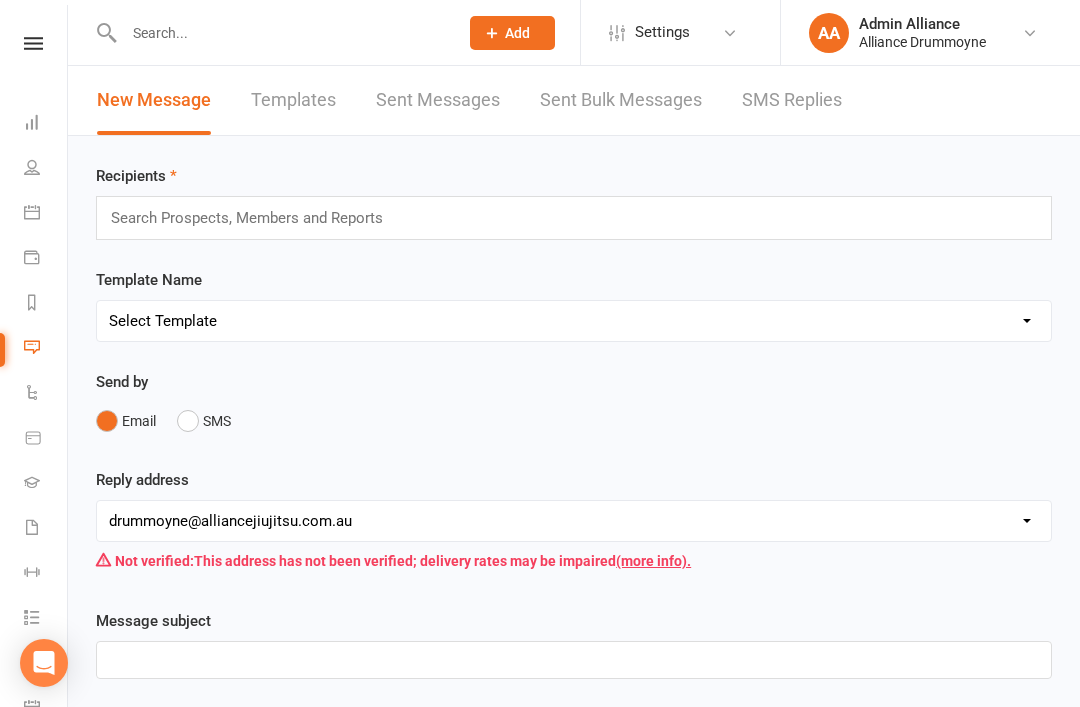 click at bounding box center (32, 122) 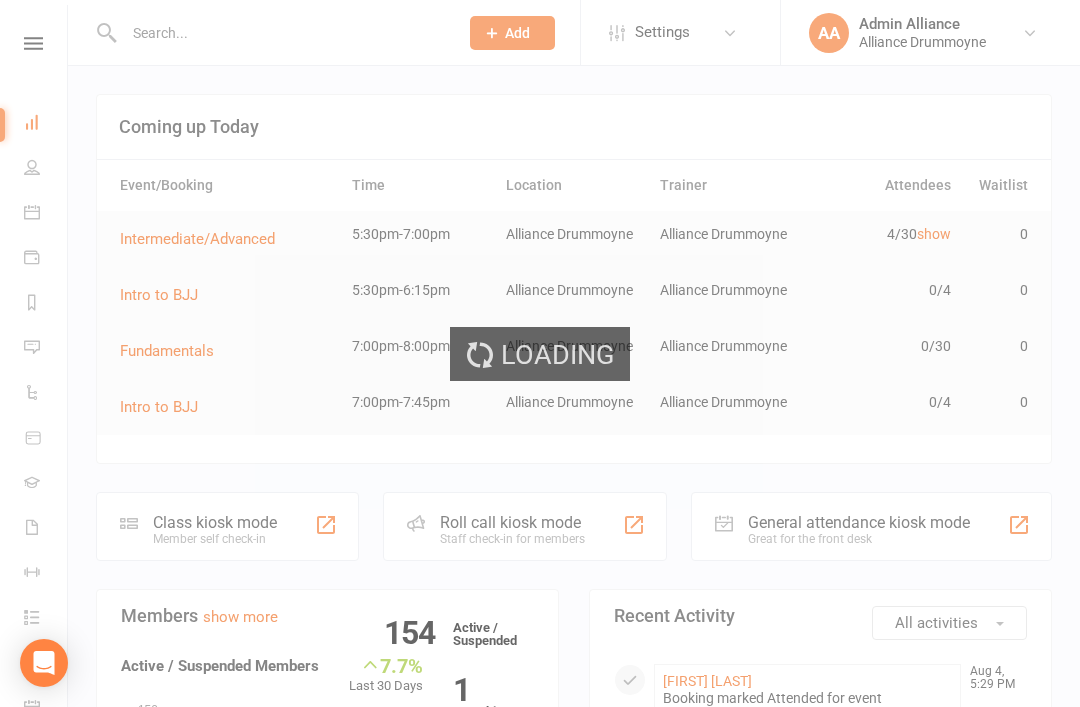 scroll, scrollTop: 0, scrollLeft: 0, axis: both 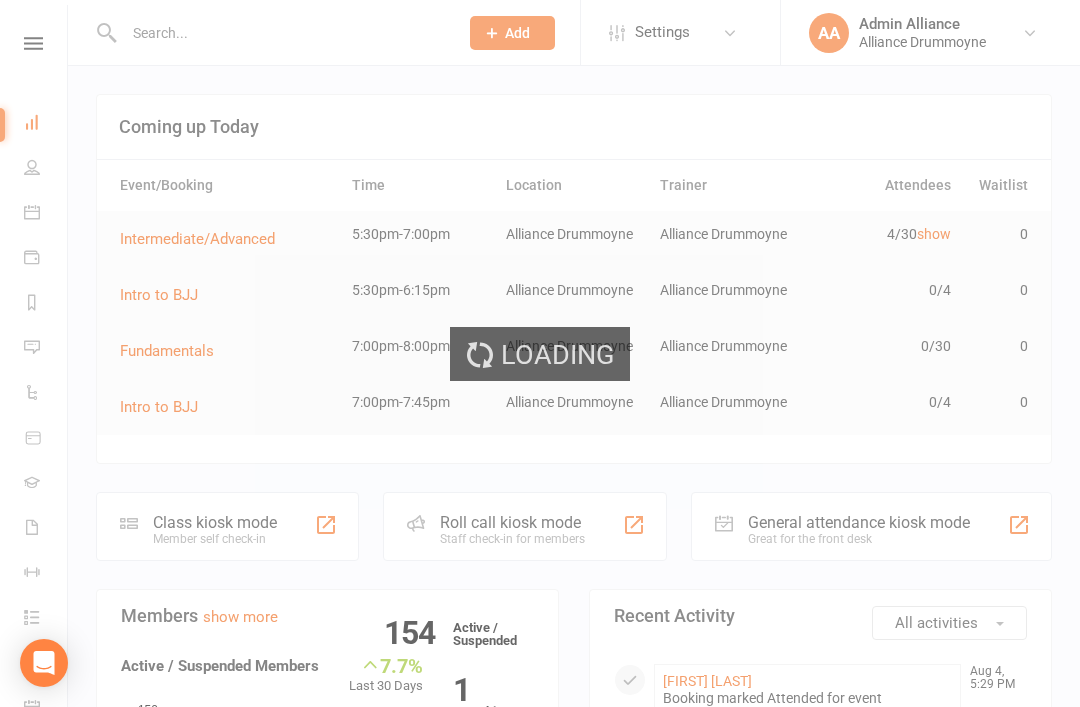 select on "100" 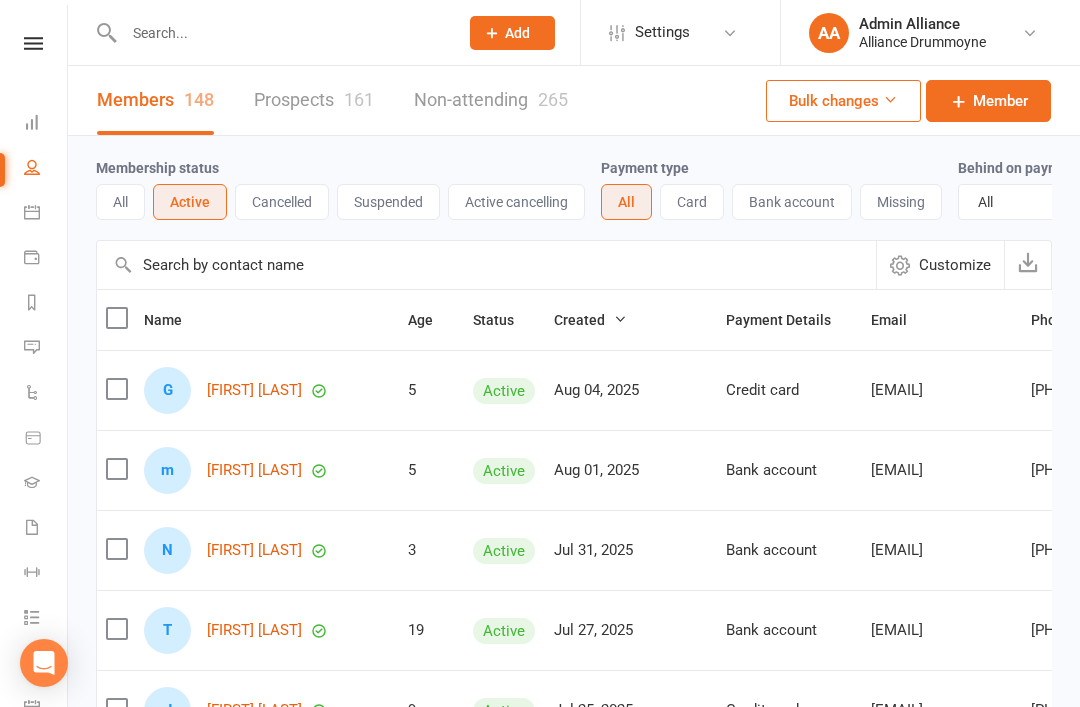 click on "Prospects 161" at bounding box center [314, 100] 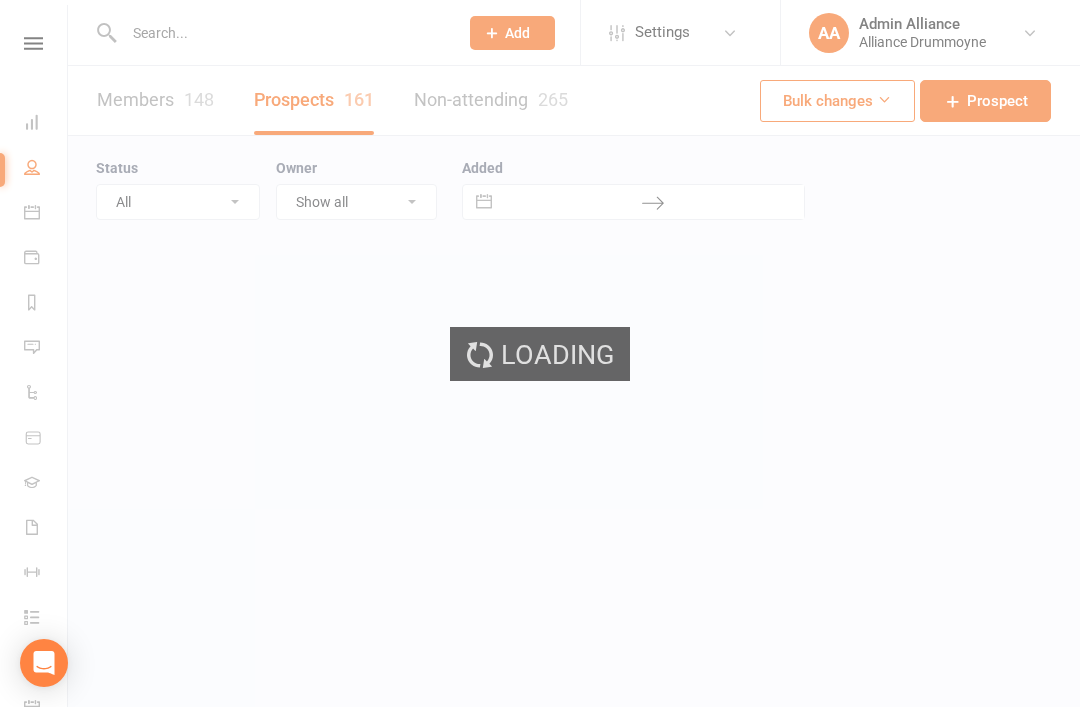 select on "100" 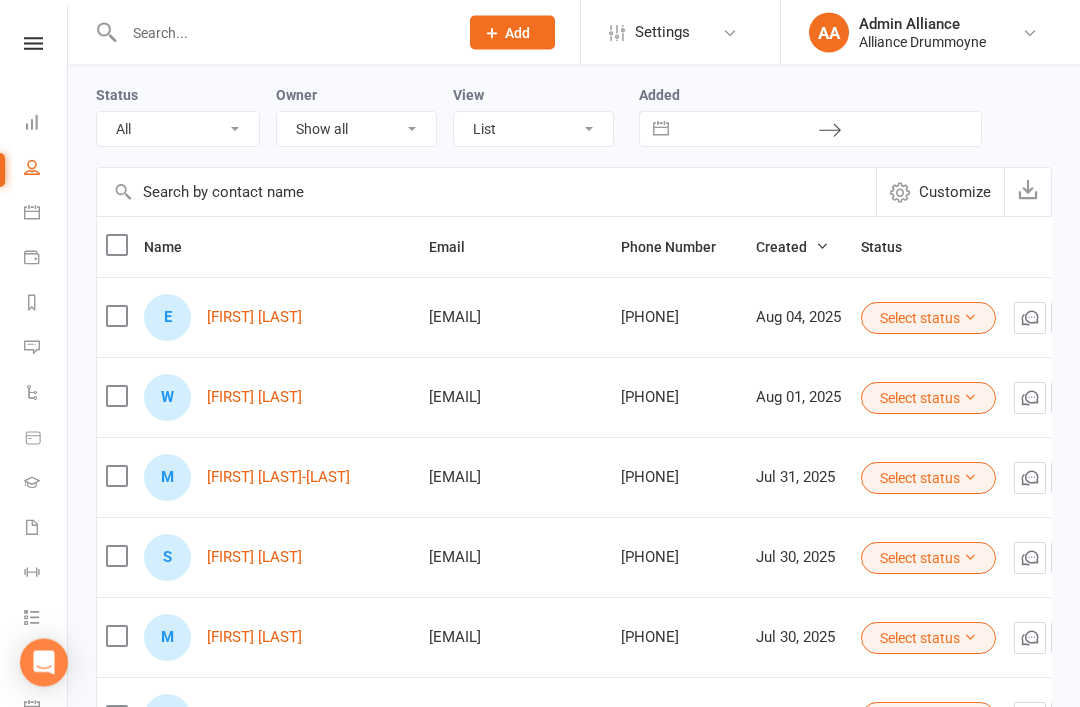 scroll, scrollTop: 73, scrollLeft: 0, axis: vertical 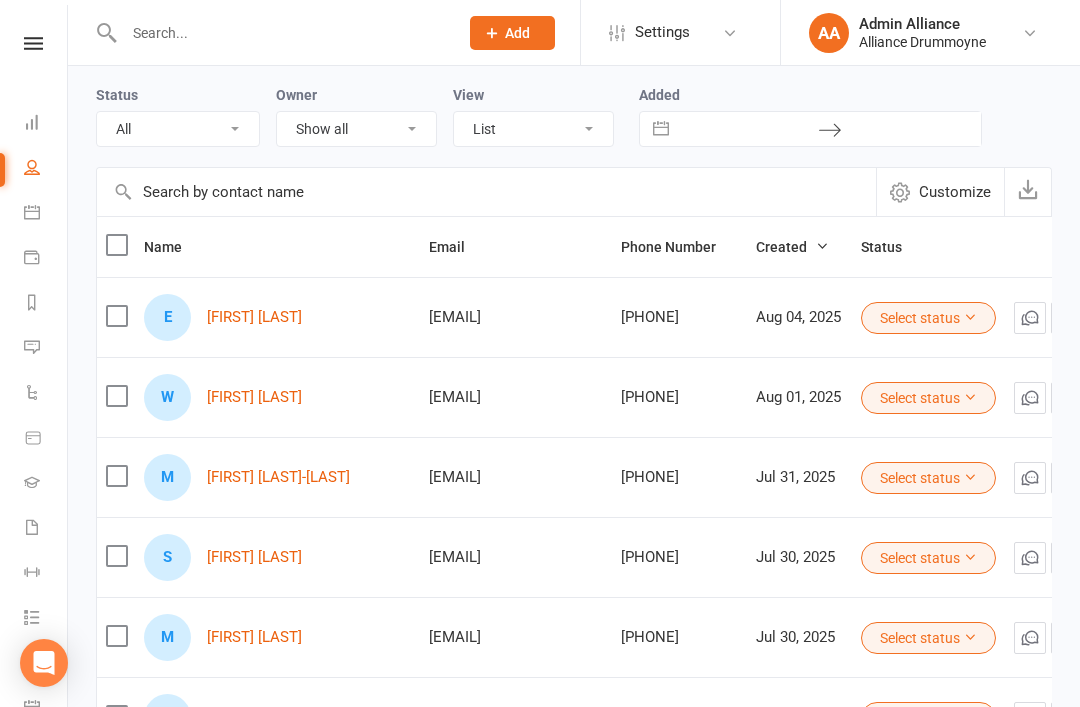 click on "Dashboard" at bounding box center (46, 124) 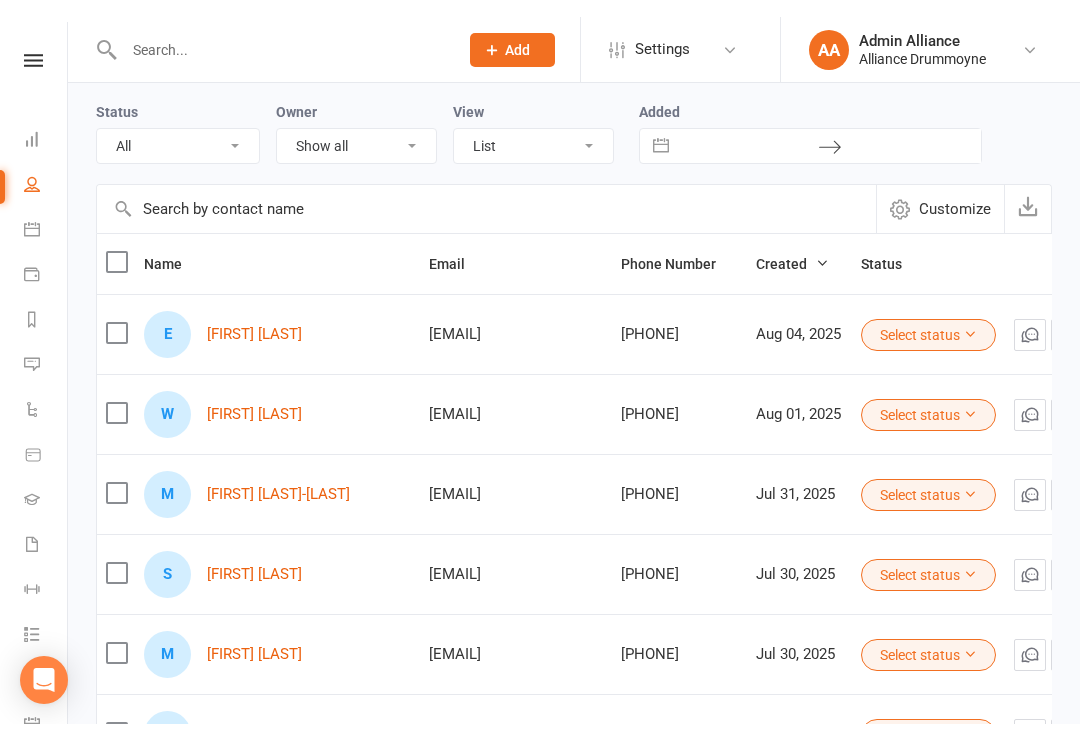 scroll, scrollTop: 0, scrollLeft: 0, axis: both 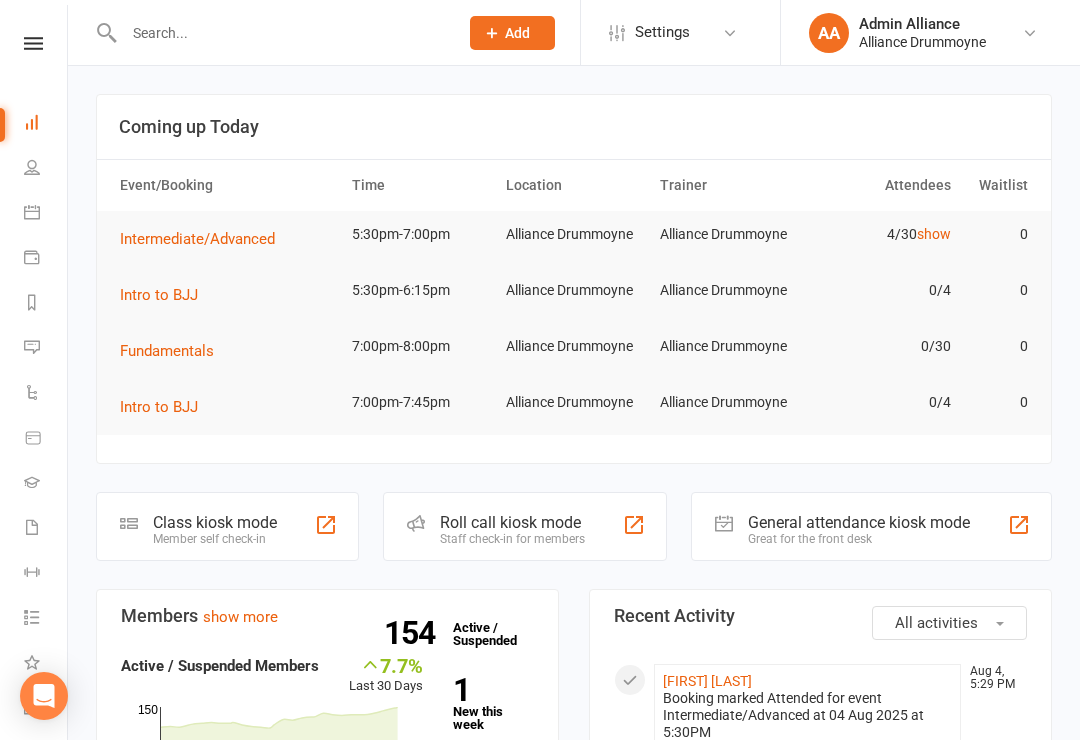 click on "Roll call kiosk mode Staff check-in for members" 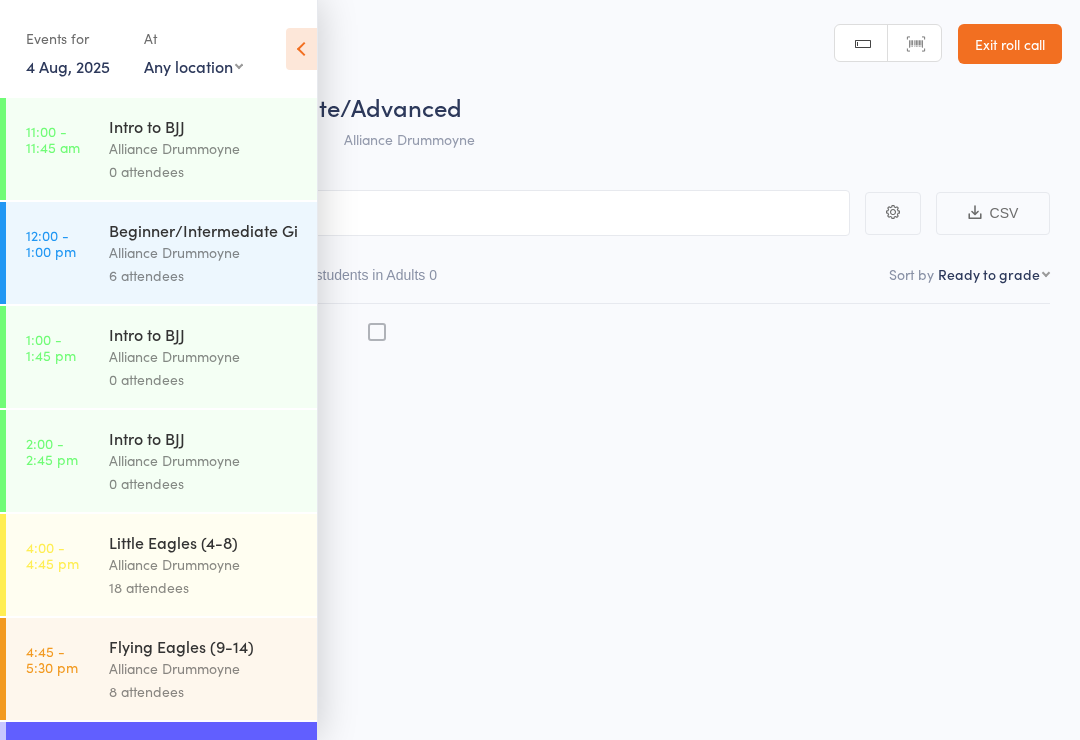 scroll, scrollTop: 0, scrollLeft: 0, axis: both 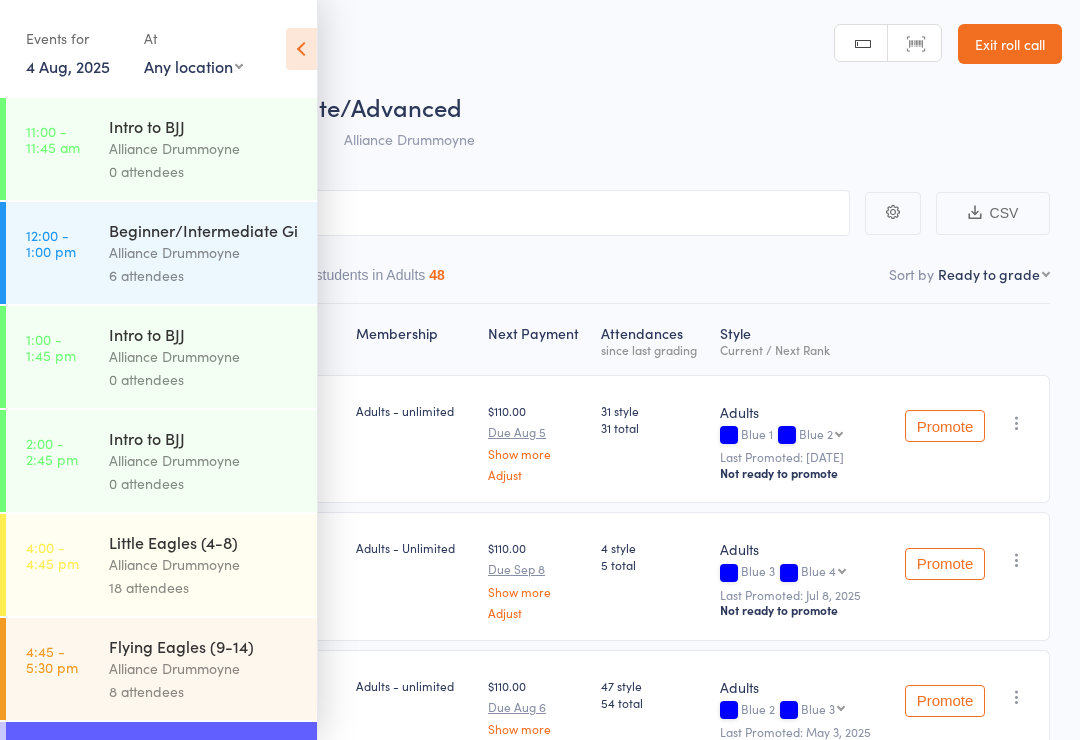 click at bounding box center [301, 49] 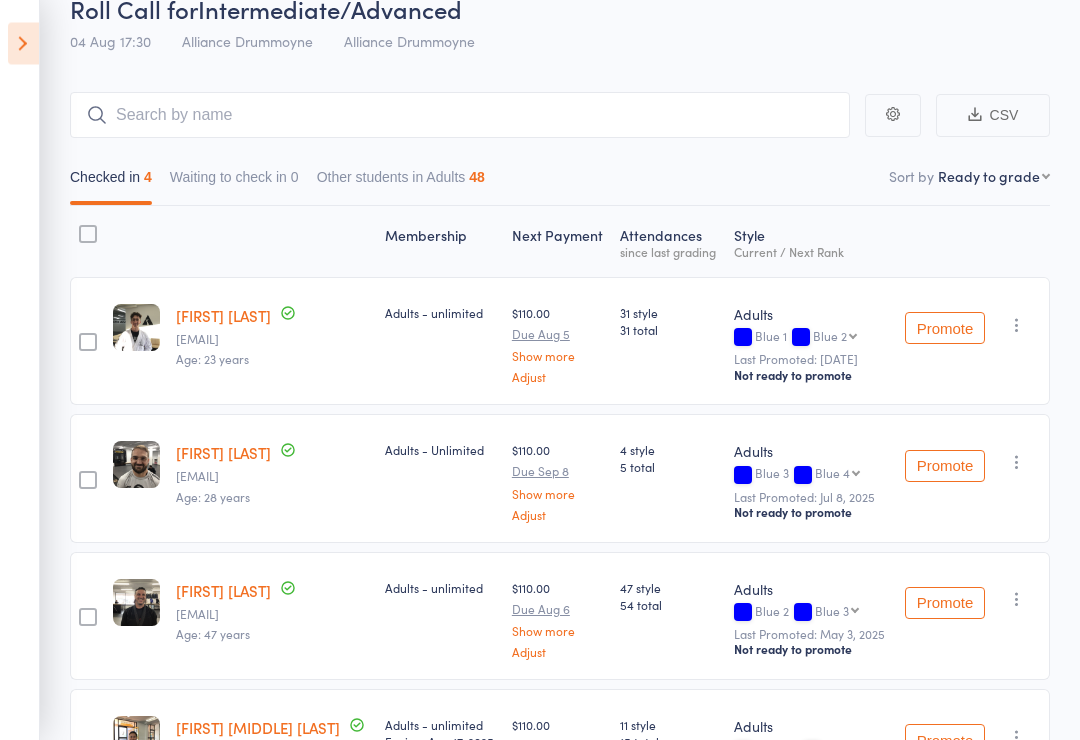 scroll, scrollTop: 0, scrollLeft: 0, axis: both 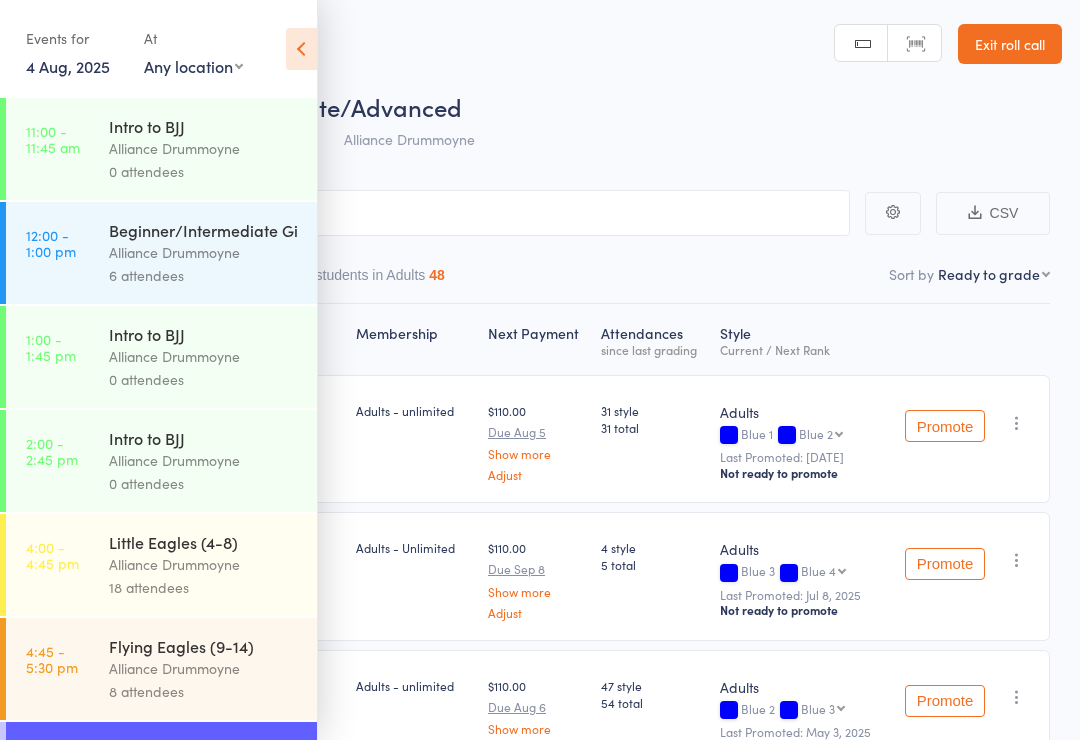 click on "Exit roll call" at bounding box center [1010, 44] 